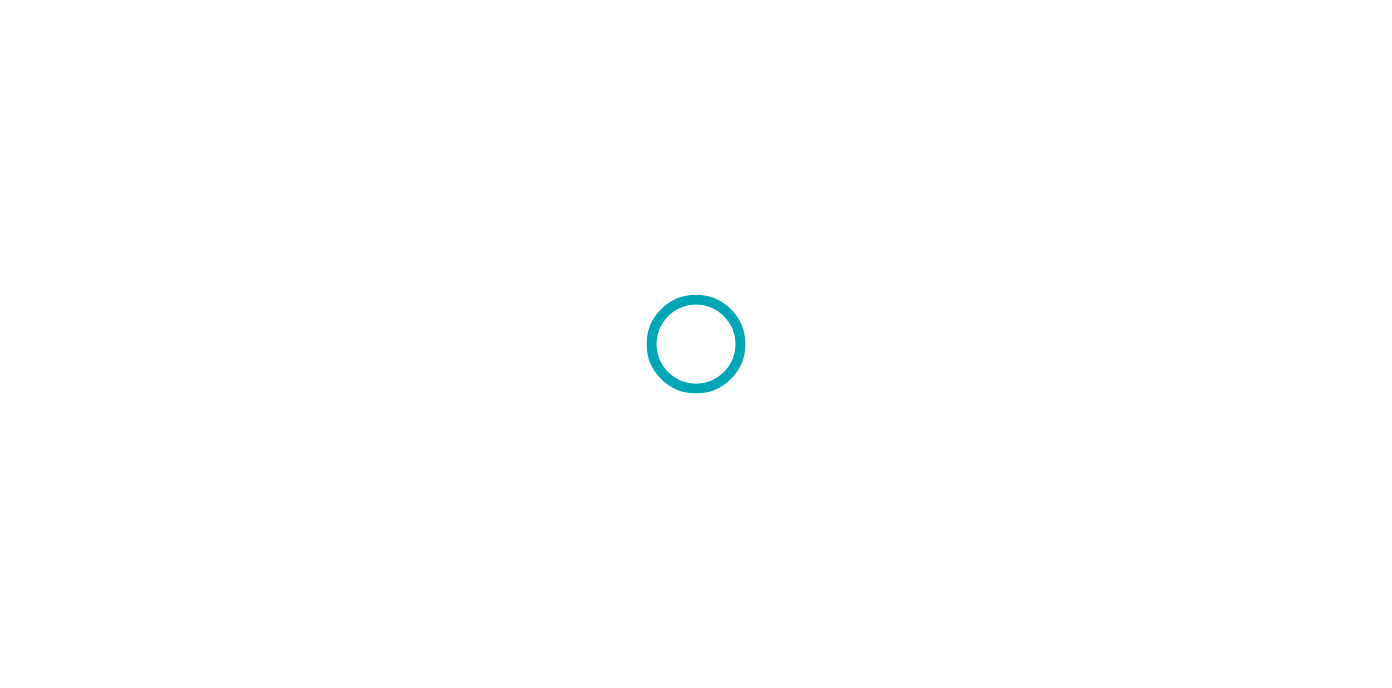 scroll, scrollTop: 0, scrollLeft: 0, axis: both 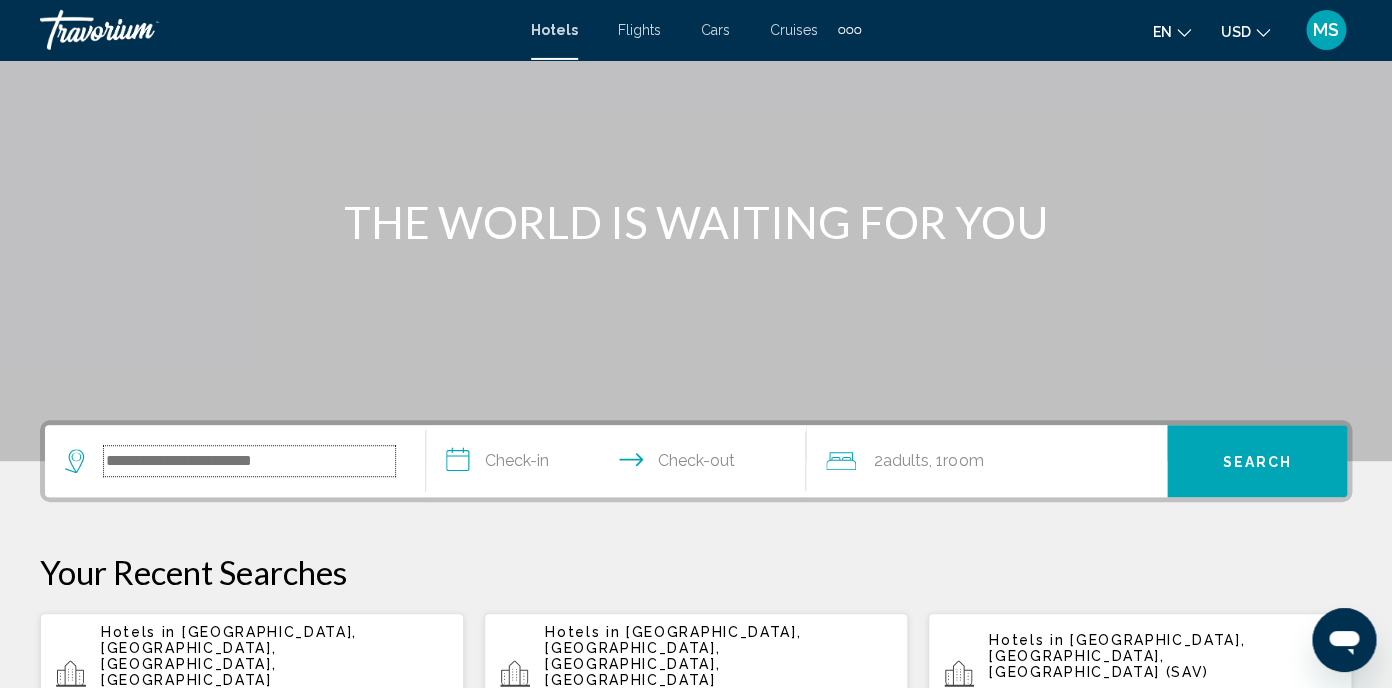 drag, startPoint x: 144, startPoint y: 467, endPoint x: 156, endPoint y: 460, distance: 13.892444 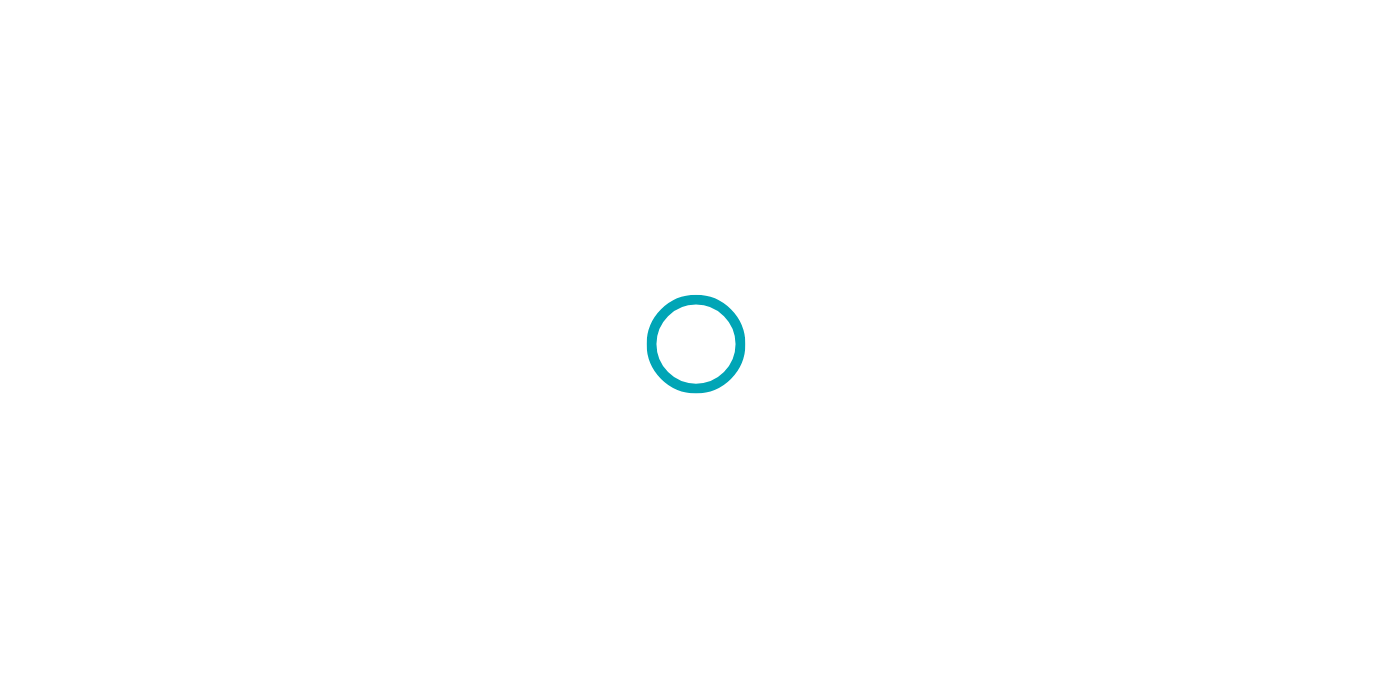 scroll, scrollTop: 0, scrollLeft: 0, axis: both 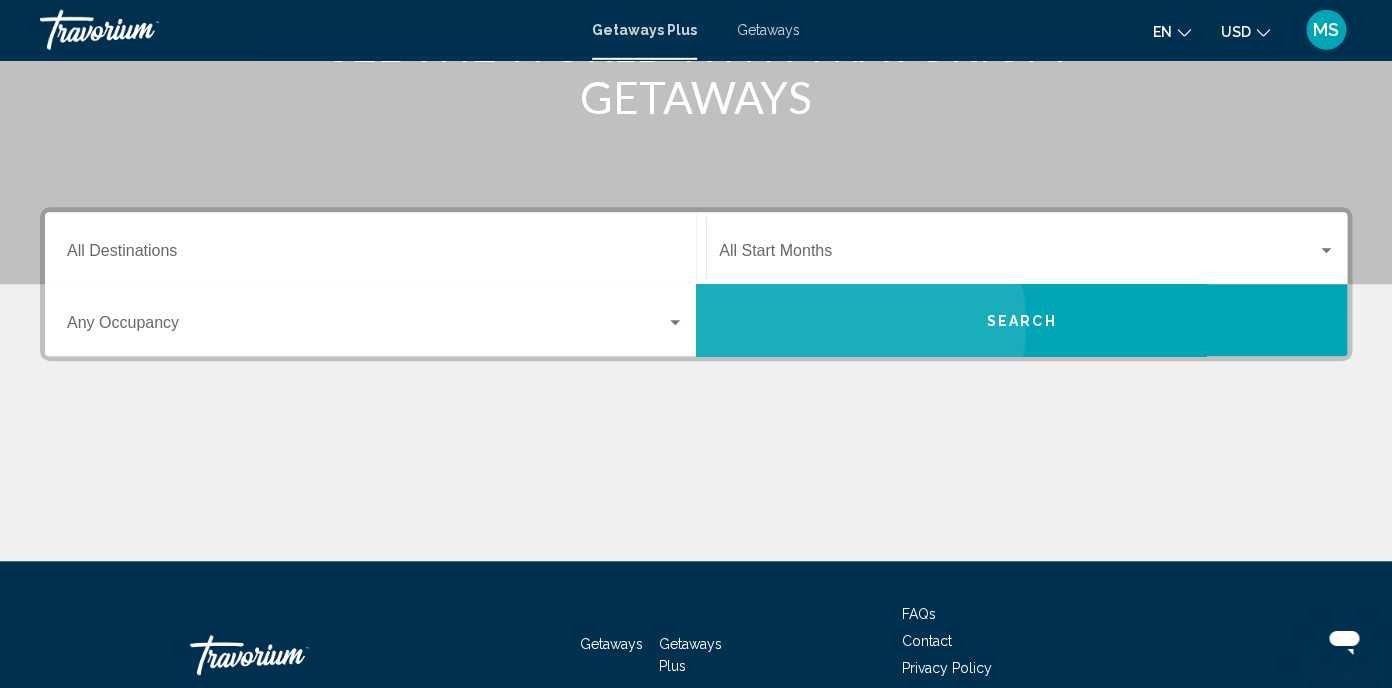 click on "Search" at bounding box center [1022, 321] 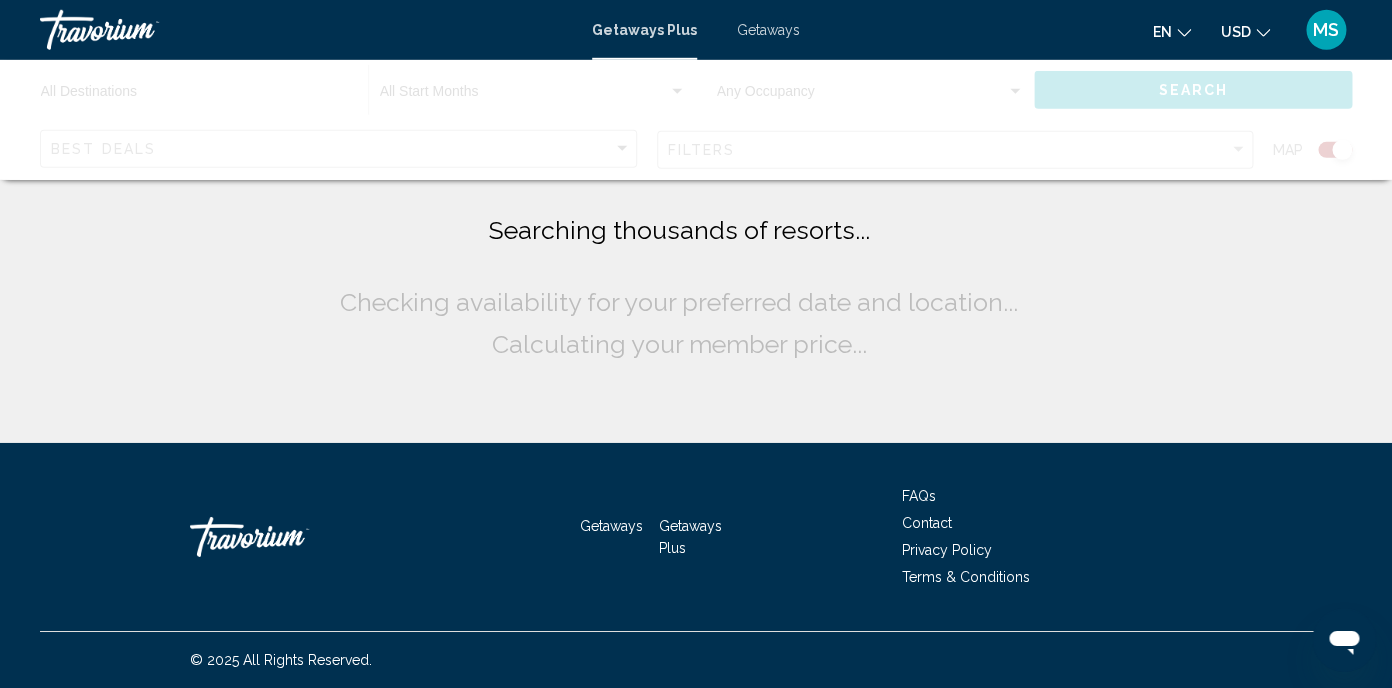 scroll, scrollTop: 0, scrollLeft: 0, axis: both 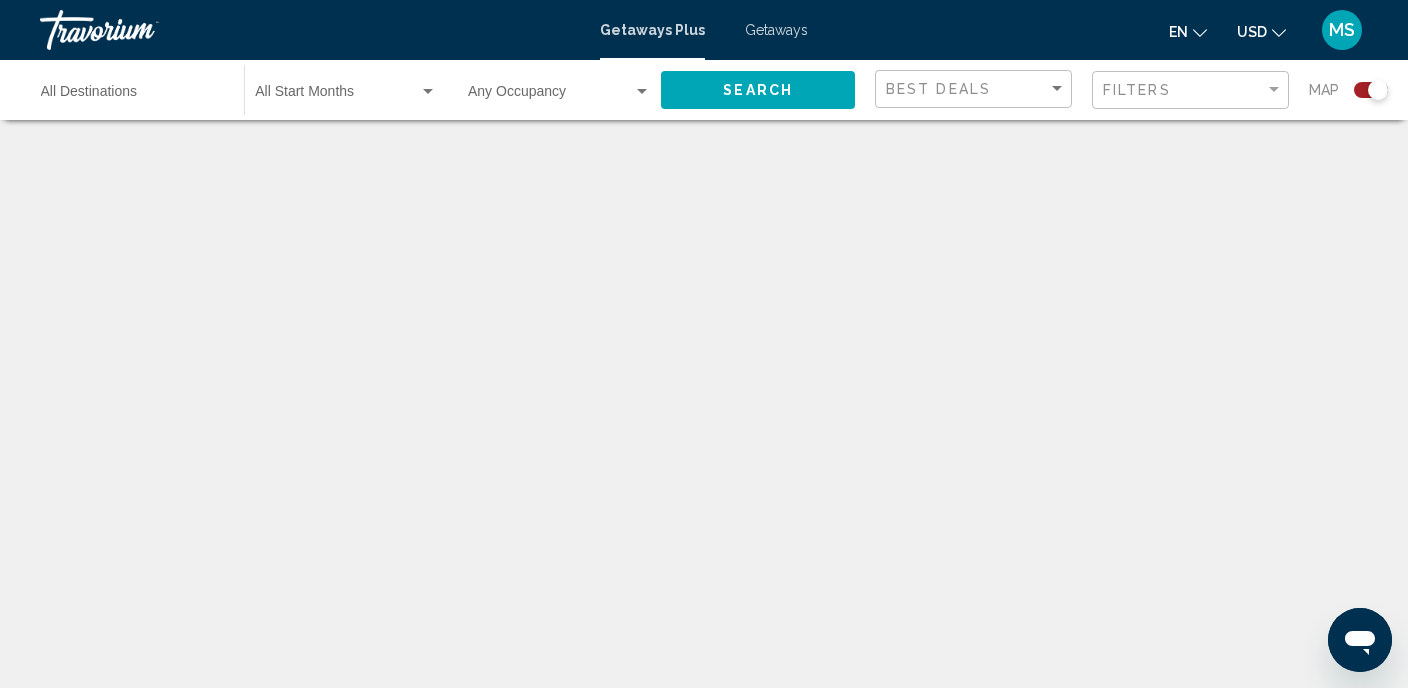 click on "Best Deals Filters Map" 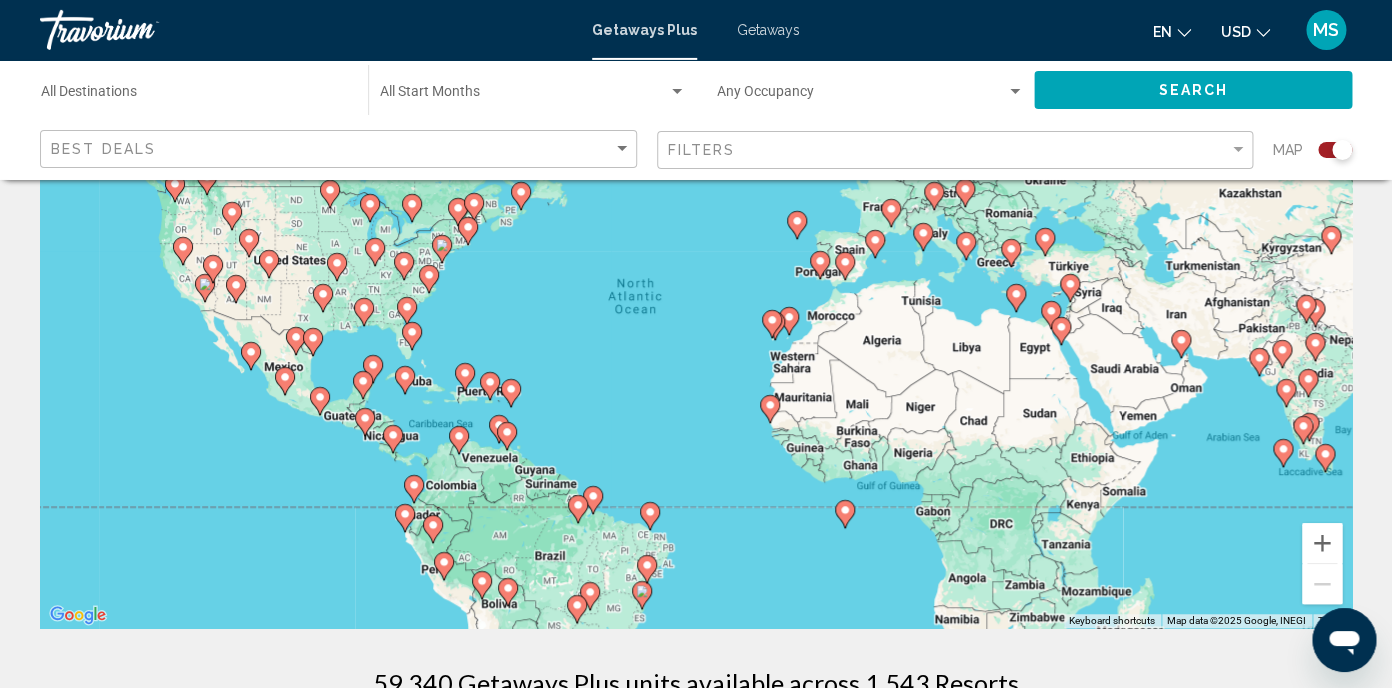 scroll, scrollTop: 159, scrollLeft: 0, axis: vertical 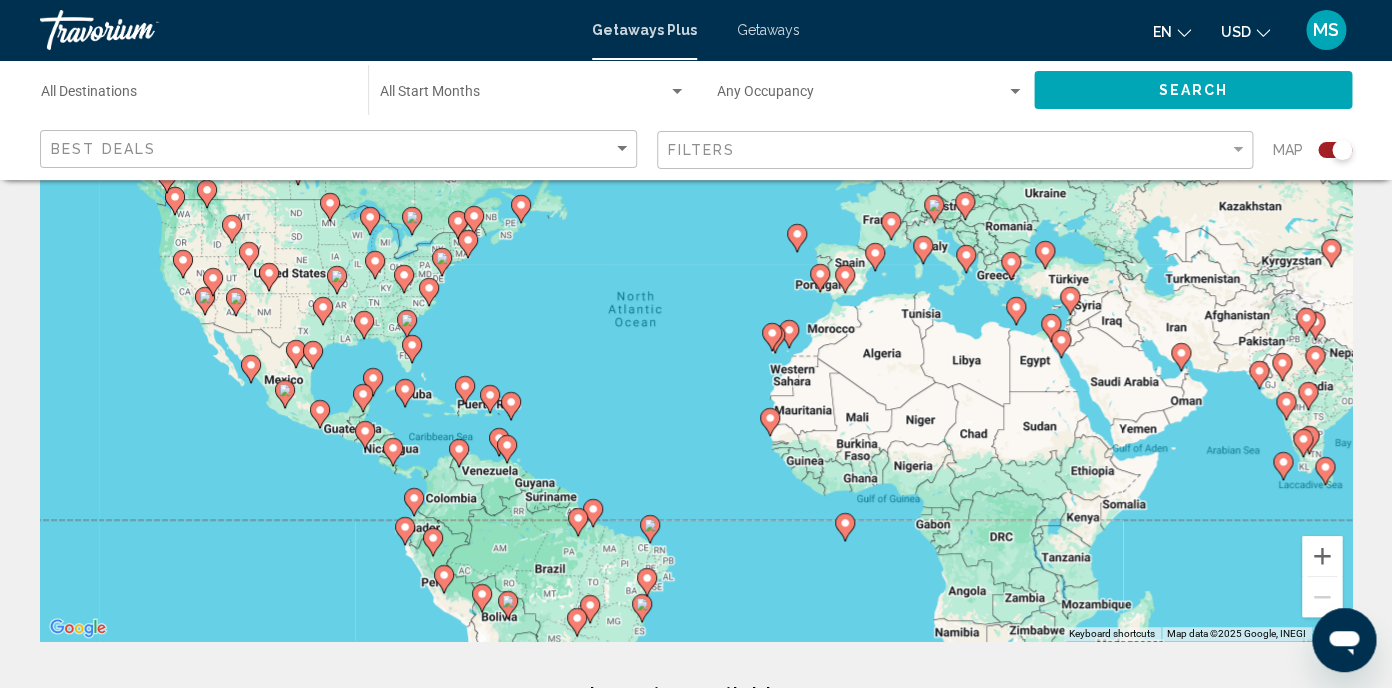 click 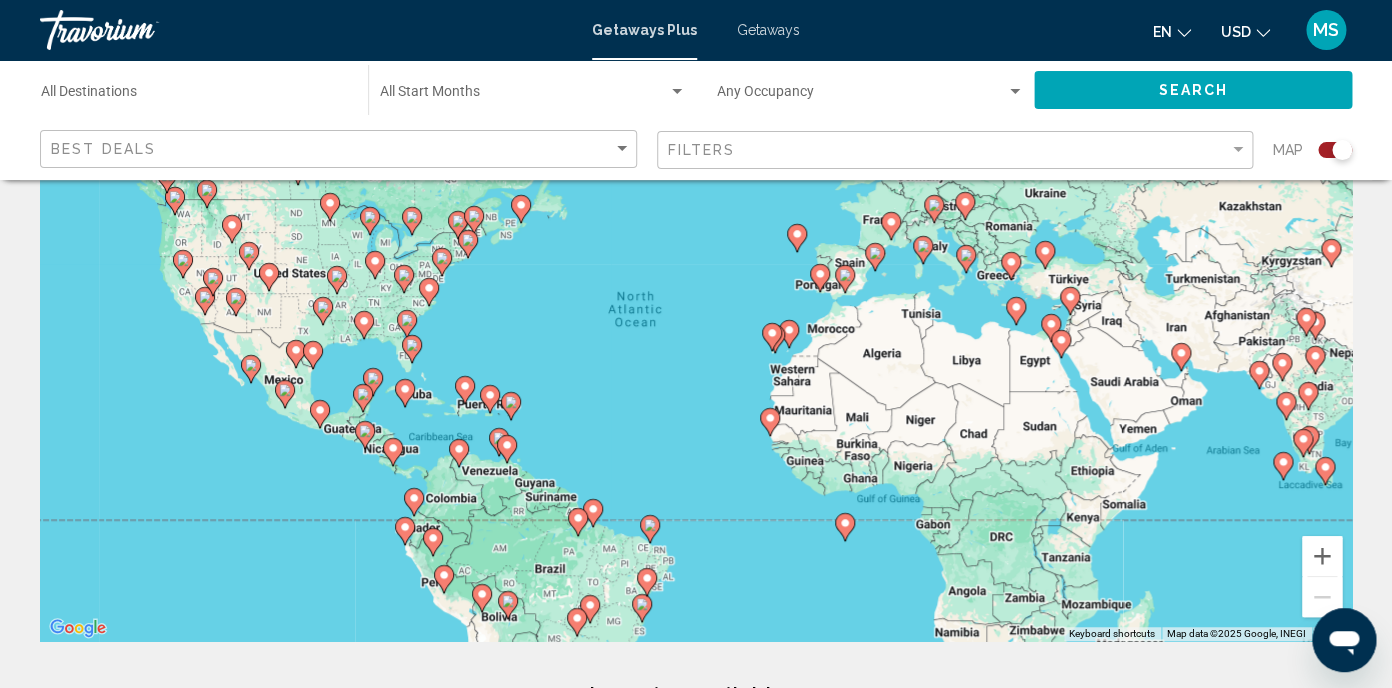 click on "To navigate, press the arrow keys. To activate drag with keyboard, press Alt + Enter. Once in keyboard drag state, use the arrow keys to move the marker. To complete the drag, press the Enter key. To cancel, press Escape." at bounding box center (696, 341) 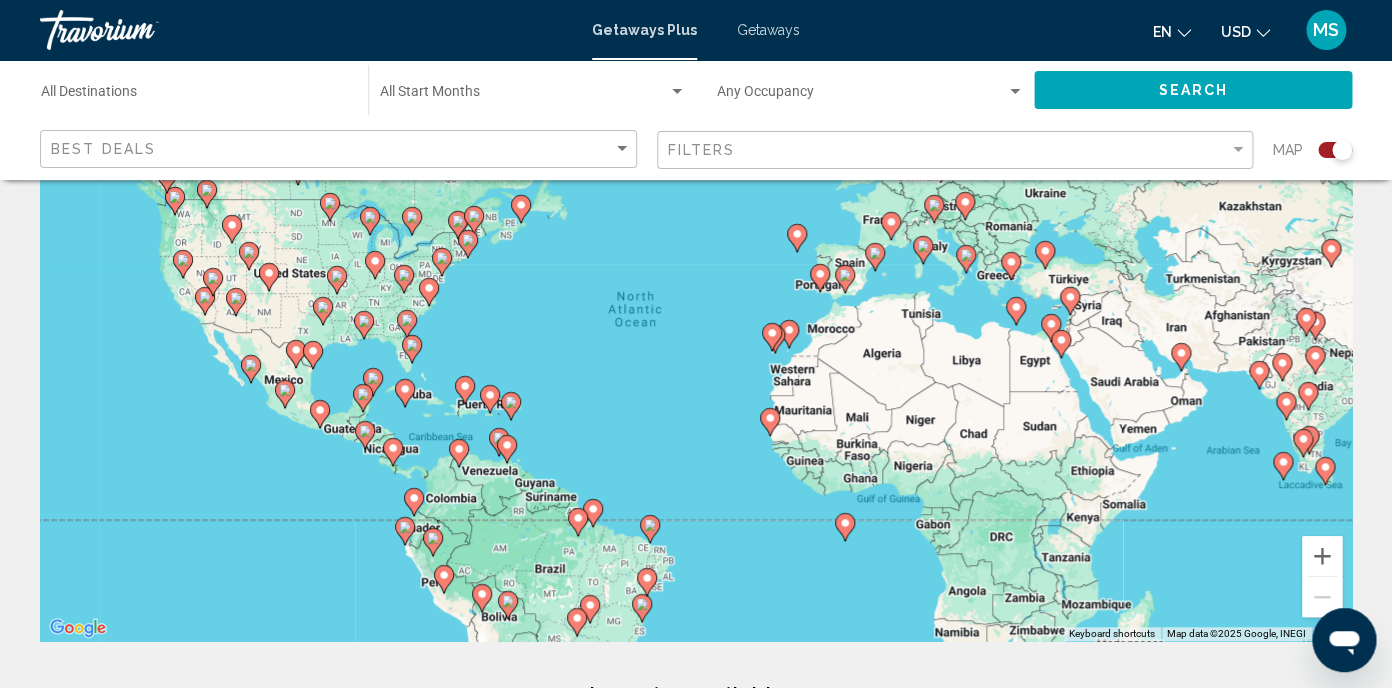 click on "To navigate, press the arrow keys. To activate drag with keyboard, press Alt + Enter. Once in keyboard drag state, use the arrow keys to move the marker. To complete the drag, press the Enter key. To cancel, press Escape." at bounding box center (696, 341) 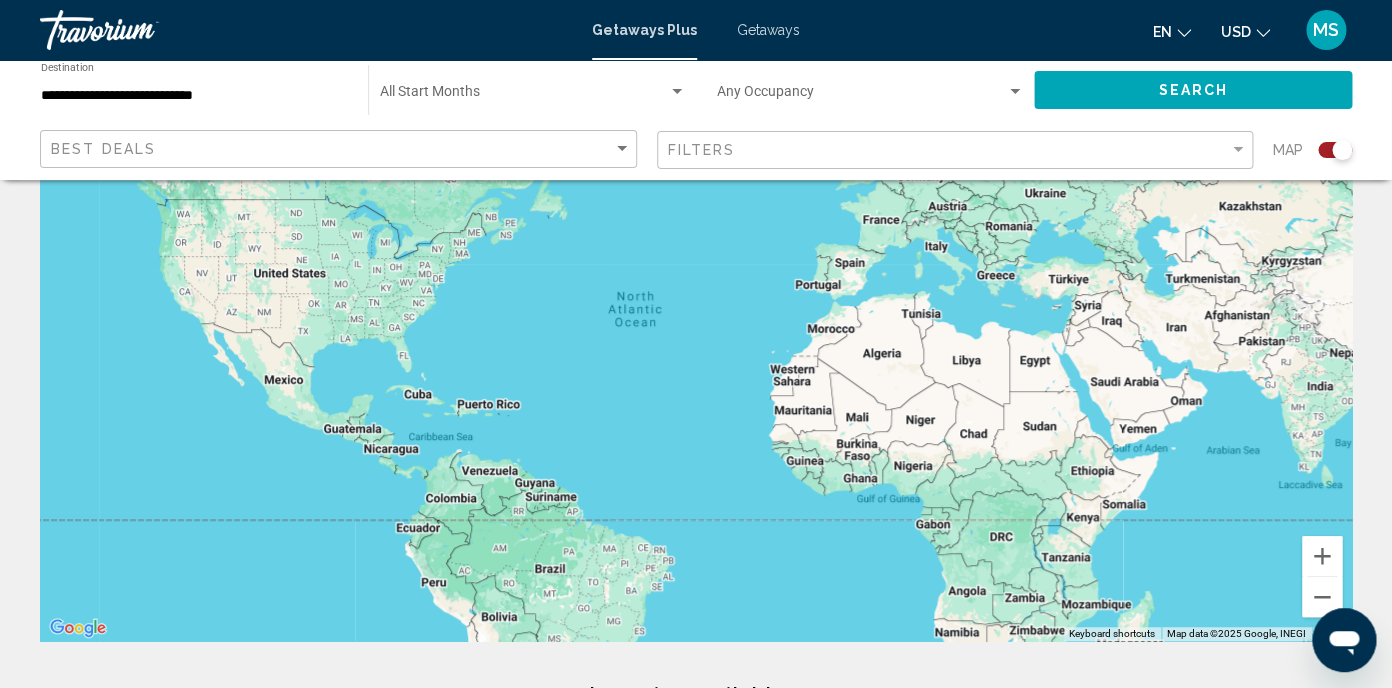click on "Filters" 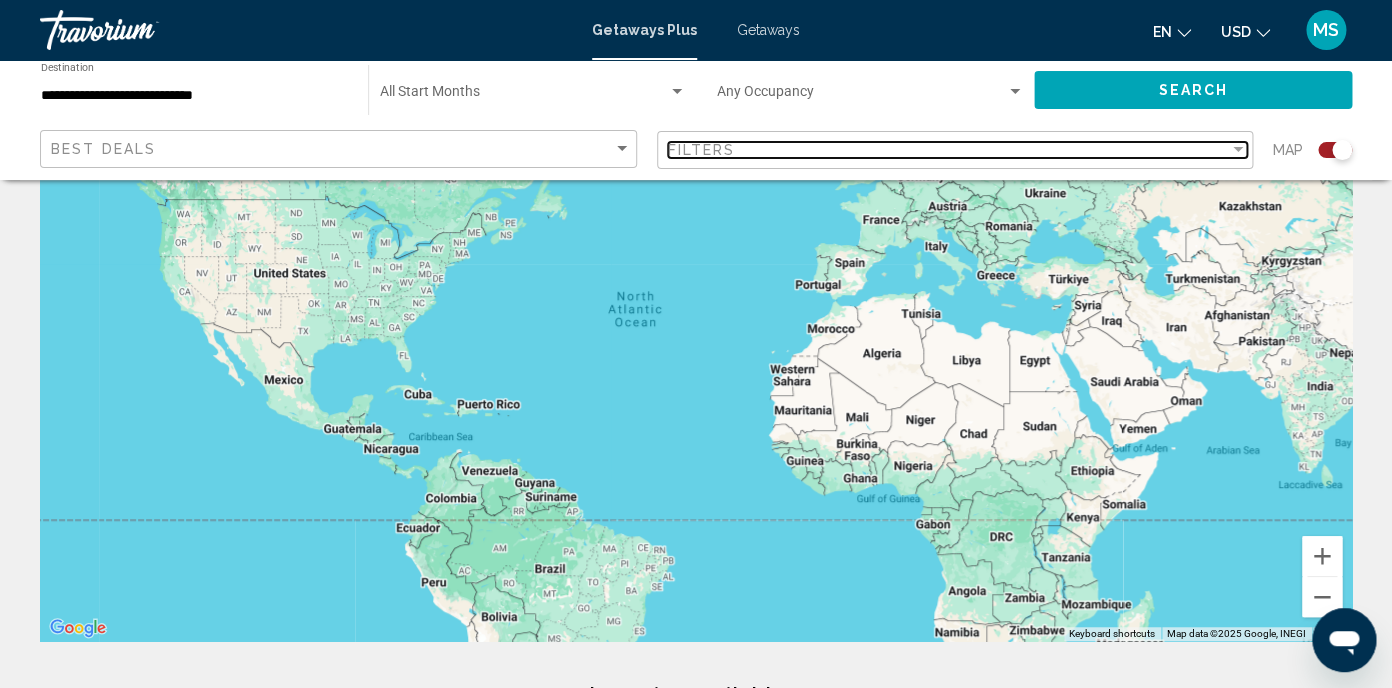 click at bounding box center [1238, 150] 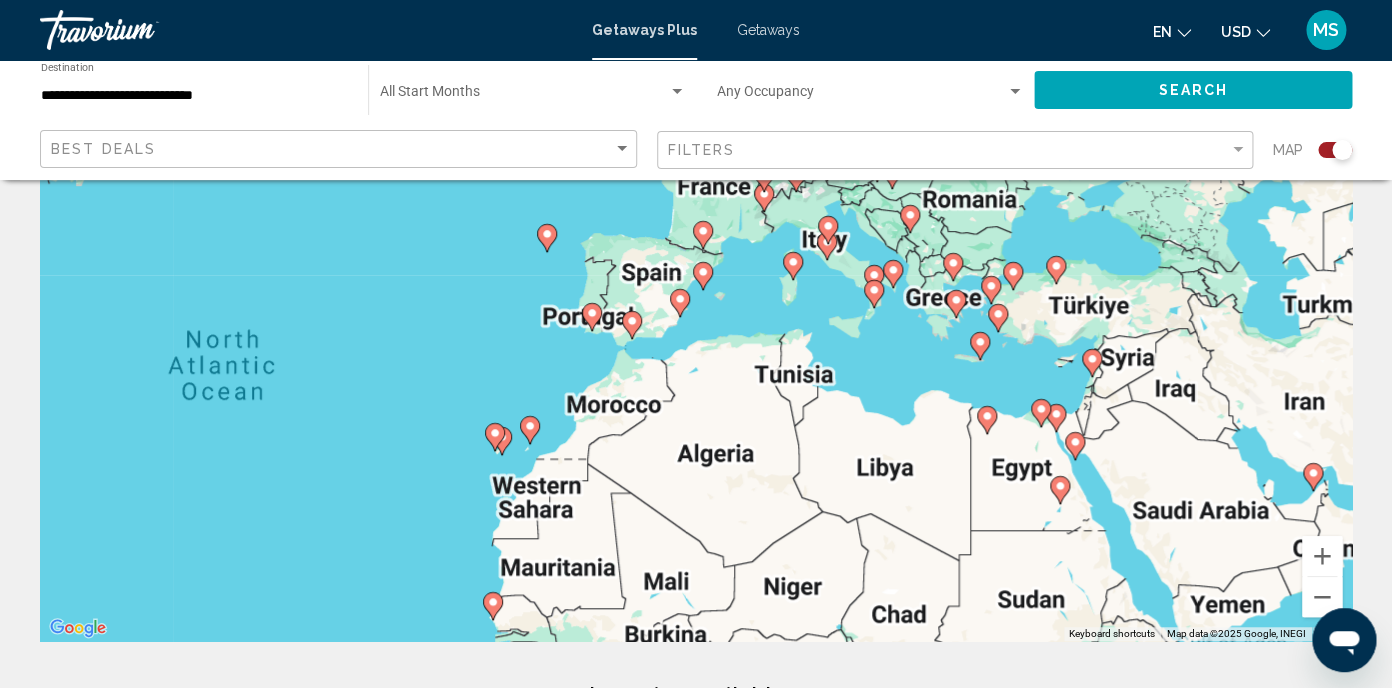 click on "To navigate, press the arrow keys. To activate drag with keyboard, press Alt + Enter. Once in keyboard drag state, use the arrow keys to move the marker. To complete the drag, press the Enter key. To cancel, press Escape." at bounding box center [696, 341] 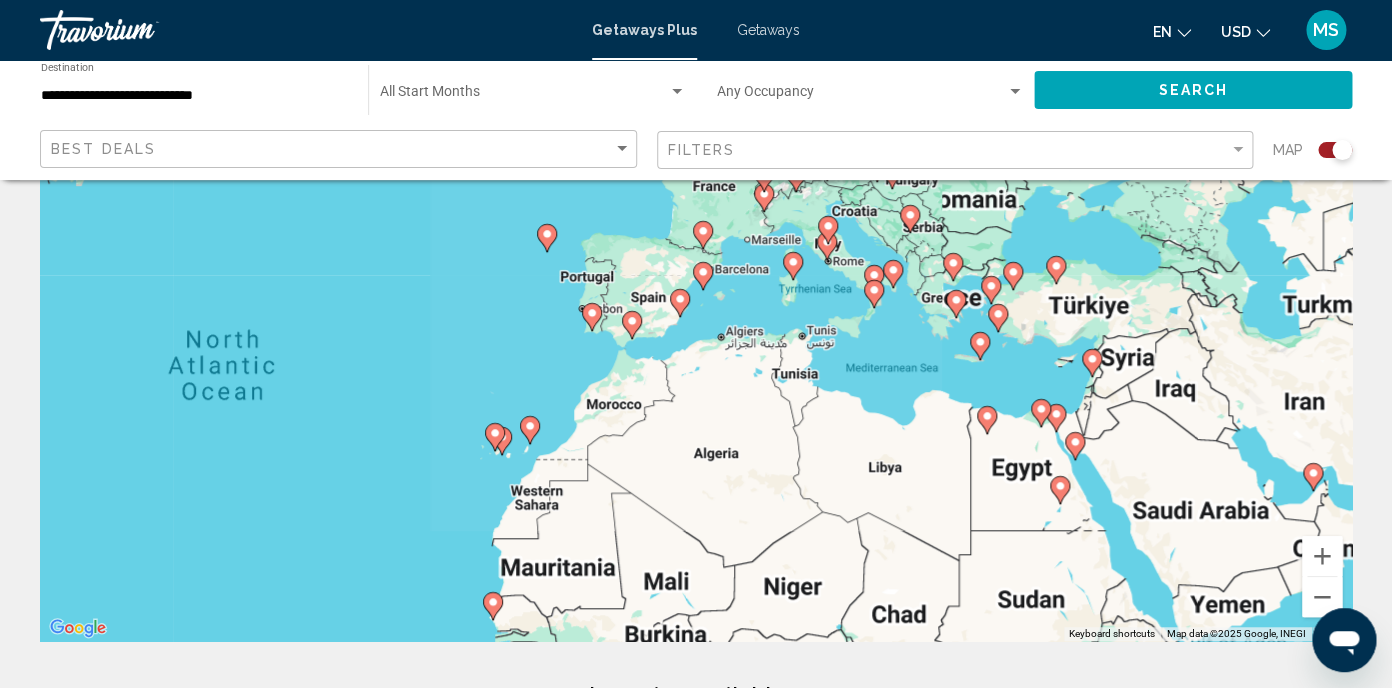 click 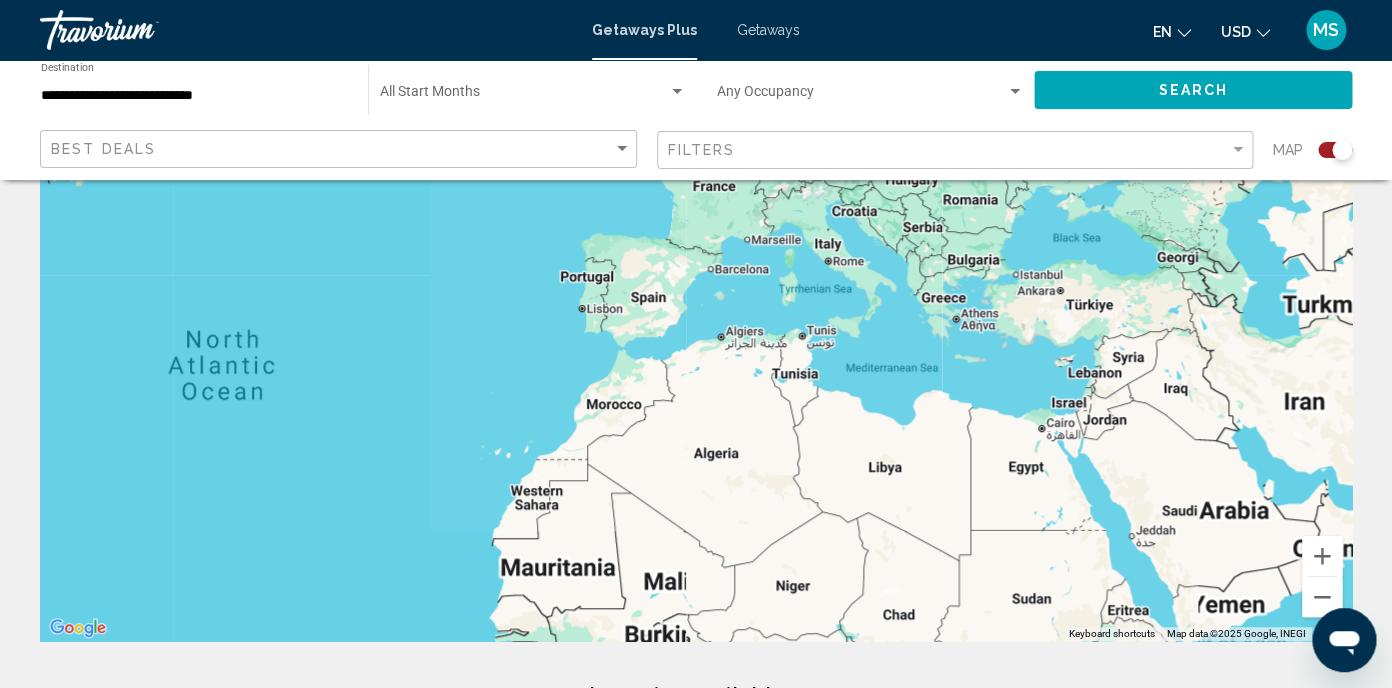 type on "**********" 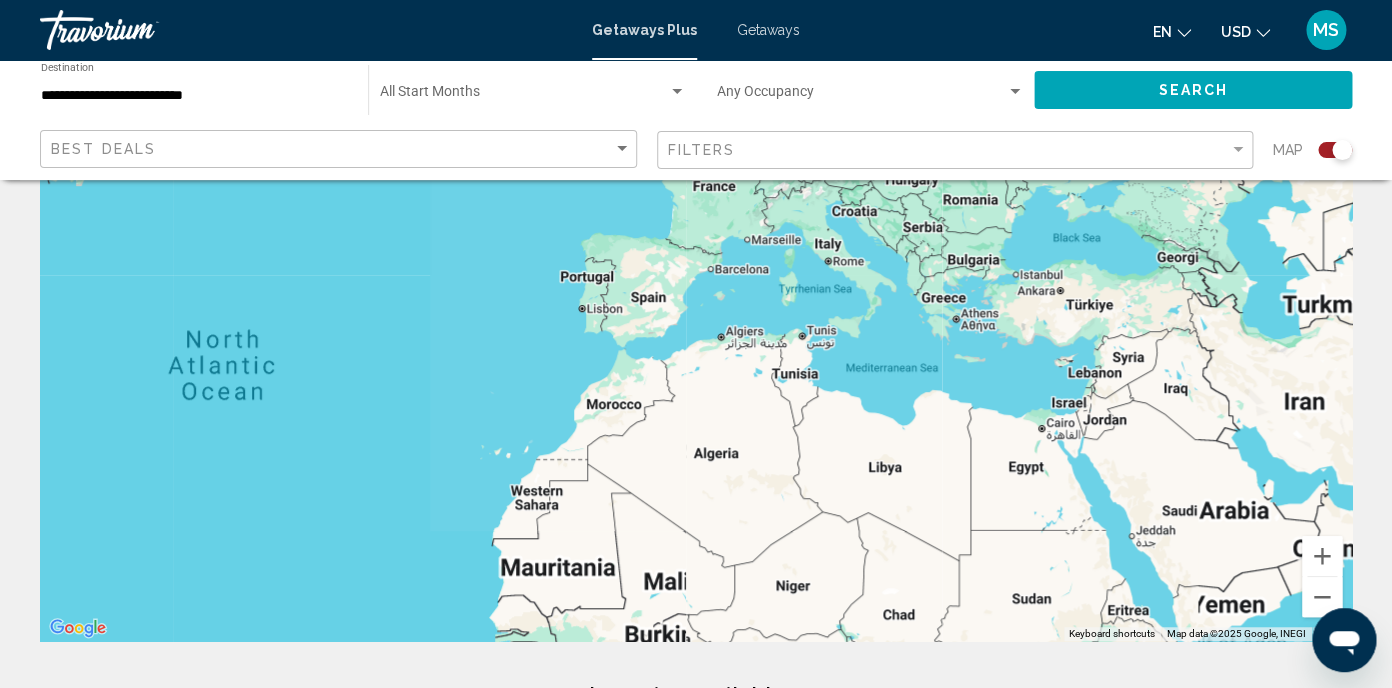 click on "To navigate, press the arrow keys. To activate drag with keyboard, press Alt + Enter. Once in keyboard drag state, use the arrow keys to move the marker. To complete the drag, press the Enter key. To cancel, press Escape." at bounding box center [696, 341] 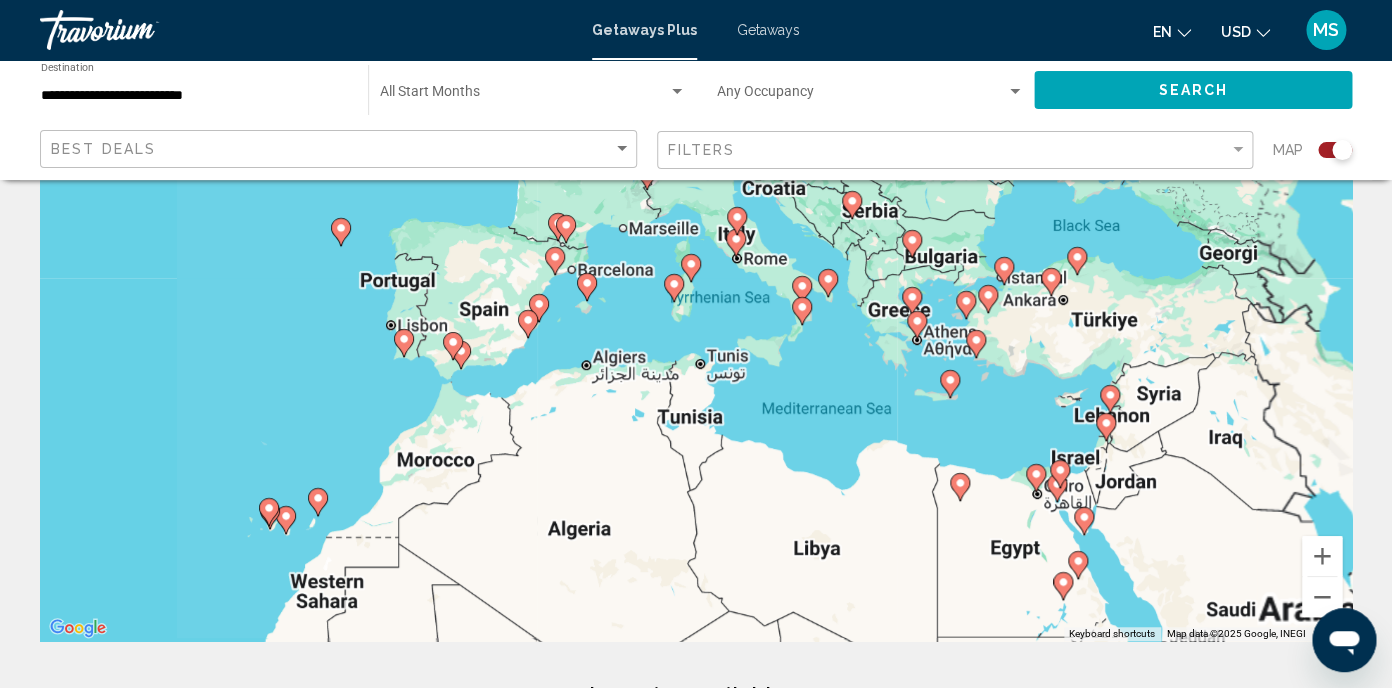 click on "To navigate, press the arrow keys. To activate drag with keyboard, press Alt + Enter. Once in keyboard drag state, use the arrow keys to move the marker. To complete the drag, press the Enter key. To cancel, press Escape." at bounding box center [696, 341] 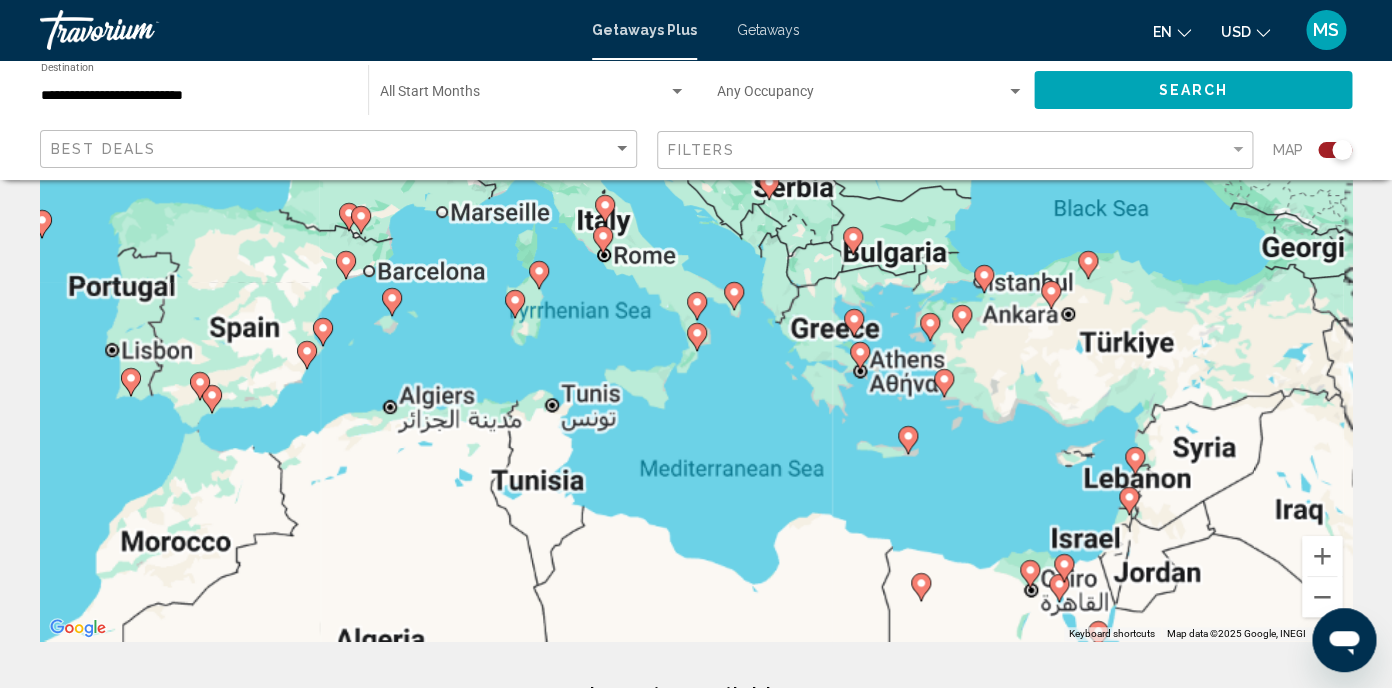 click on "To navigate, press the arrow keys. To activate drag with keyboard, press Alt + Enter. Once in keyboard drag state, use the arrow keys to move the marker. To complete the drag, press the Enter key. To cancel, press Escape." at bounding box center [696, 341] 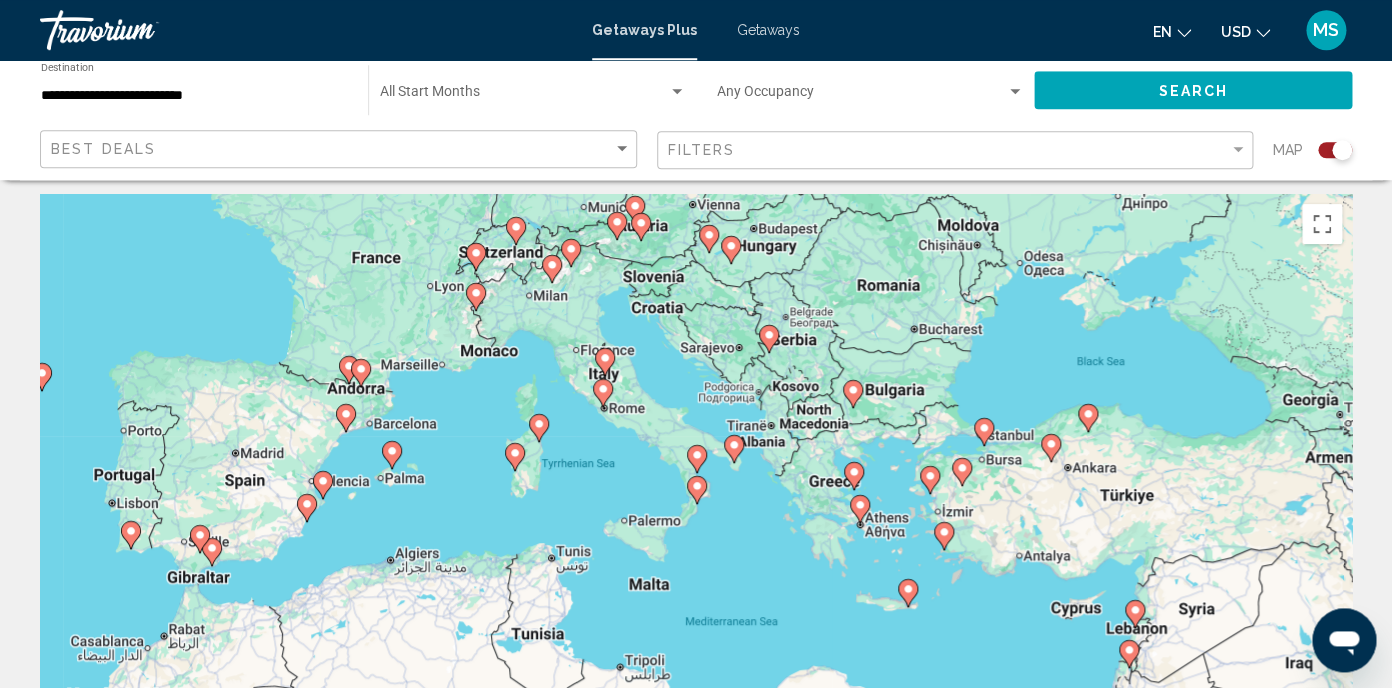 scroll, scrollTop: 0, scrollLeft: 0, axis: both 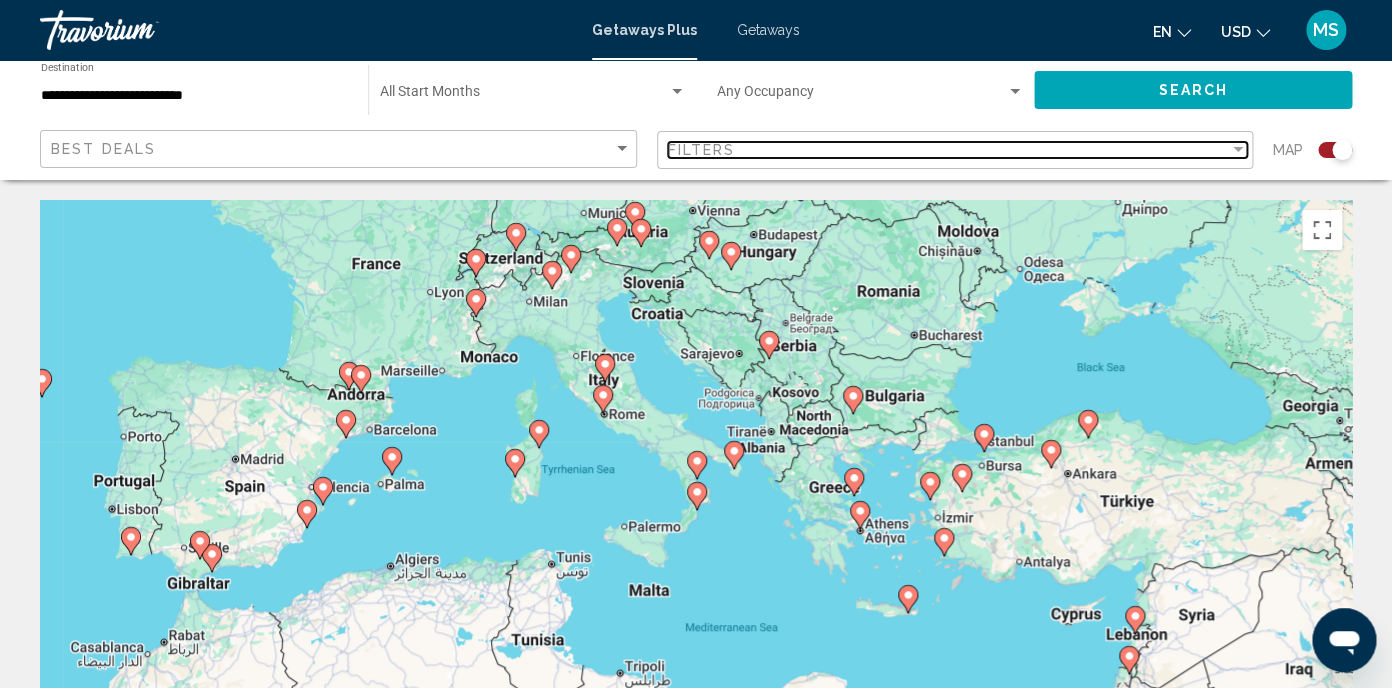 drag, startPoint x: 1234, startPoint y: 92, endPoint x: 1085, endPoint y: 94, distance: 149.01343 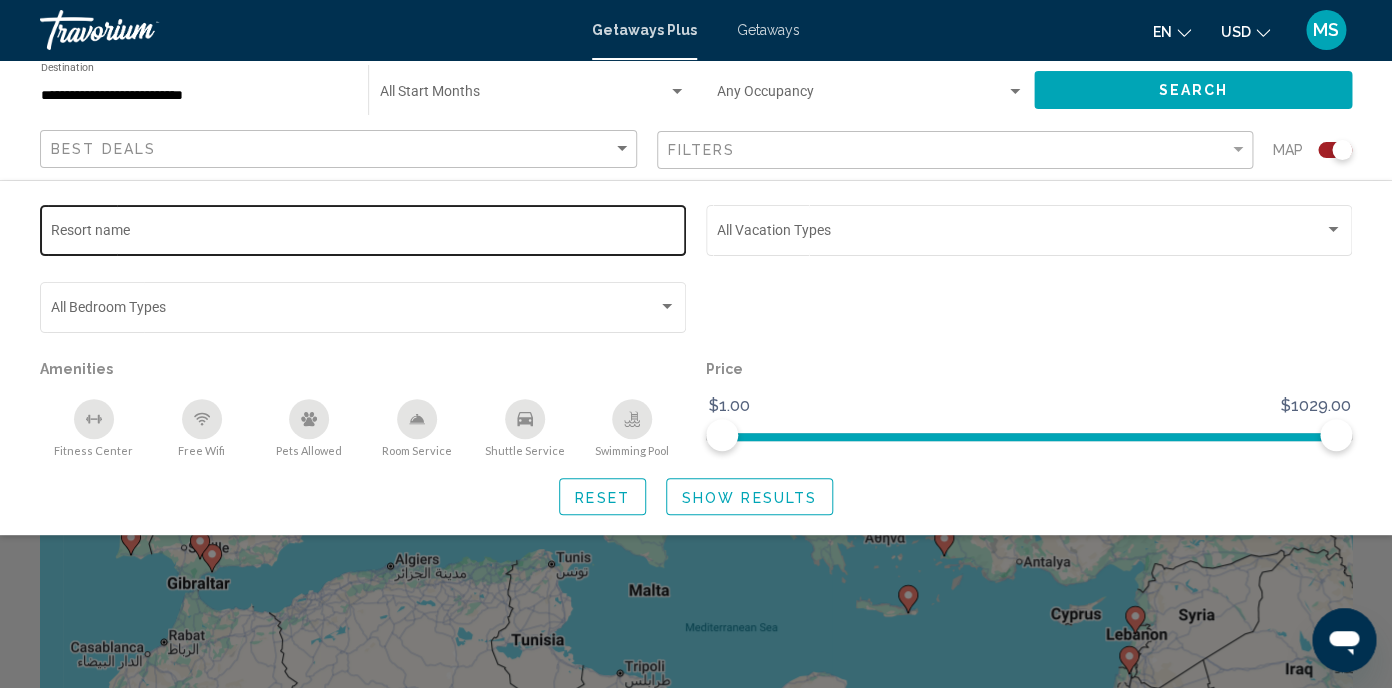 click on "Resort name" at bounding box center [363, 234] 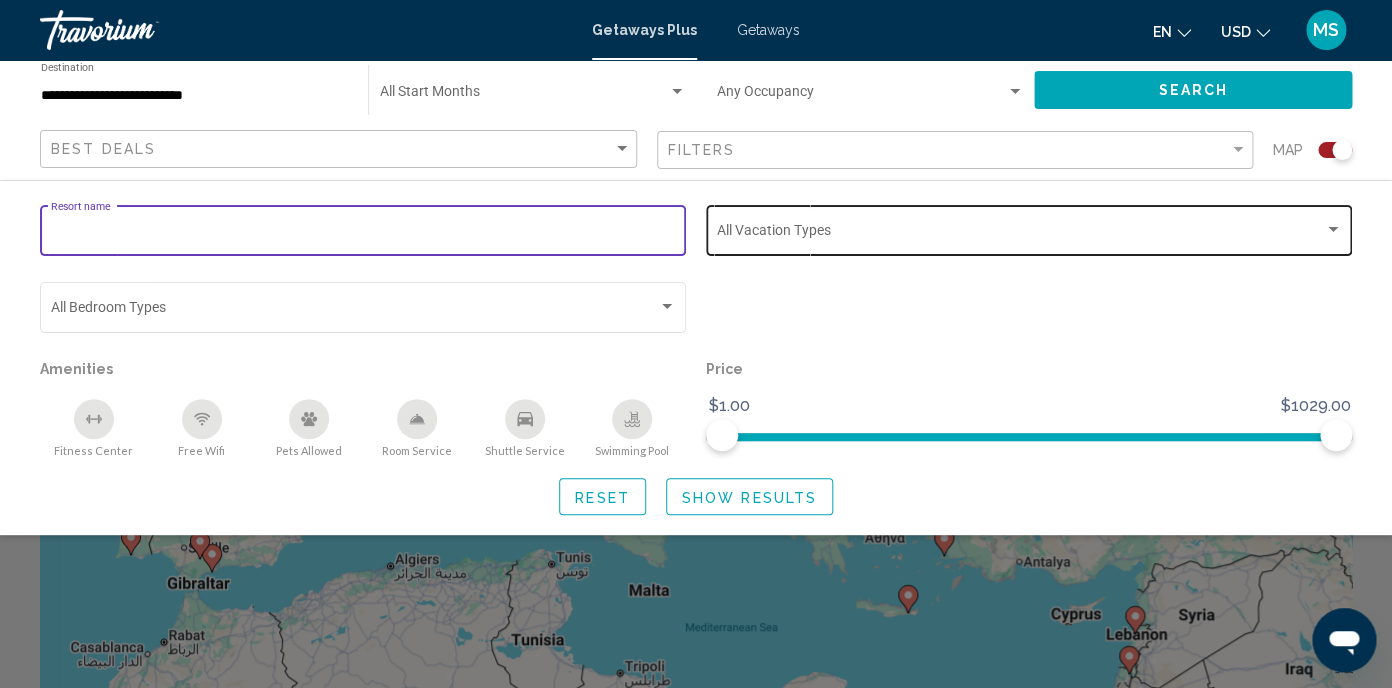 click at bounding box center [1333, 229] 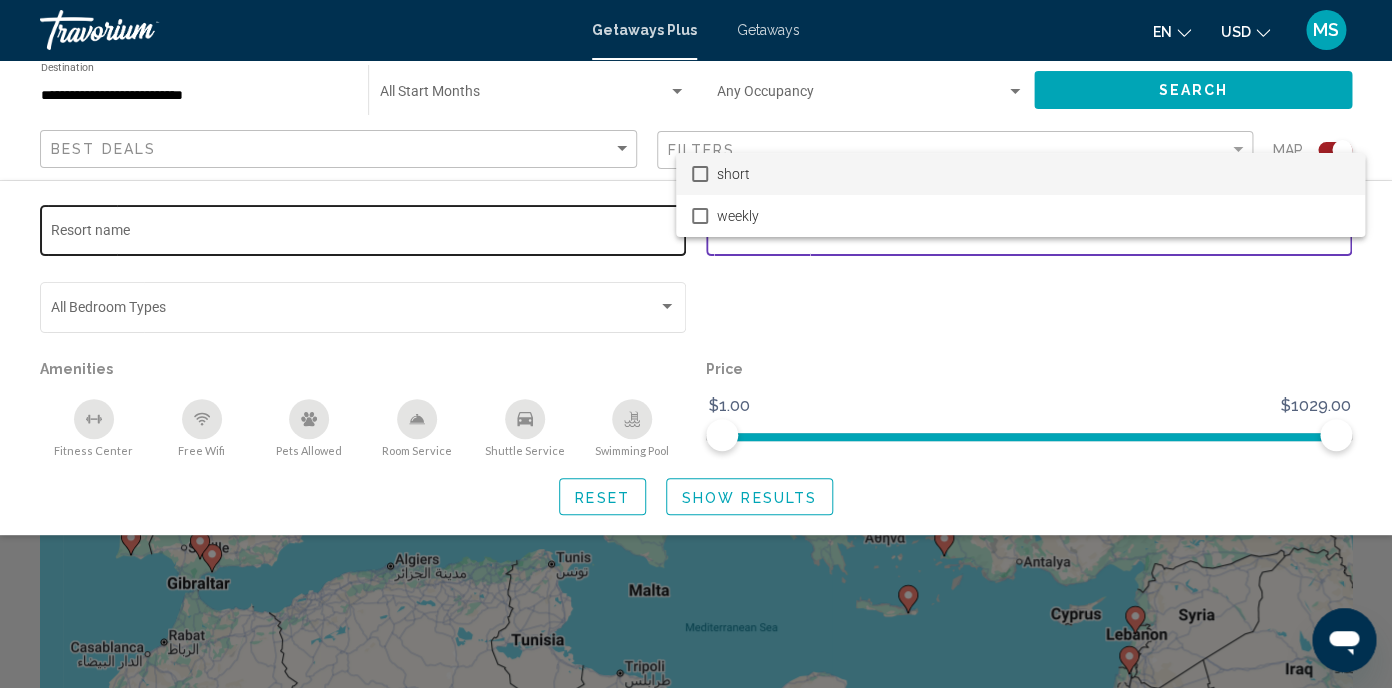click at bounding box center [696, 344] 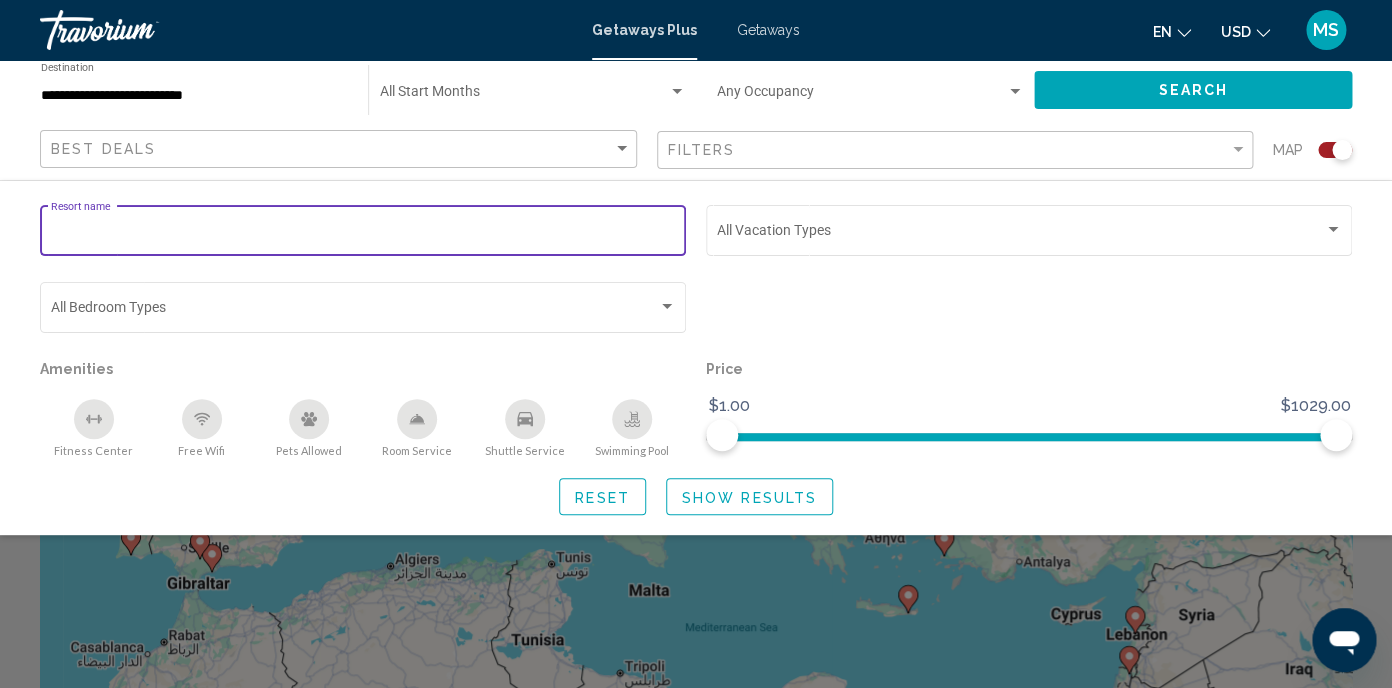 click on "Resort name" at bounding box center (363, 234) 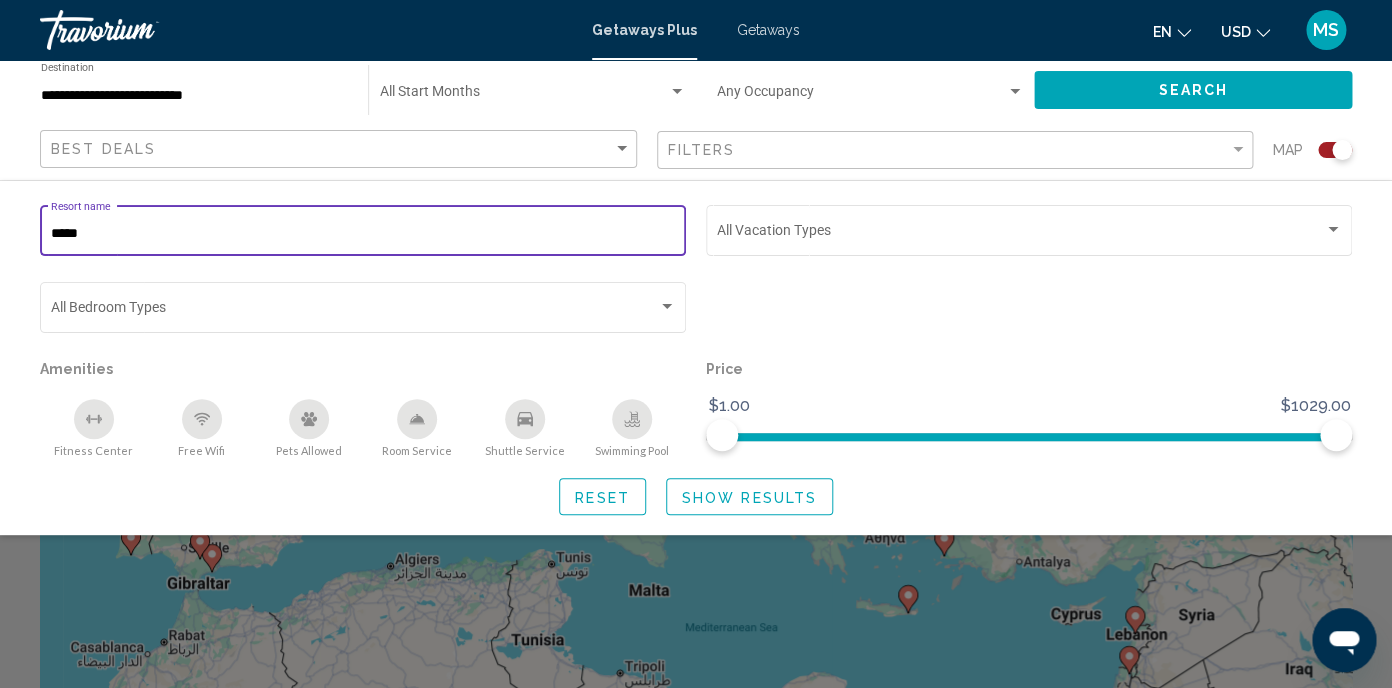type on "******" 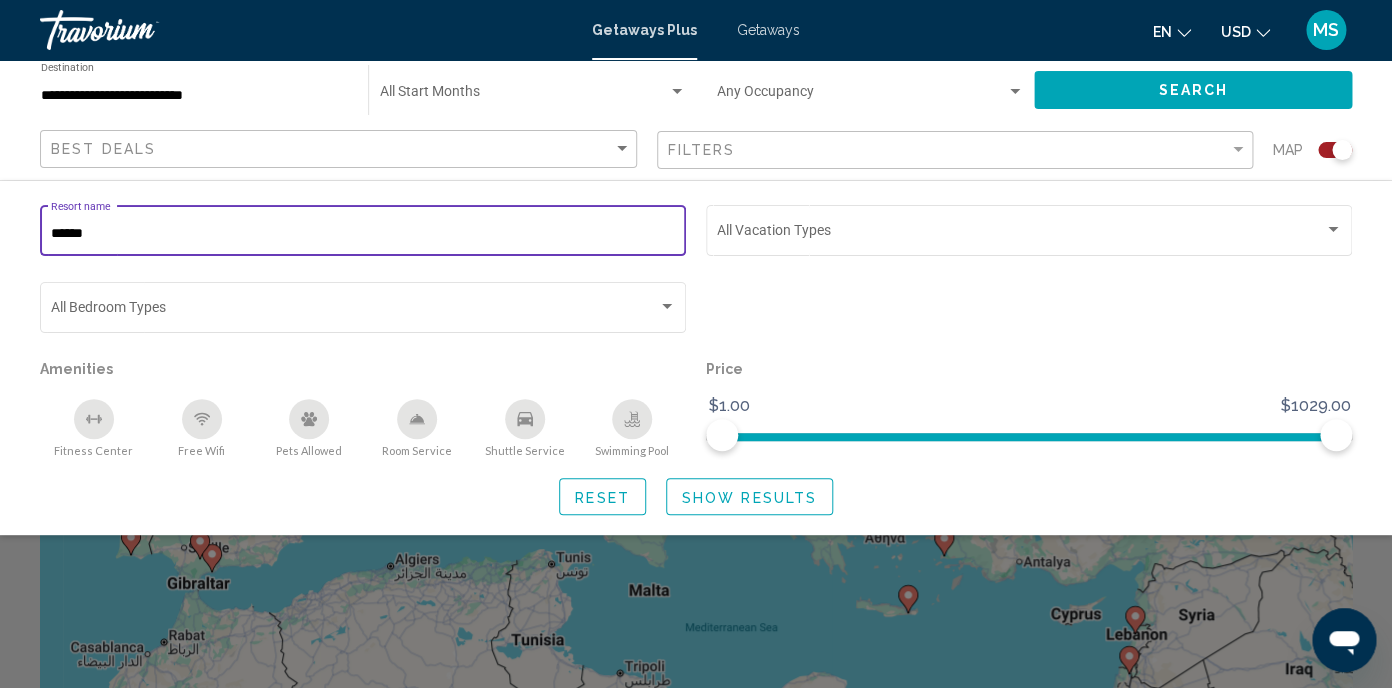 click on "Show Results" 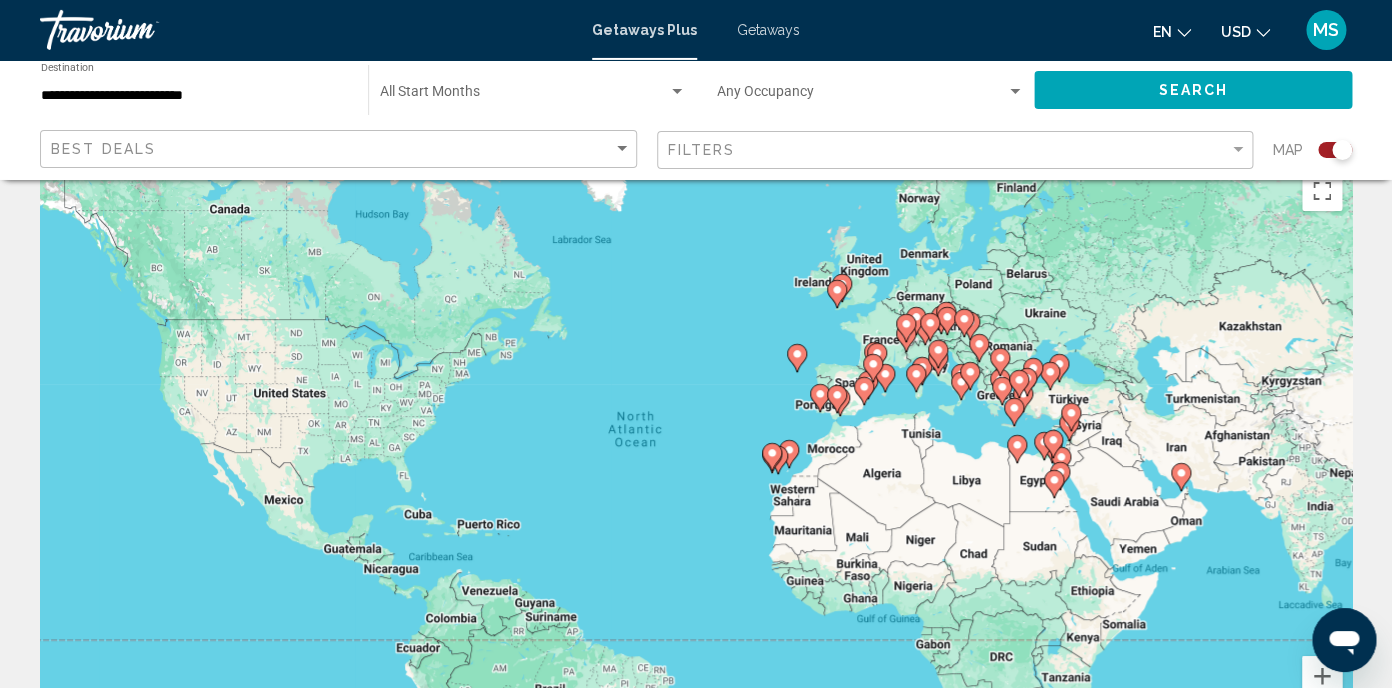 scroll, scrollTop: 0, scrollLeft: 0, axis: both 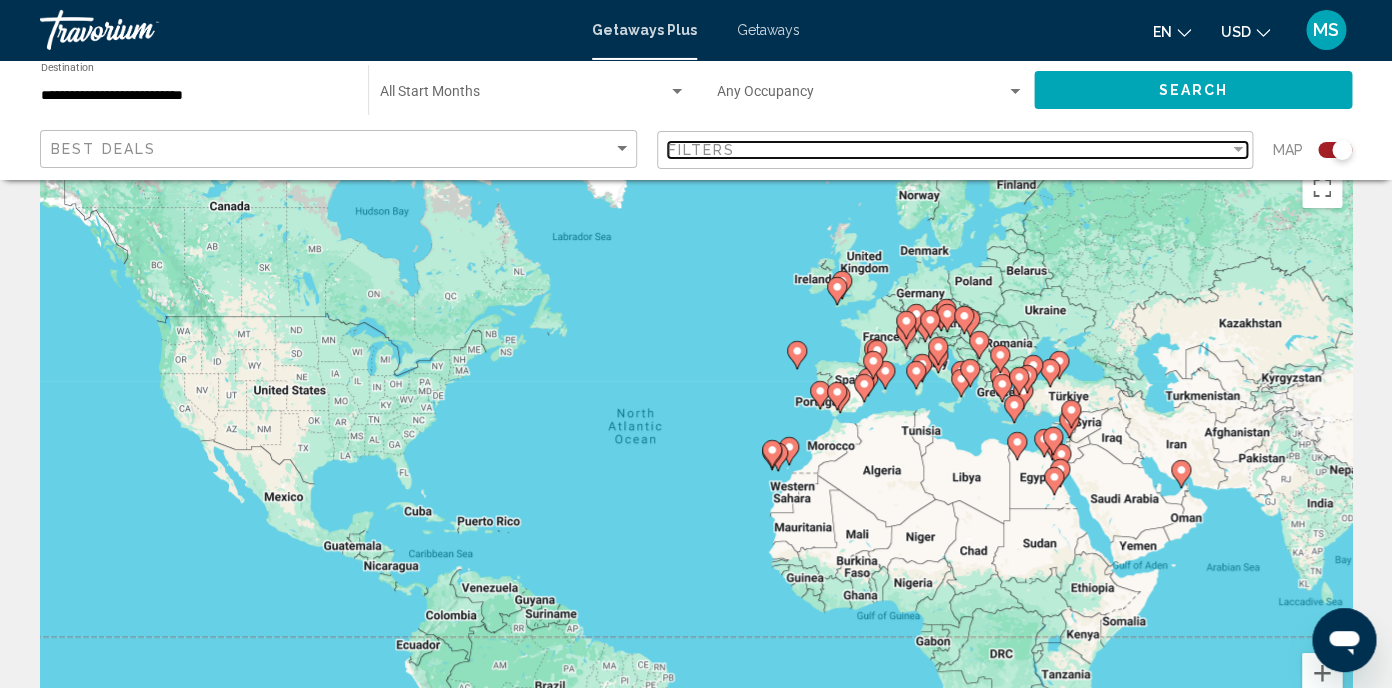 click at bounding box center (1238, 149) 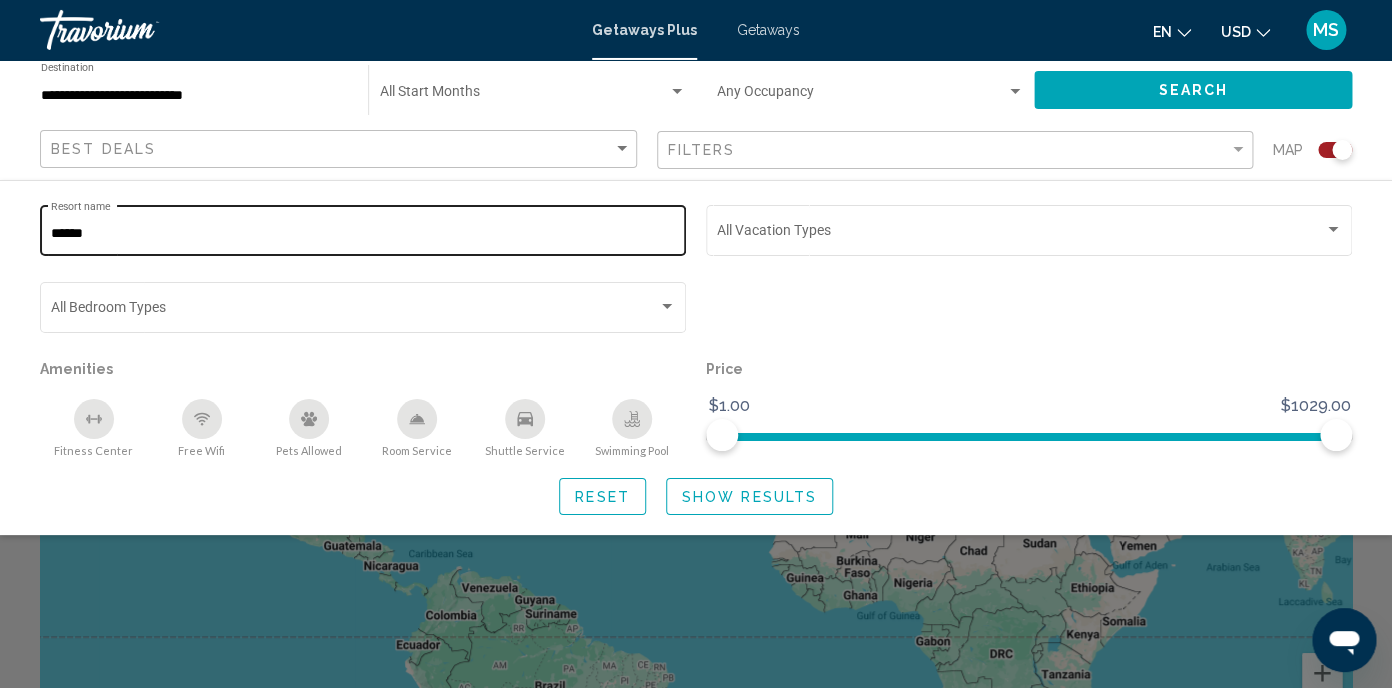 click on "******" at bounding box center (363, 234) 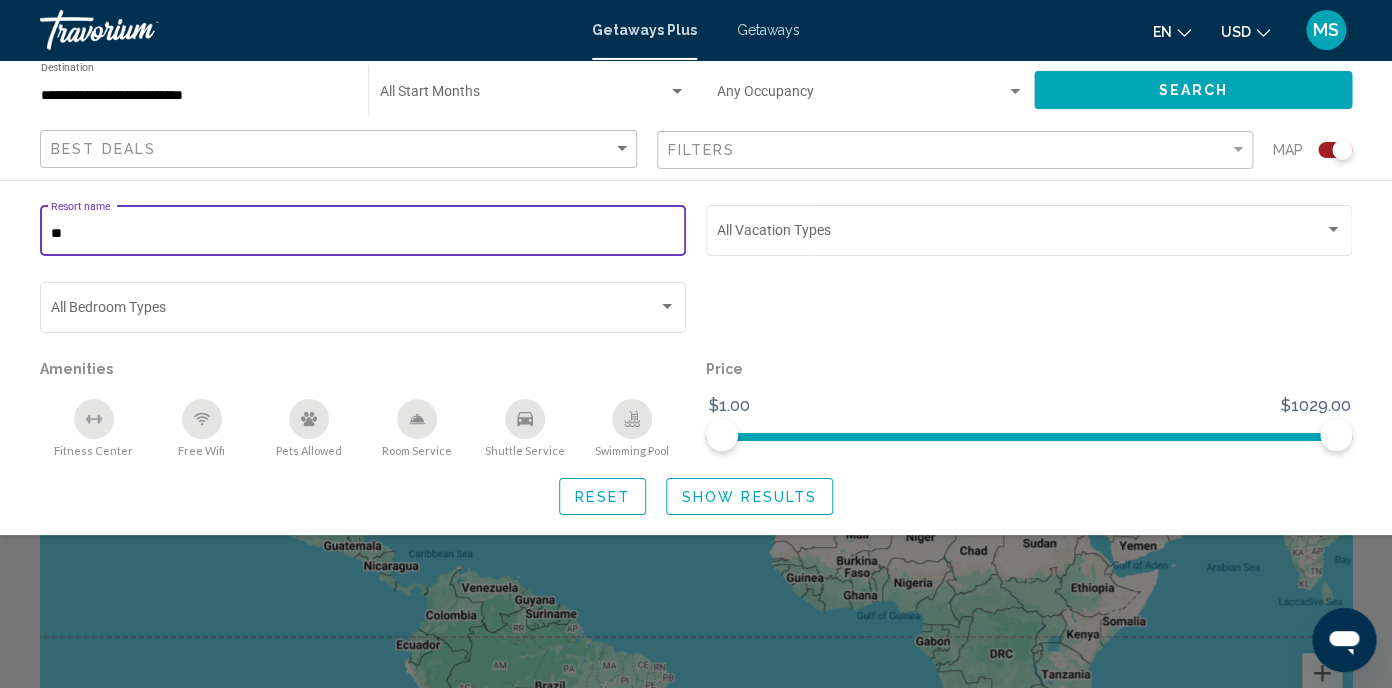 type on "*" 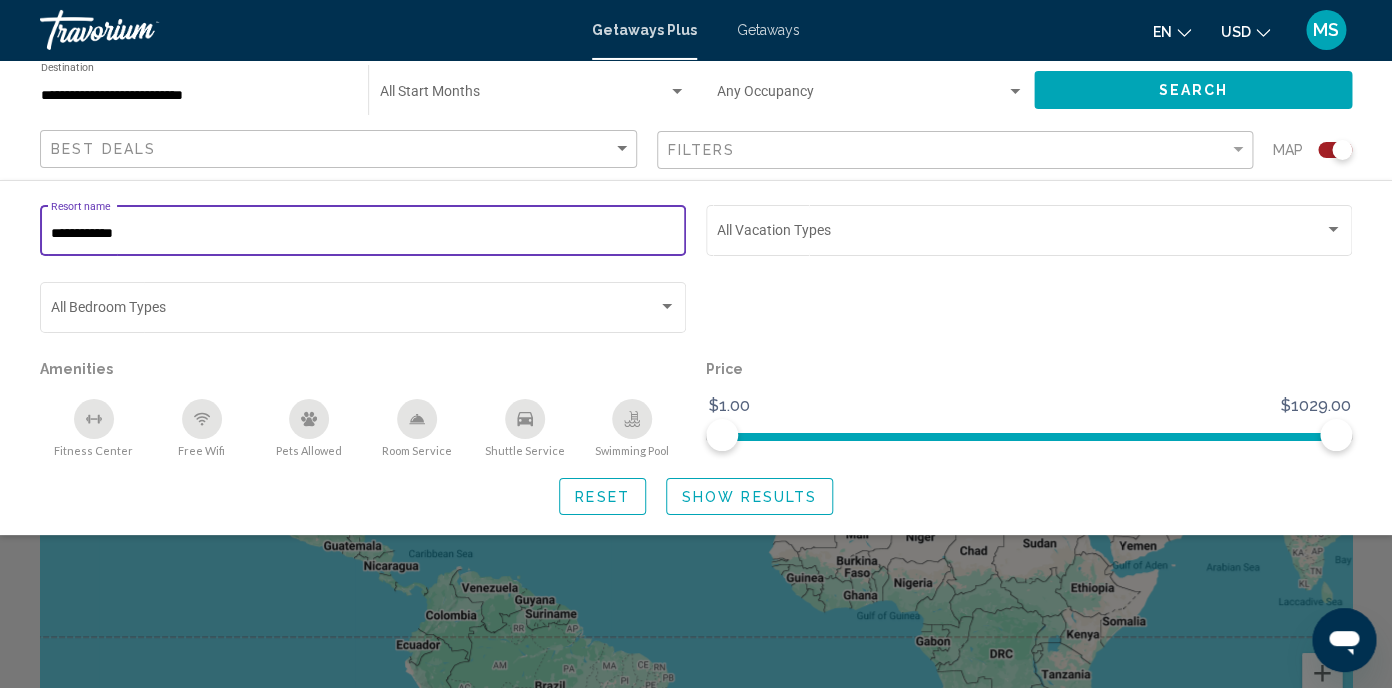 click on "**********" at bounding box center [363, 234] 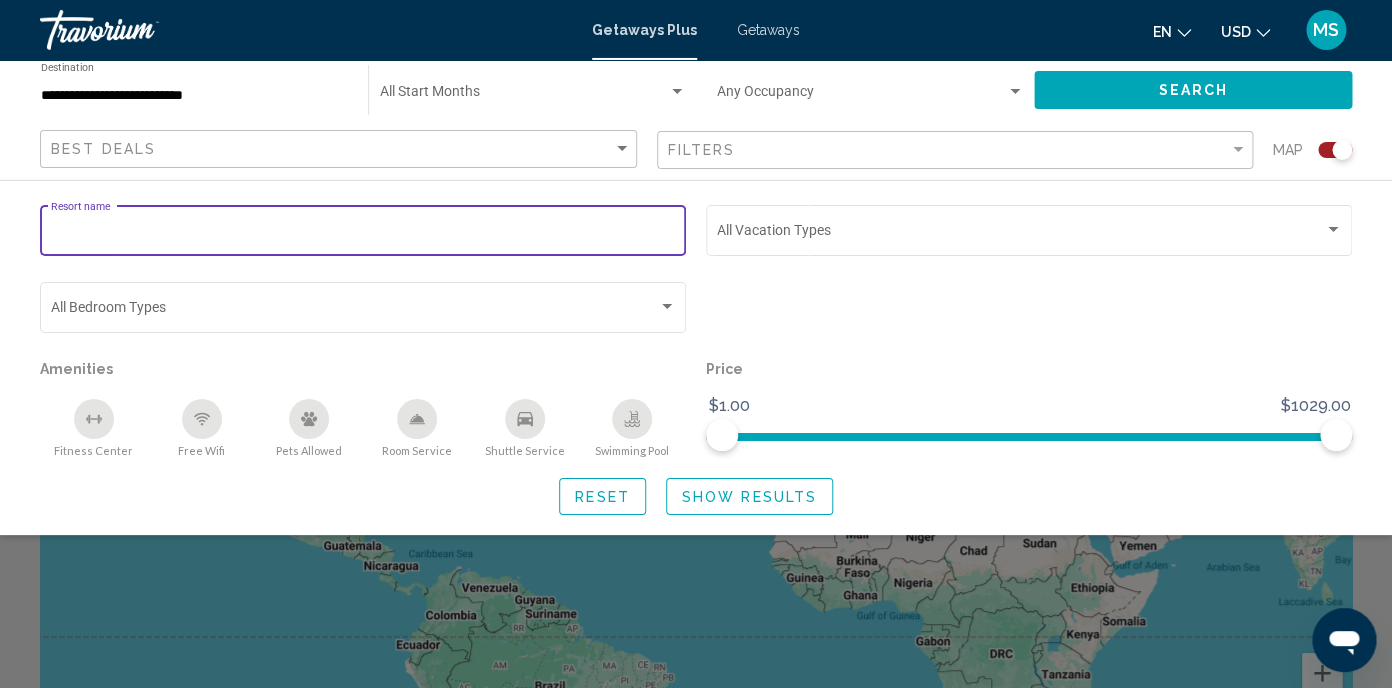 paste on "**********" 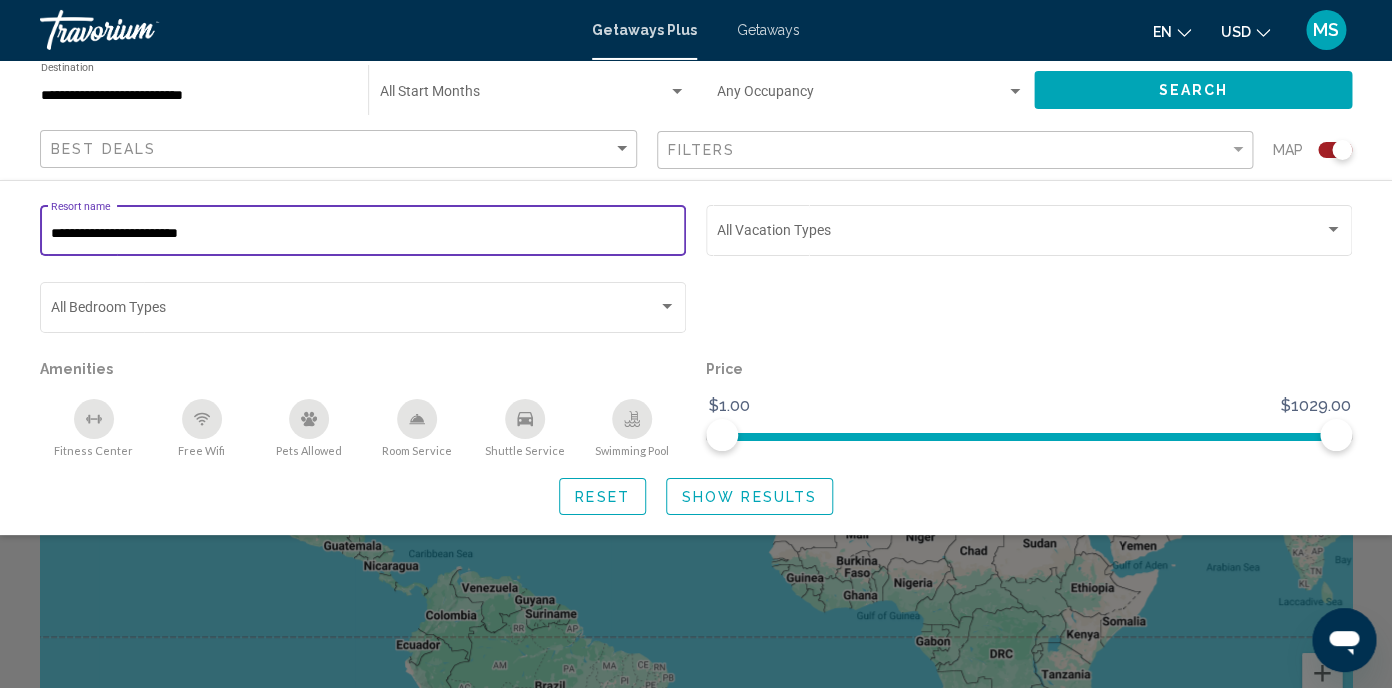 type on "**********" 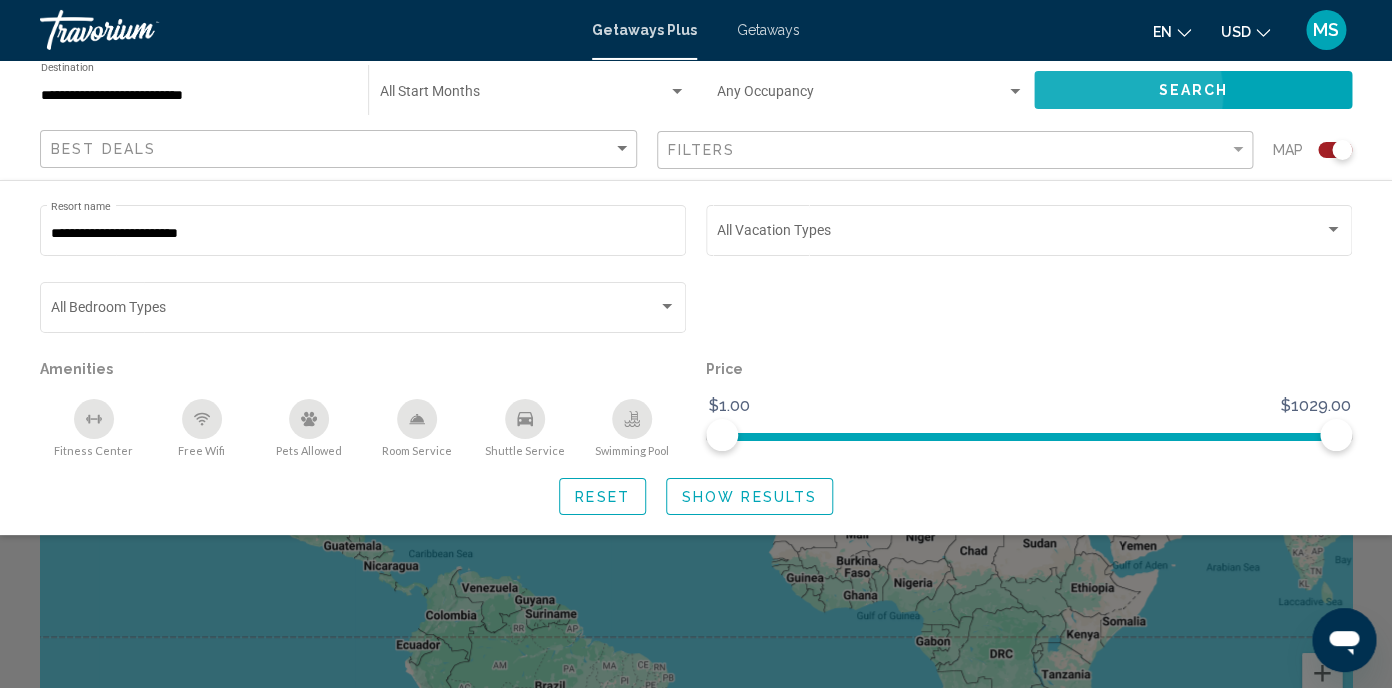 click on "Search" 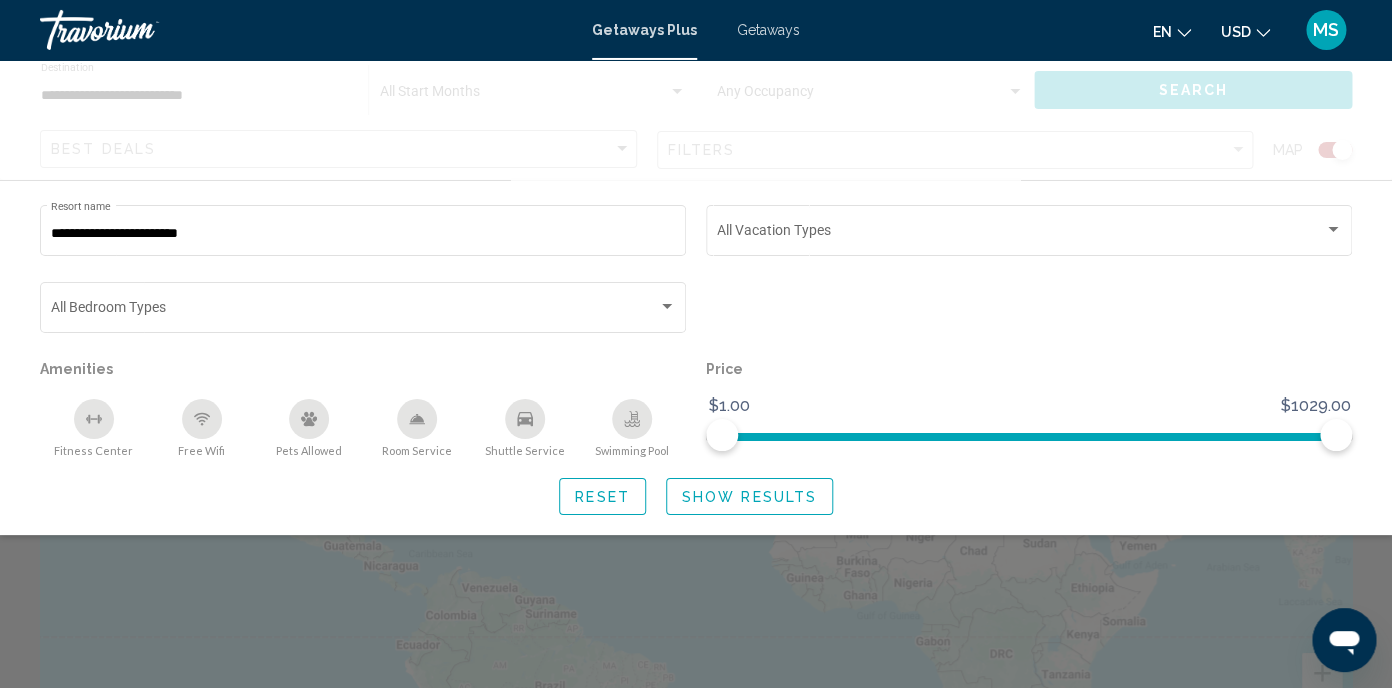 scroll, scrollTop: 0, scrollLeft: 0, axis: both 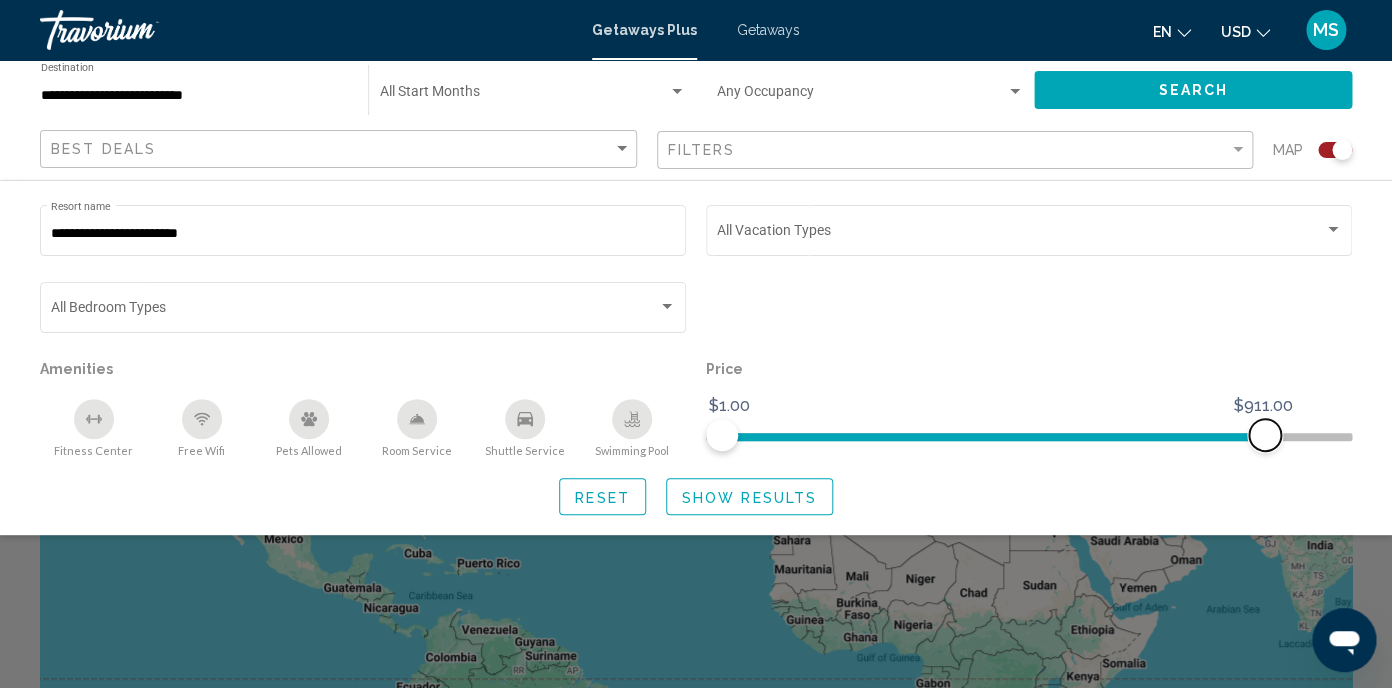 drag, startPoint x: 1324, startPoint y: 379, endPoint x: 1304, endPoint y: 382, distance: 20.22375 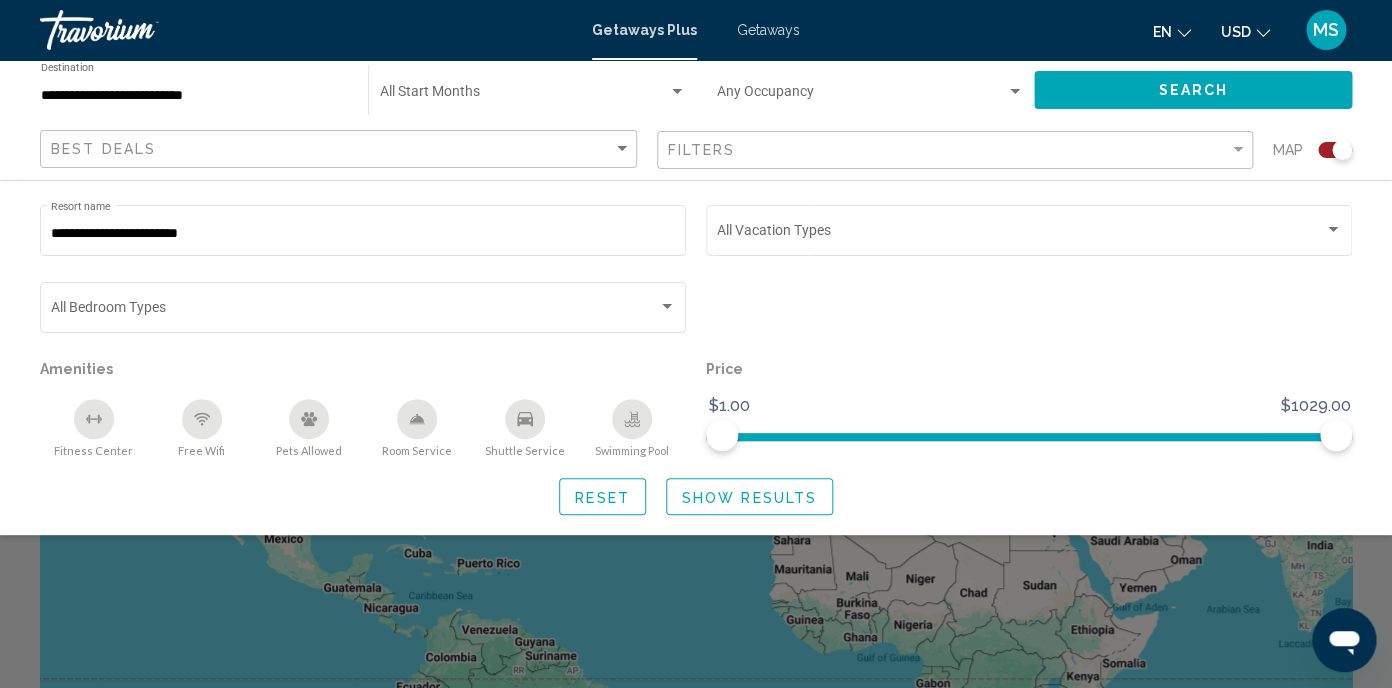 click at bounding box center (677, 92) 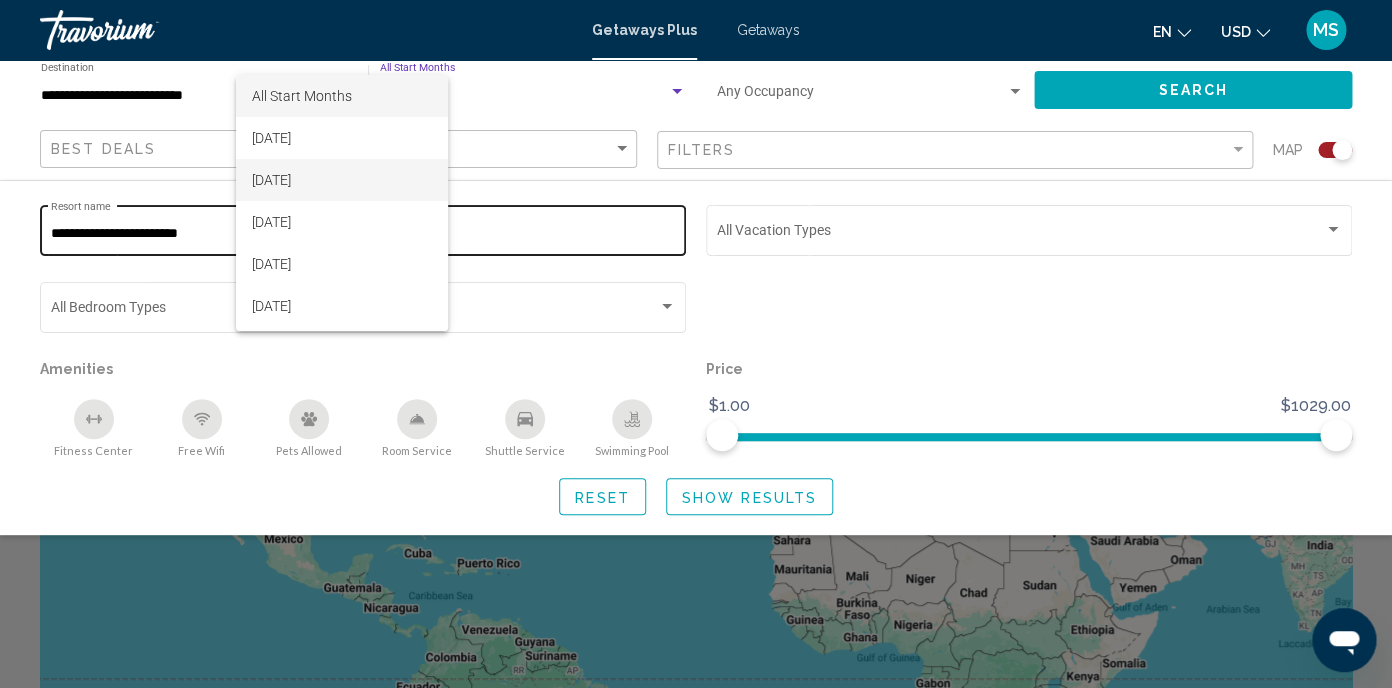 click on "August 2025" at bounding box center (342, 180) 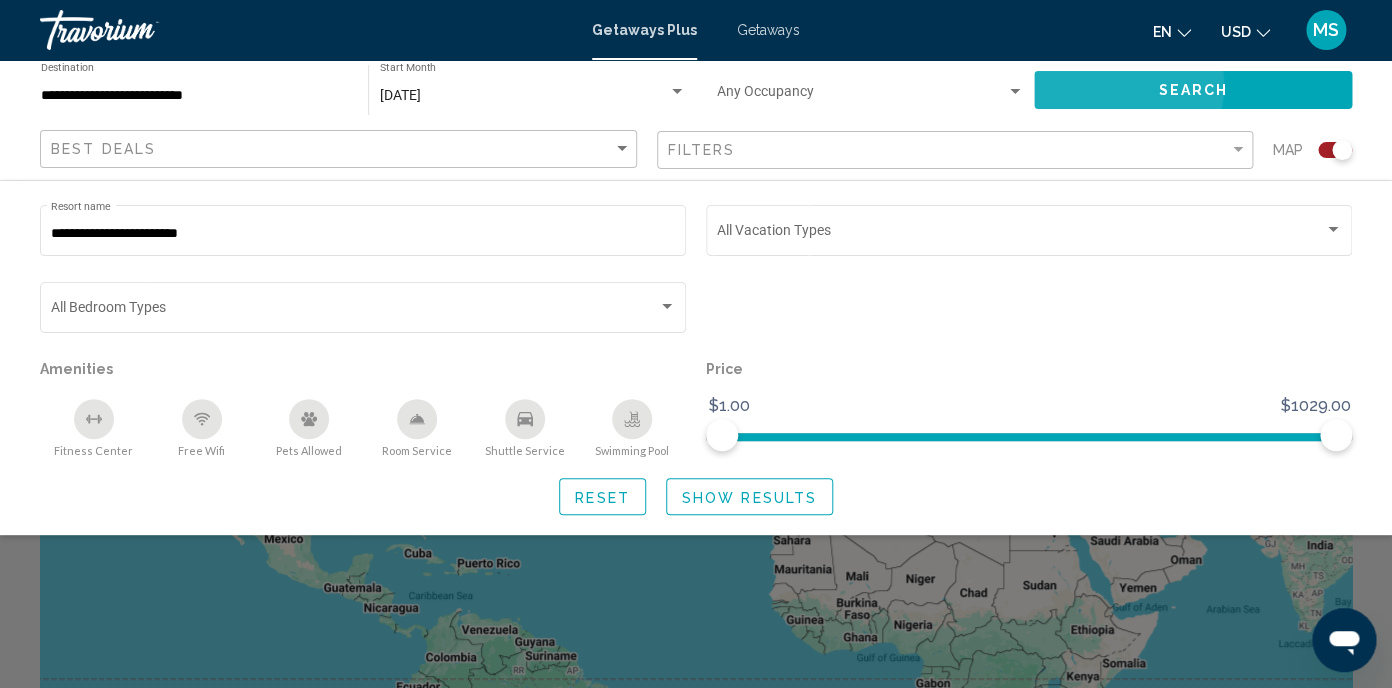 click on "Search" 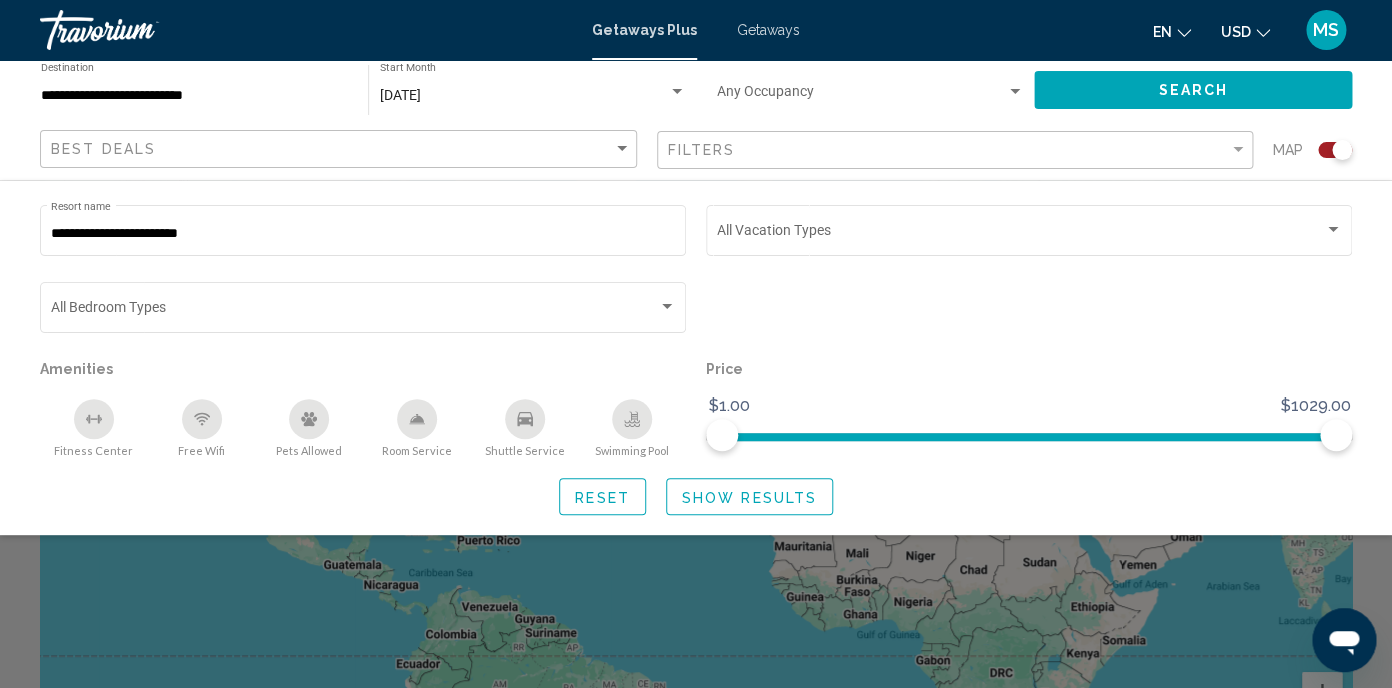 scroll, scrollTop: 0, scrollLeft: 0, axis: both 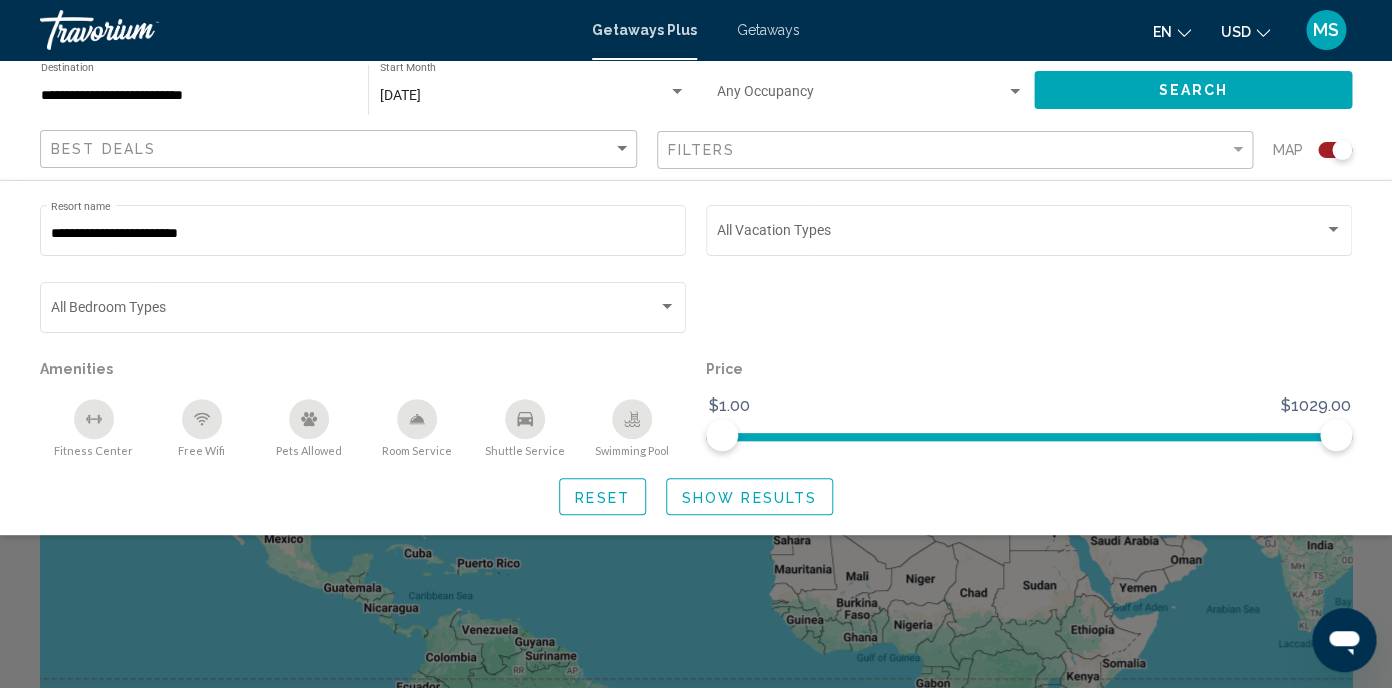 click at bounding box center [1015, 92] 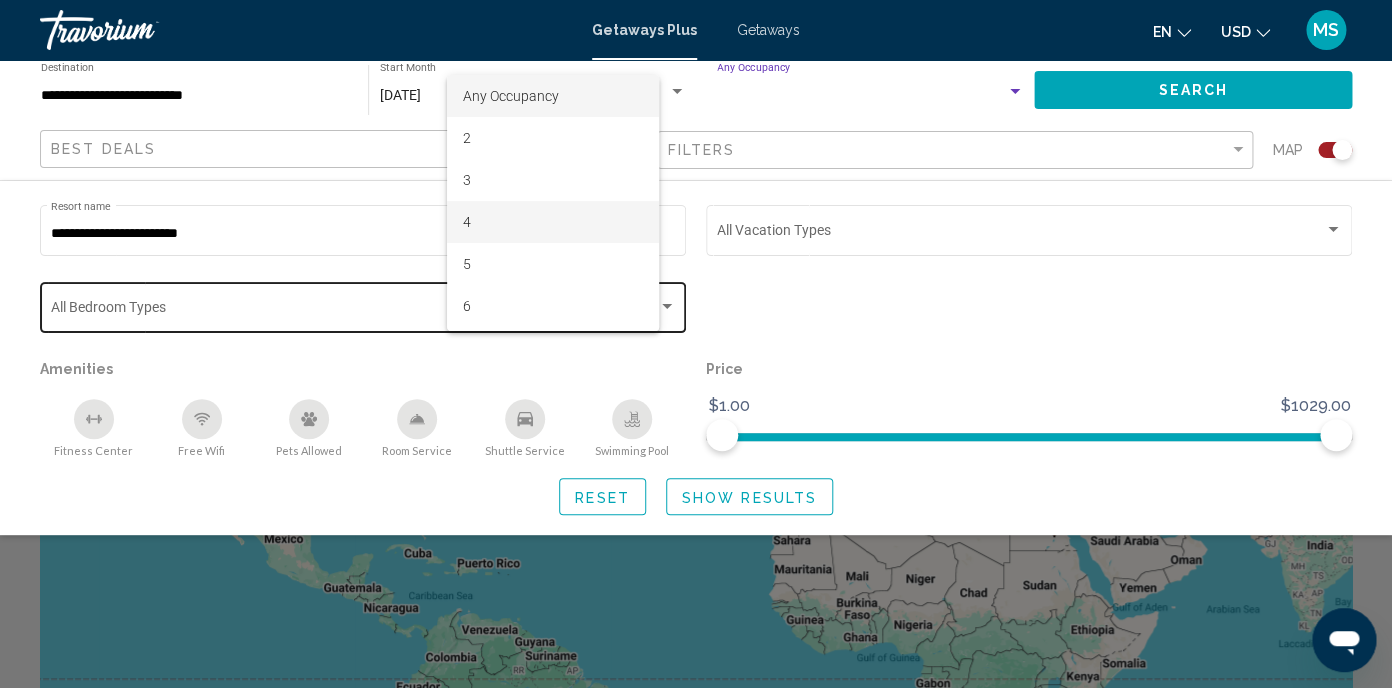 click on "4" at bounding box center [553, 222] 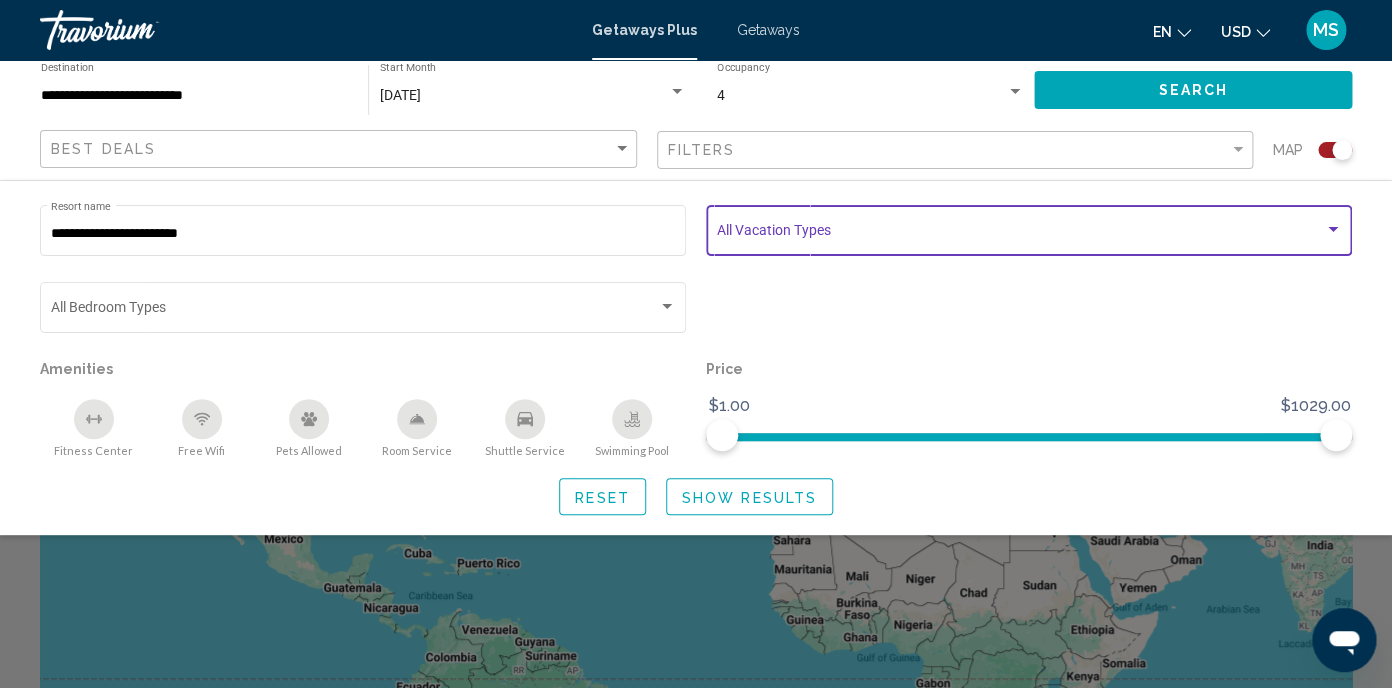 click at bounding box center [1333, 230] 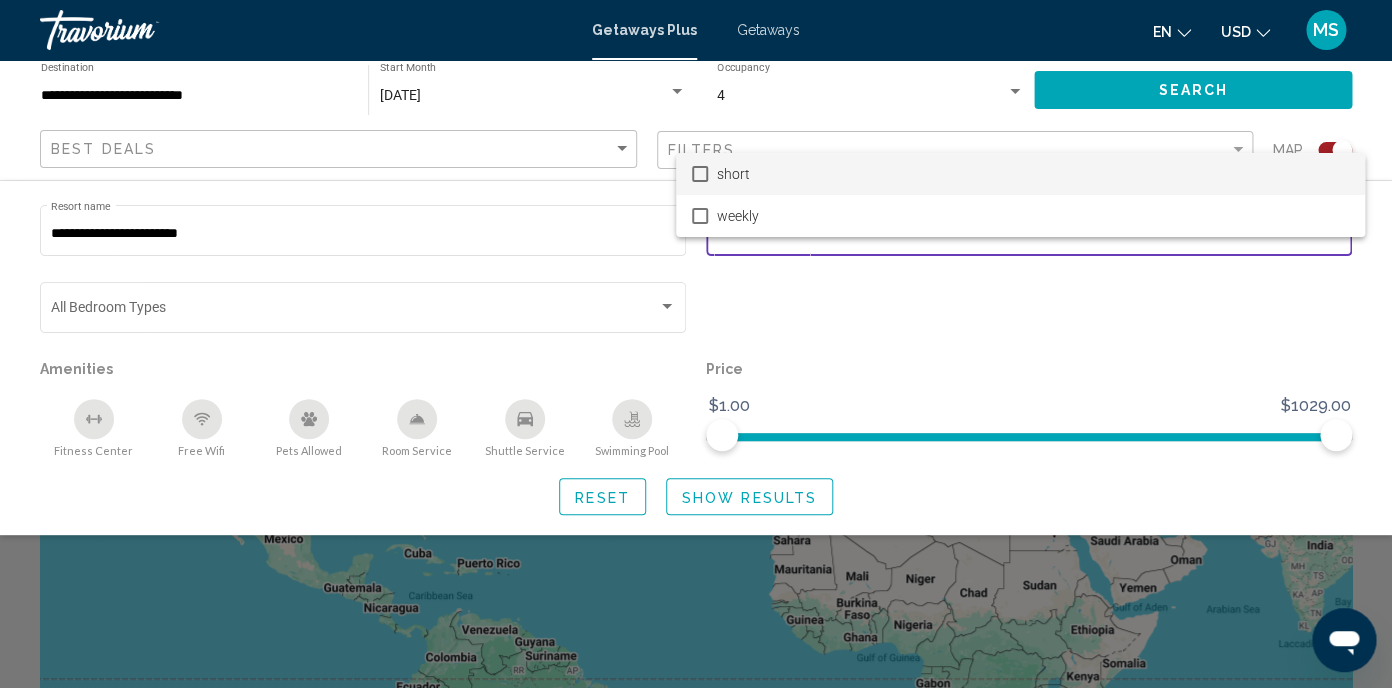 click at bounding box center (696, 344) 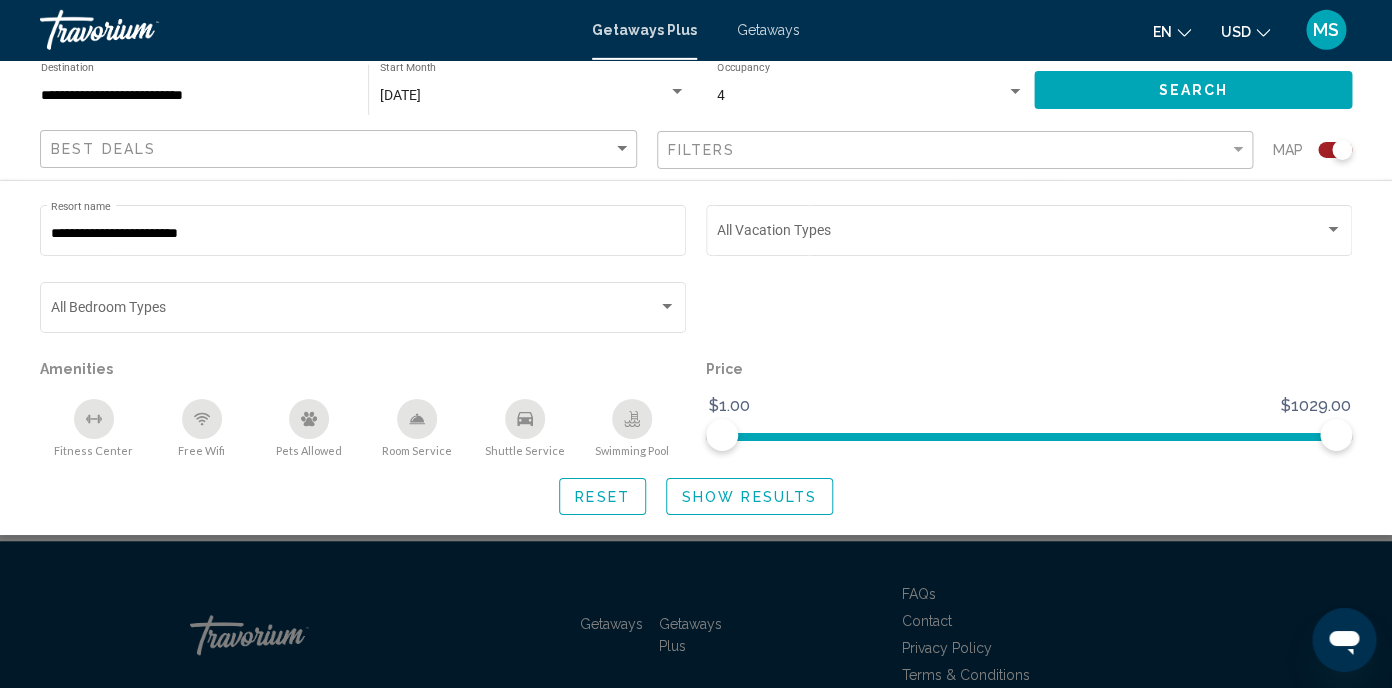 scroll, scrollTop: 351, scrollLeft: 0, axis: vertical 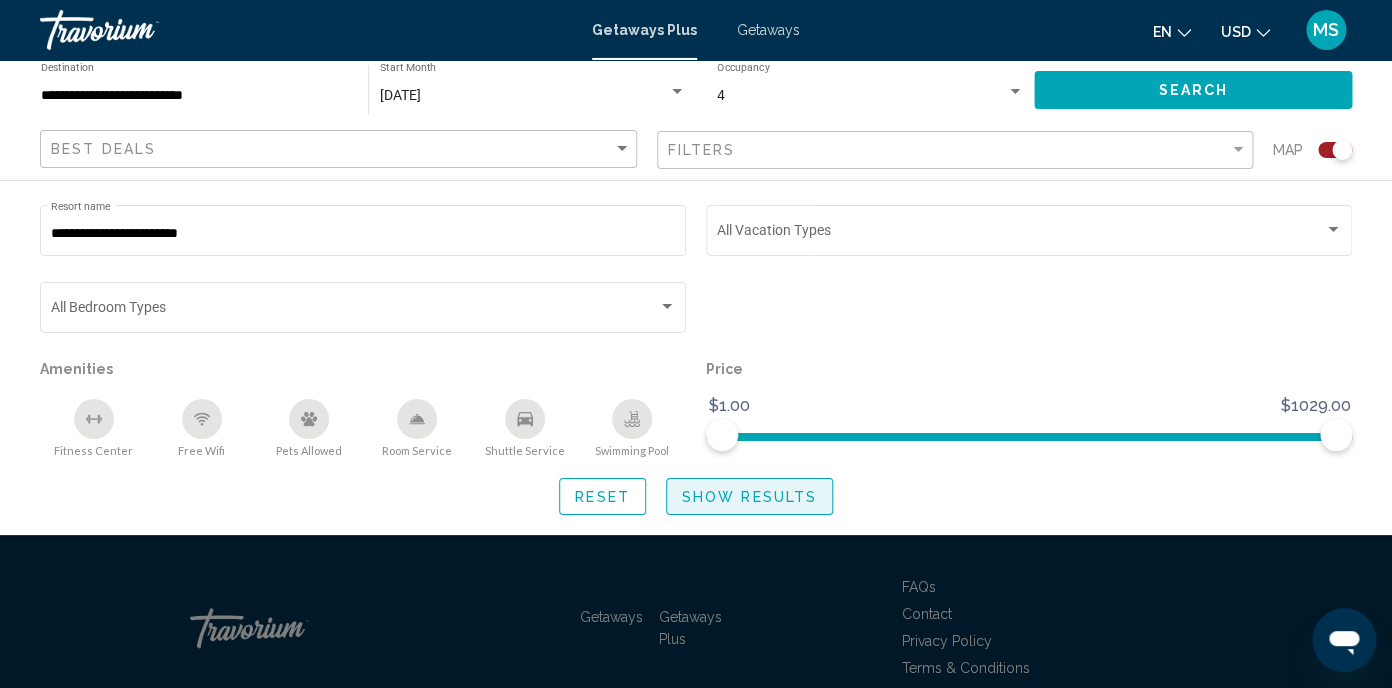 click on "Show Results" 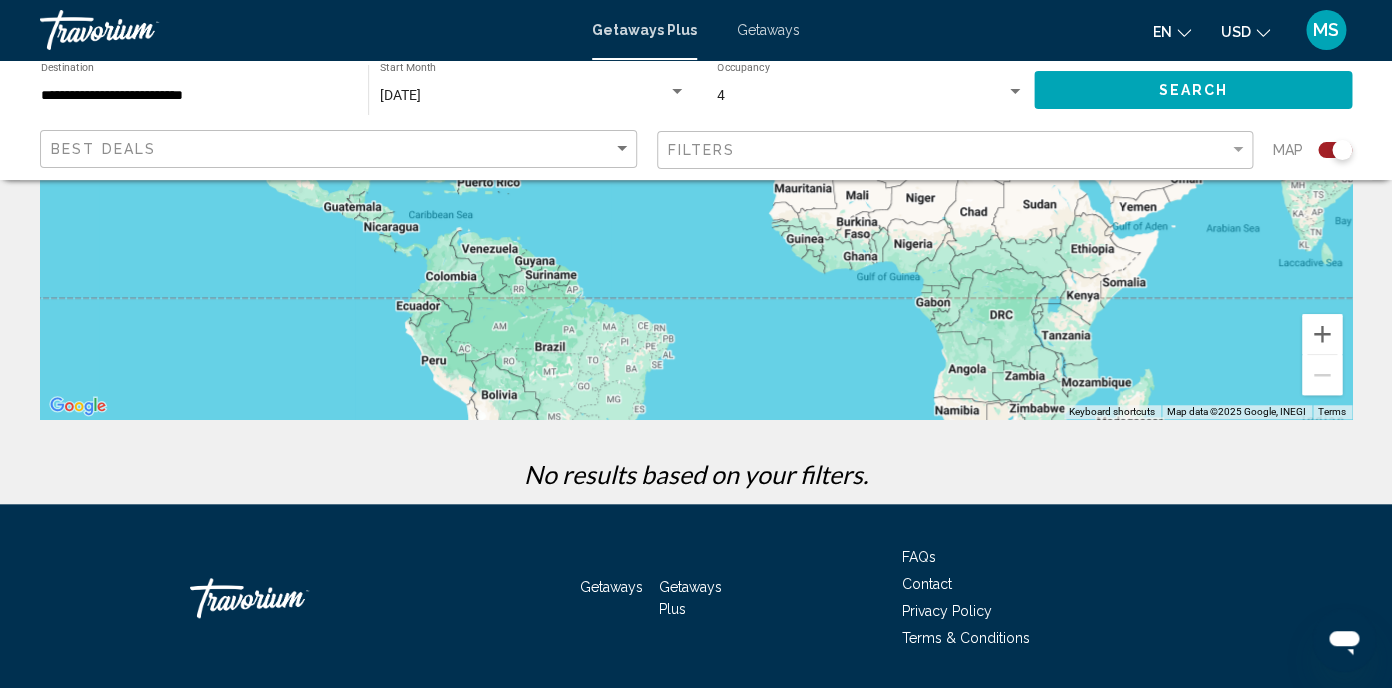 scroll, scrollTop: 0, scrollLeft: 0, axis: both 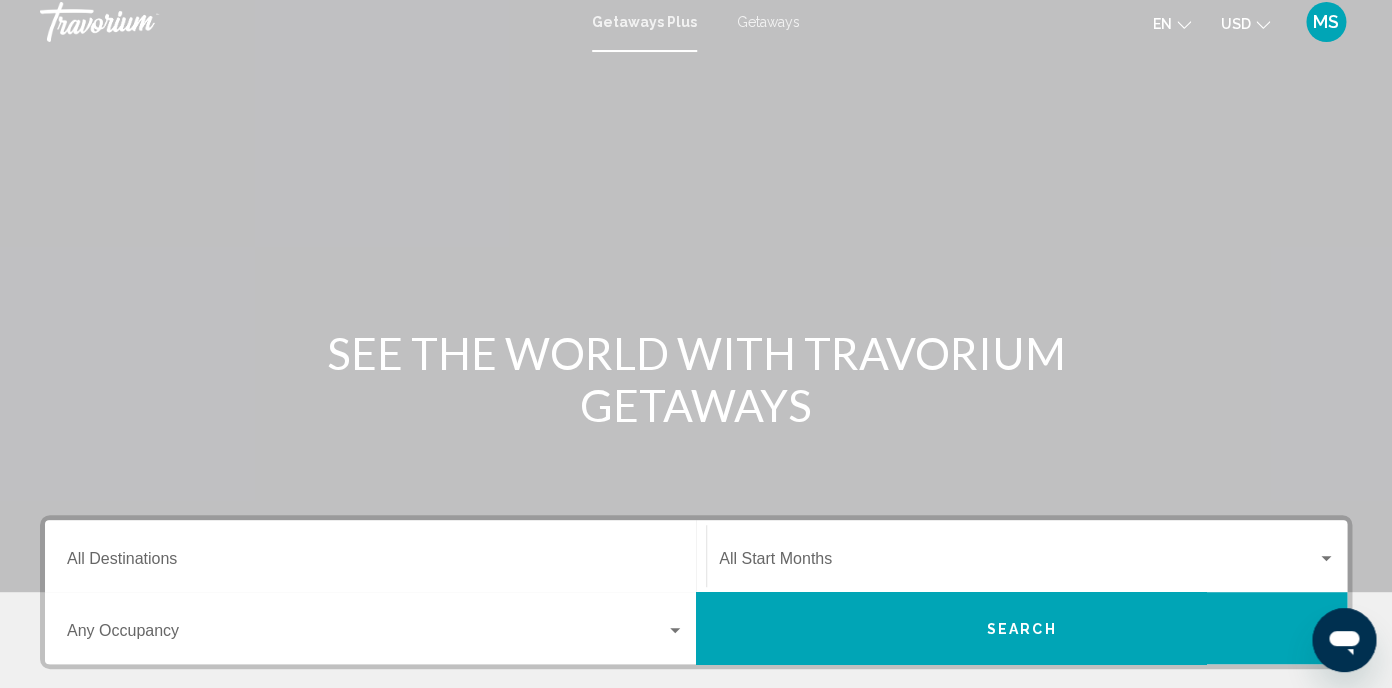 click on "Getaways" at bounding box center [768, 22] 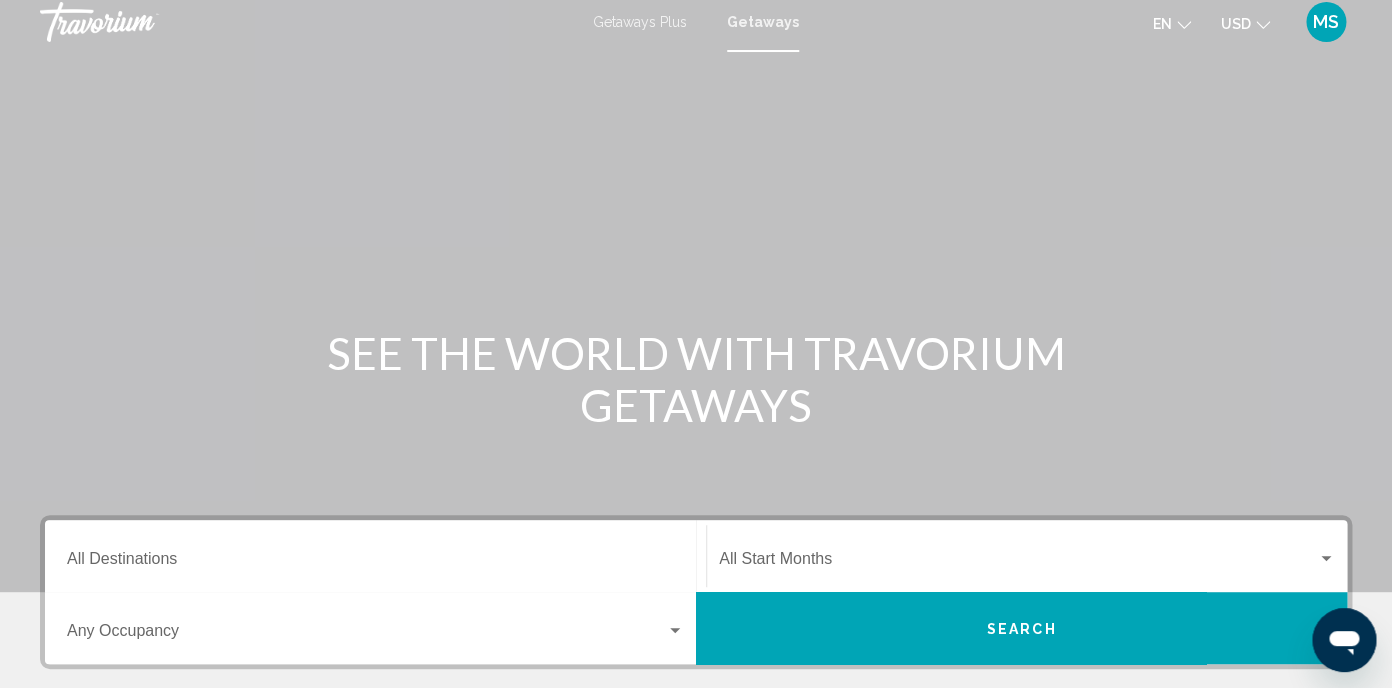 scroll, scrollTop: 0, scrollLeft: 0, axis: both 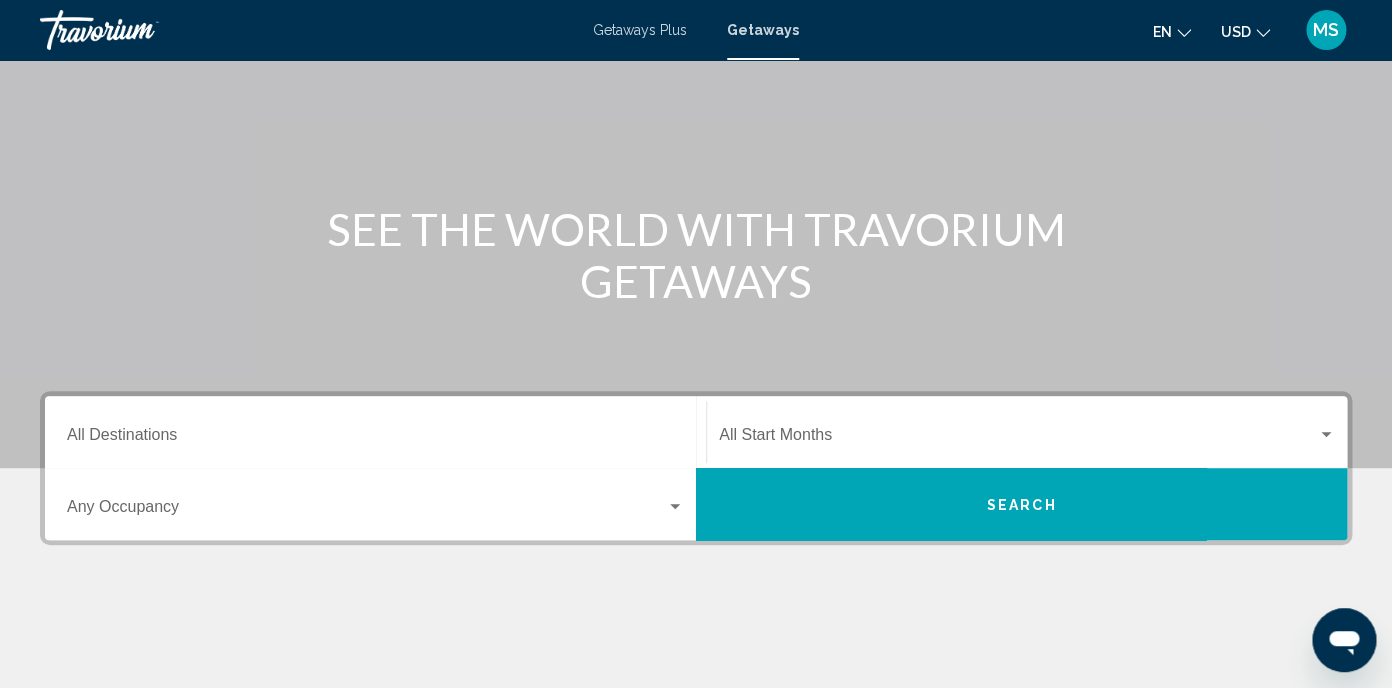 click at bounding box center (675, 506) 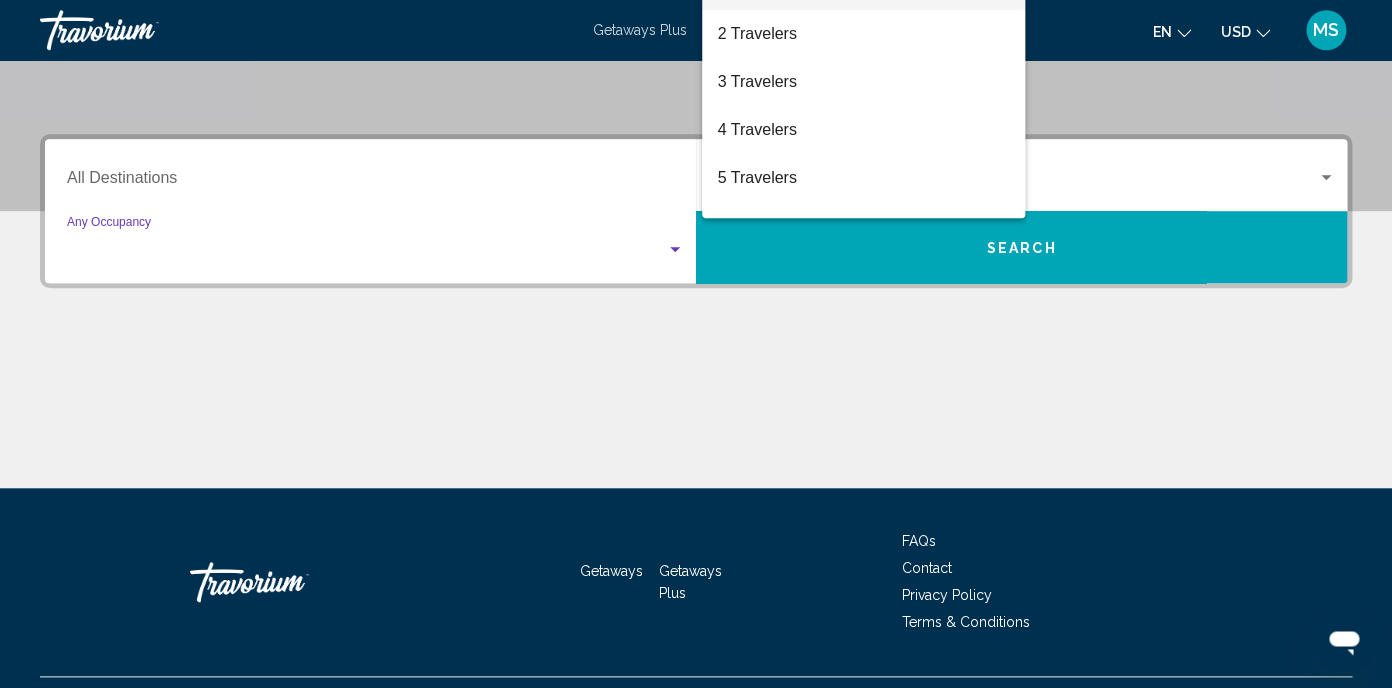 scroll, scrollTop: 397, scrollLeft: 0, axis: vertical 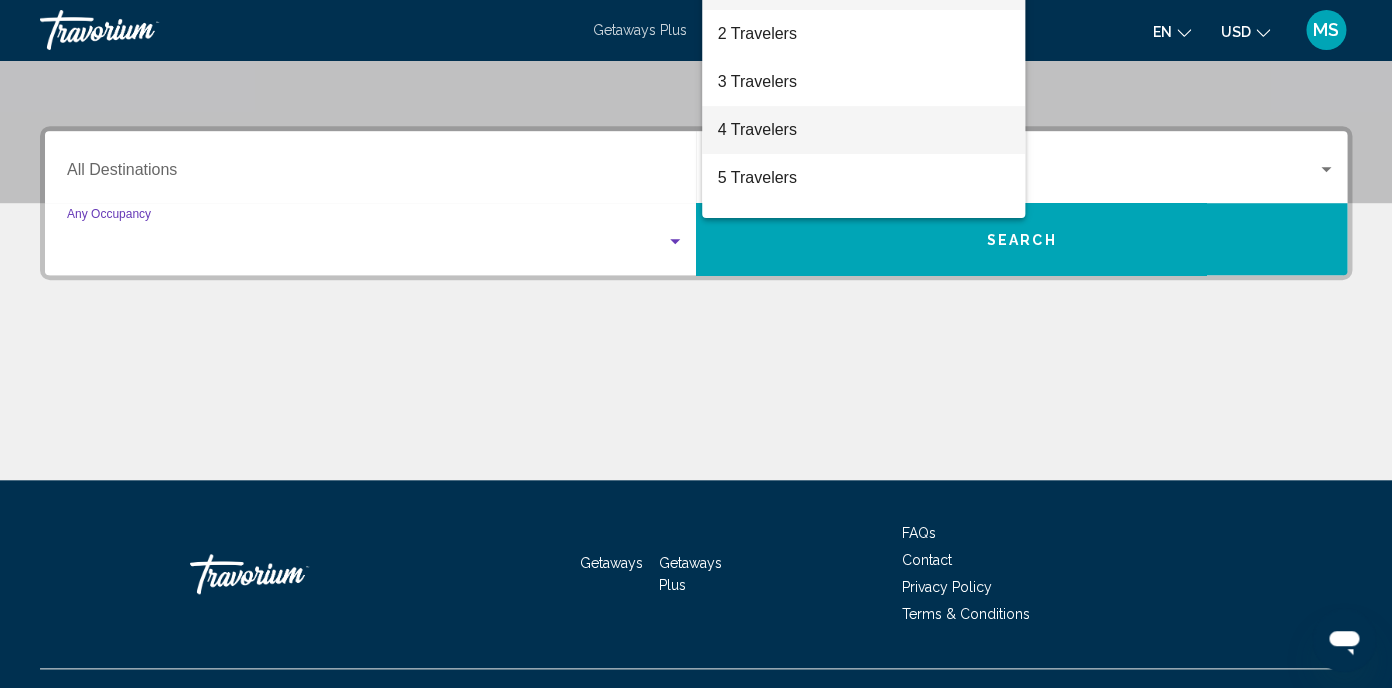 click on "4 Travelers" at bounding box center [863, 130] 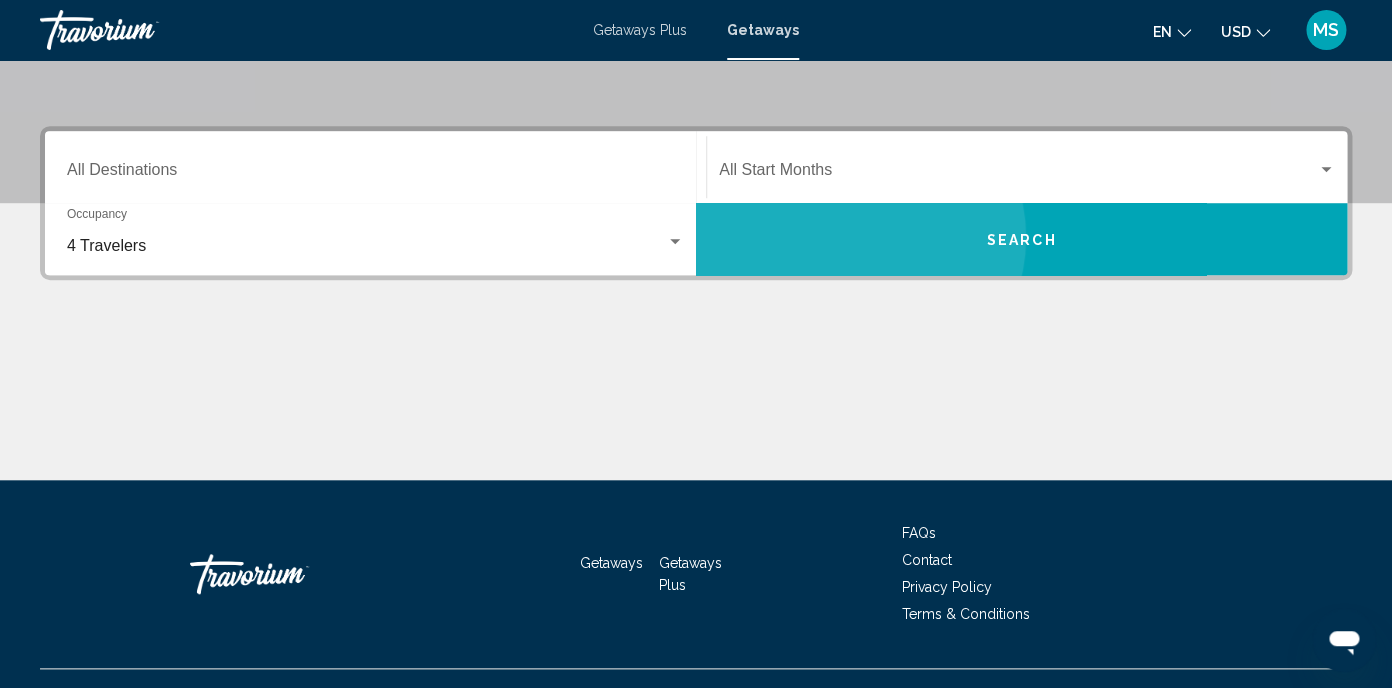 click on "Search" at bounding box center [1022, 240] 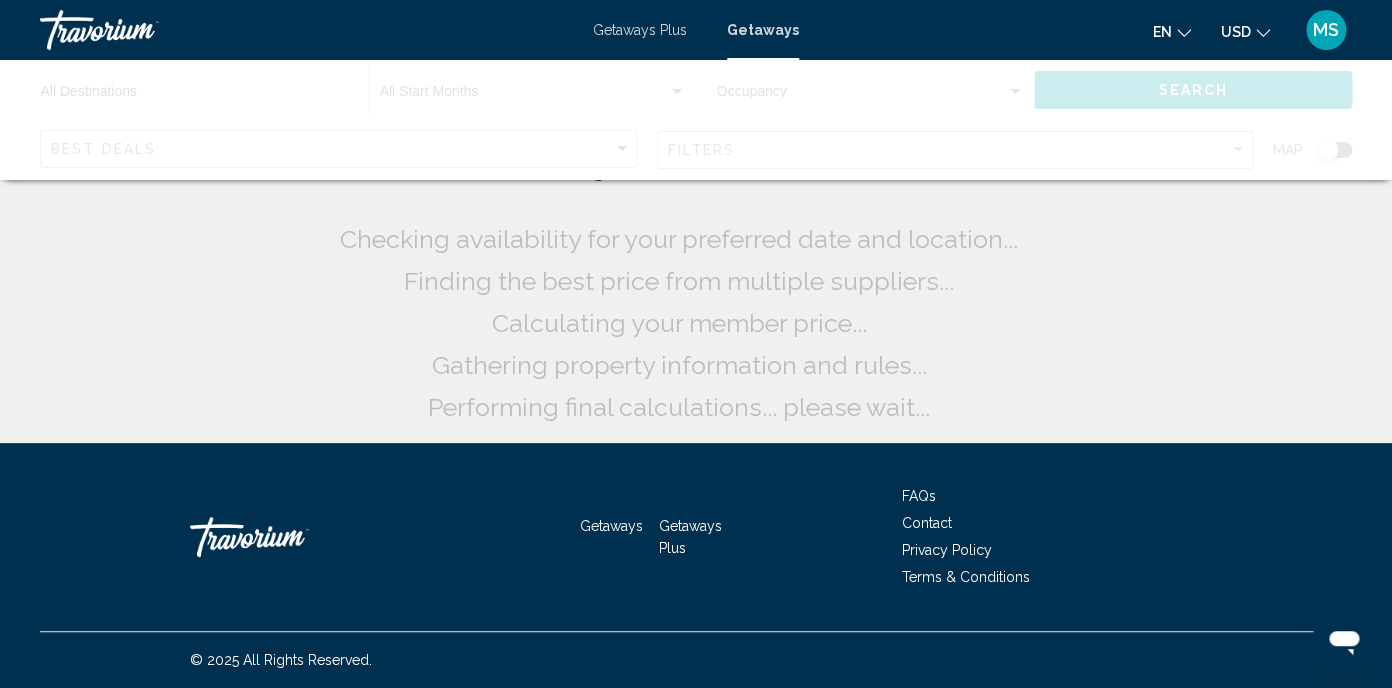 scroll, scrollTop: 0, scrollLeft: 0, axis: both 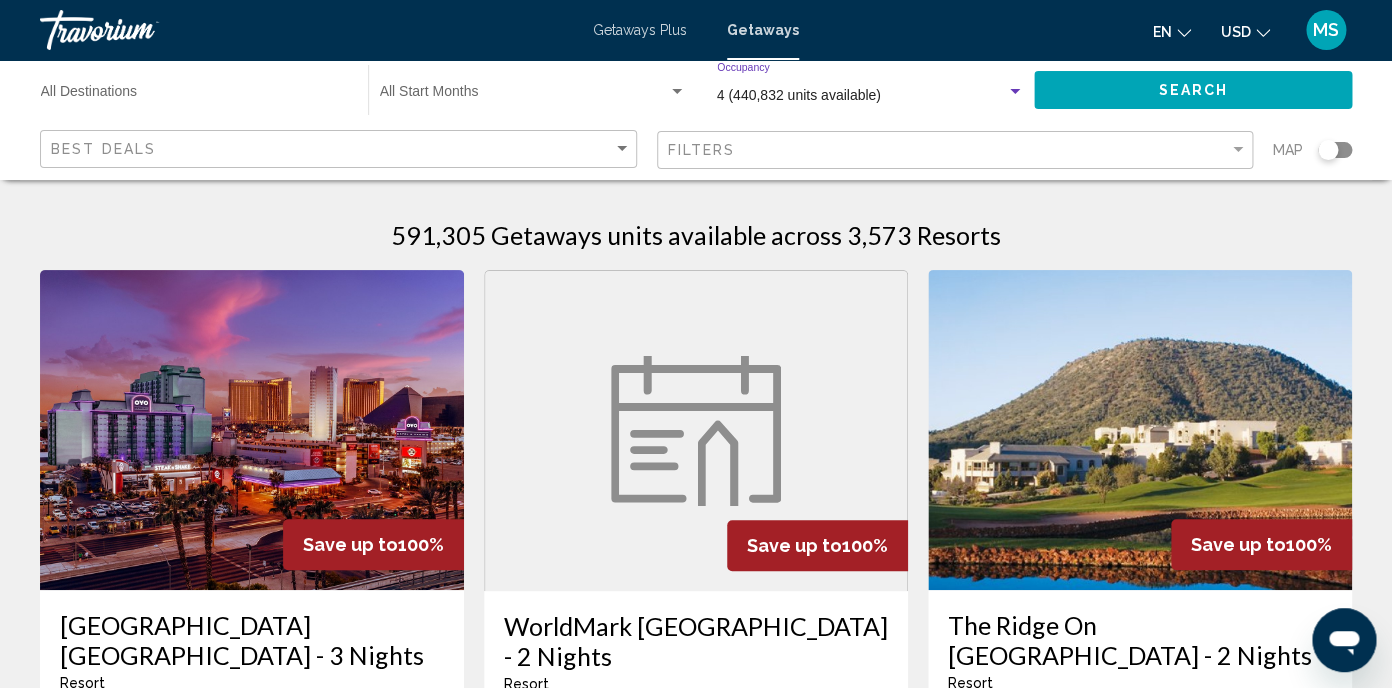 click at bounding box center [1015, 92] 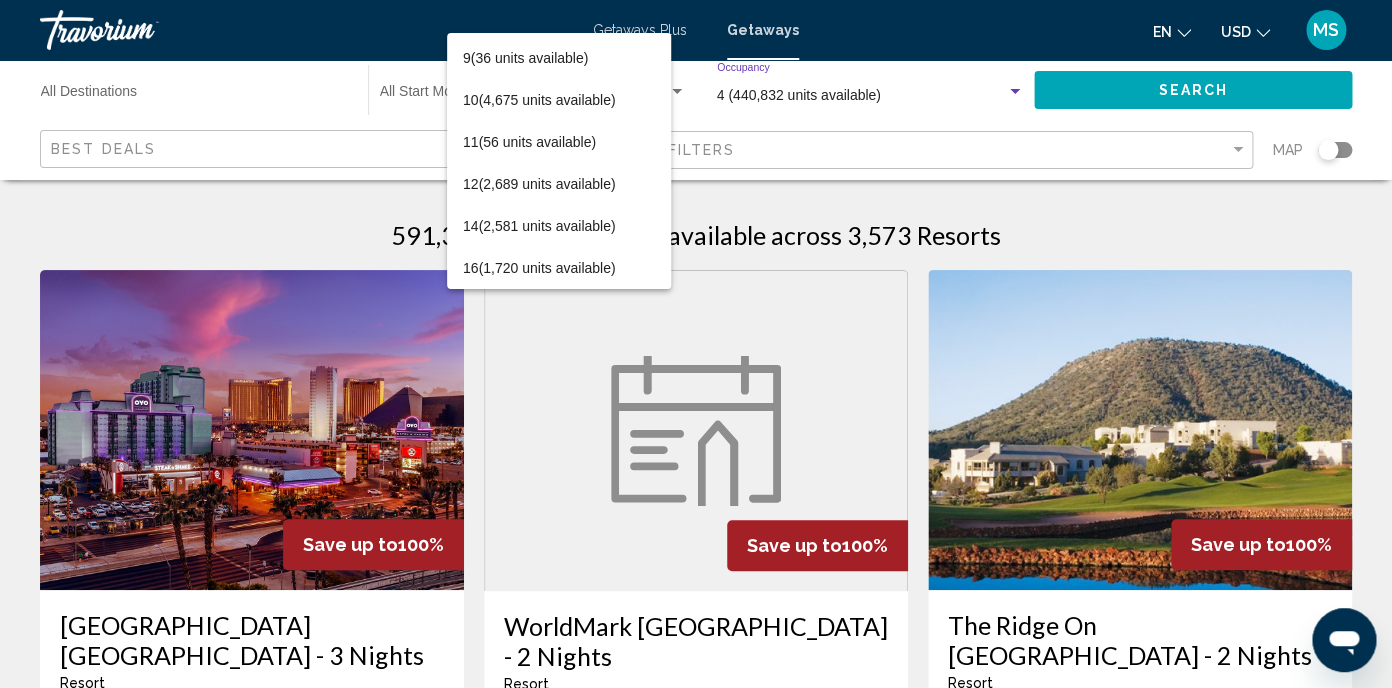 scroll, scrollTop: 0, scrollLeft: 0, axis: both 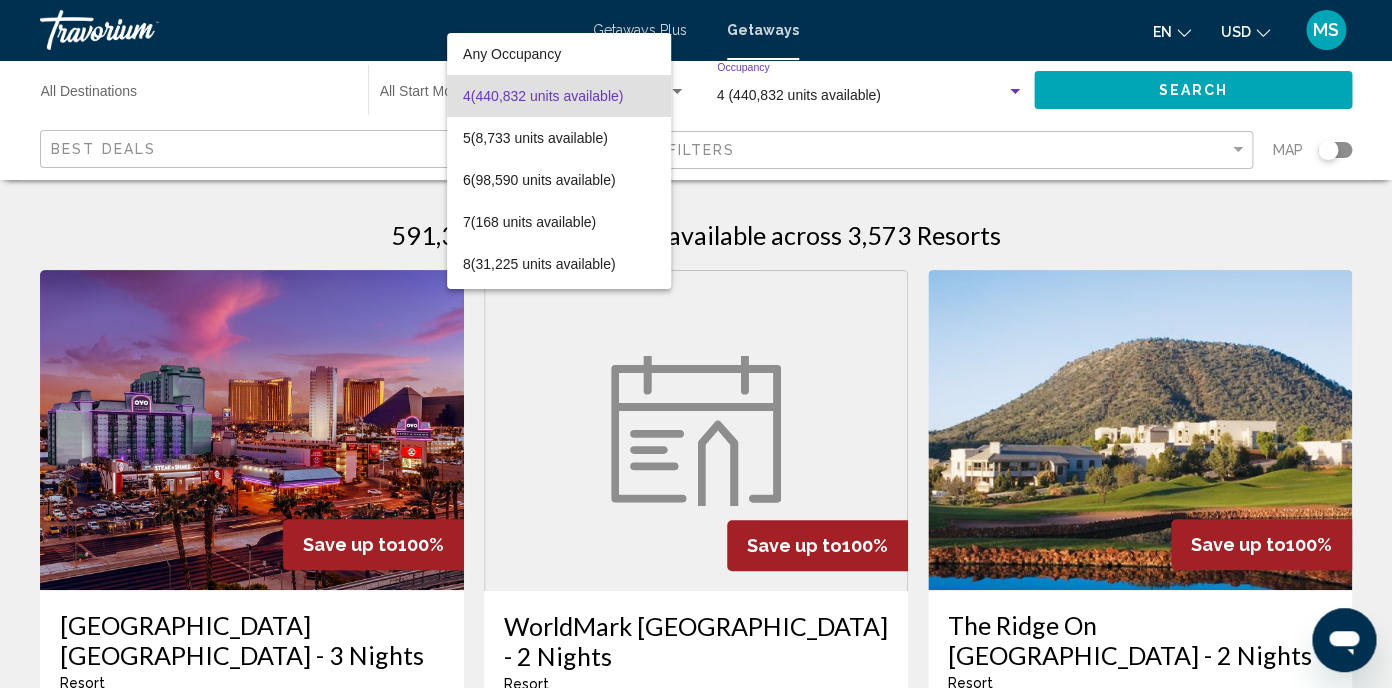 click at bounding box center [696, 344] 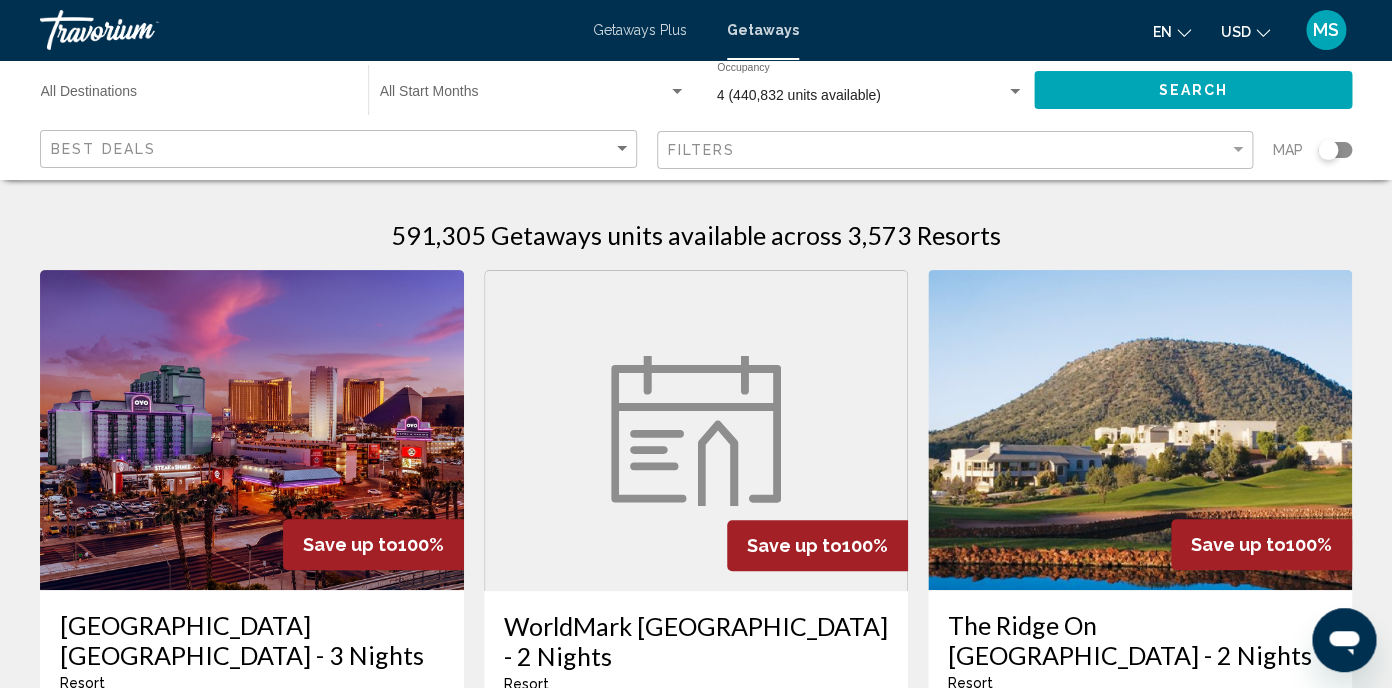 click on "Destination All Destinations" at bounding box center (194, 96) 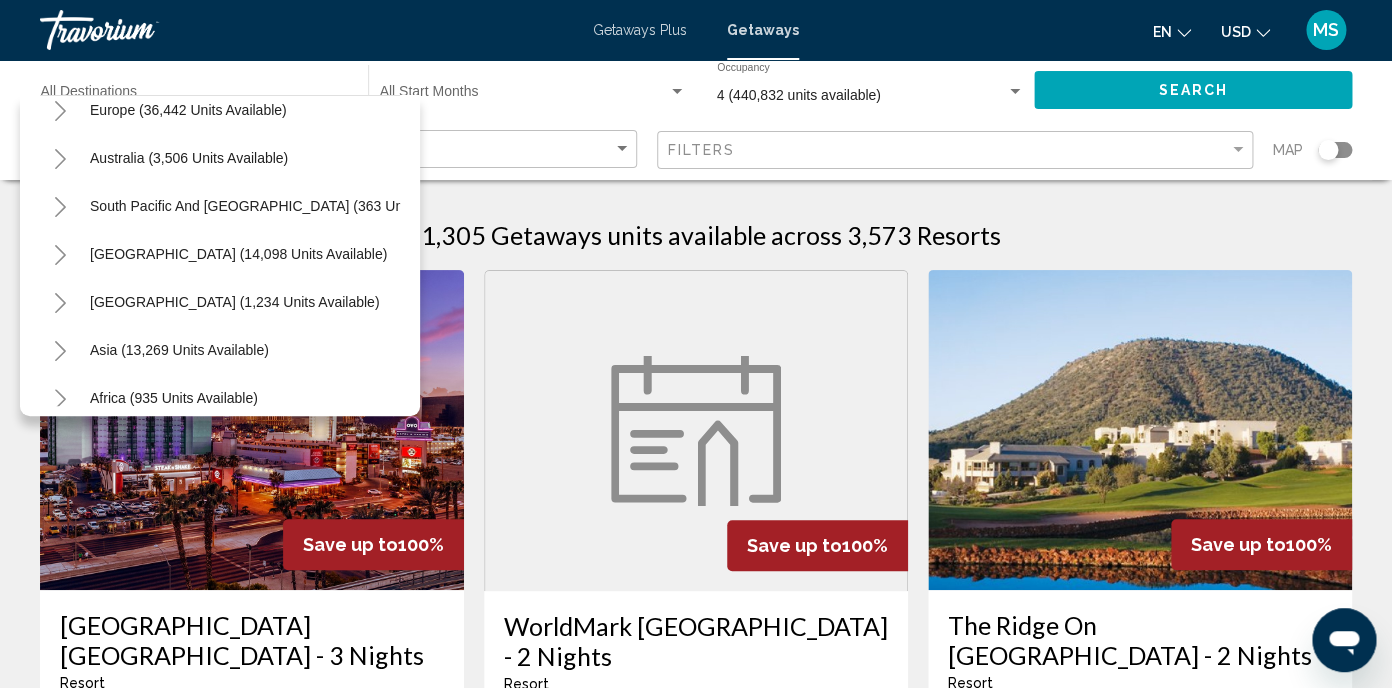 scroll, scrollTop: 340, scrollLeft: 0, axis: vertical 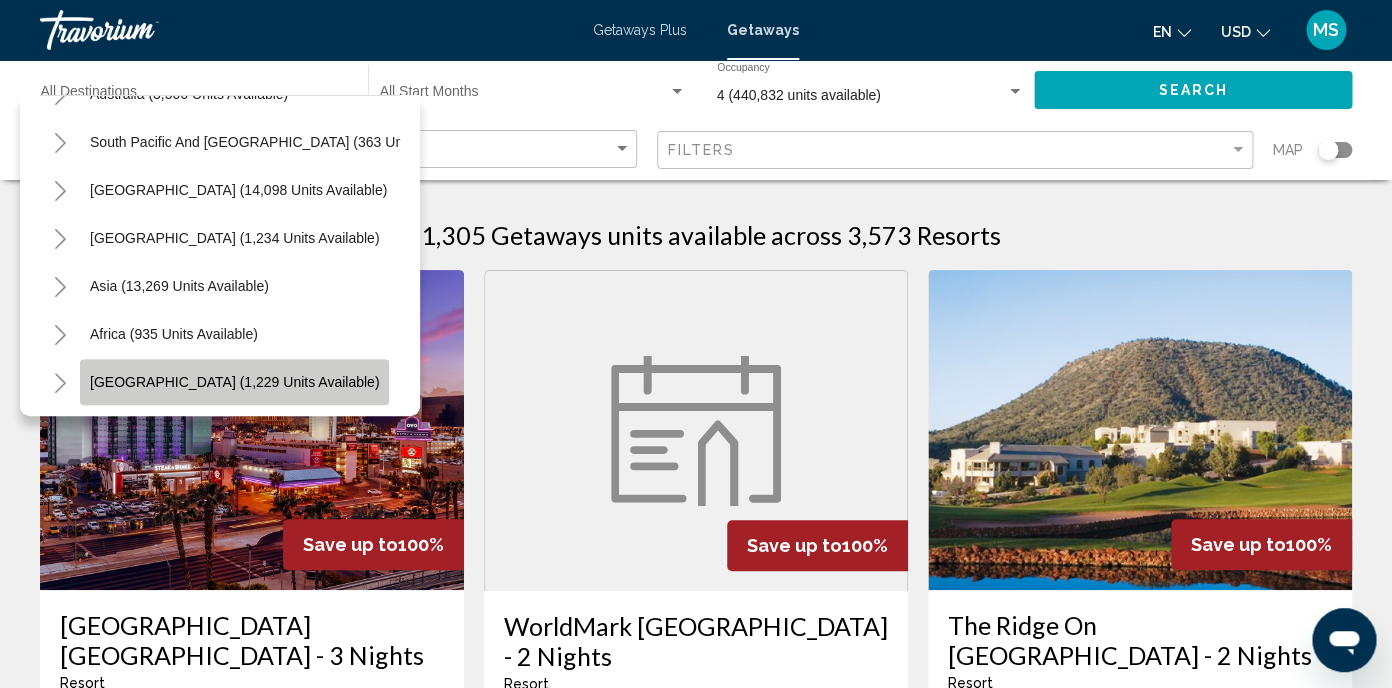 click on "Middle East (1,229 units available)" 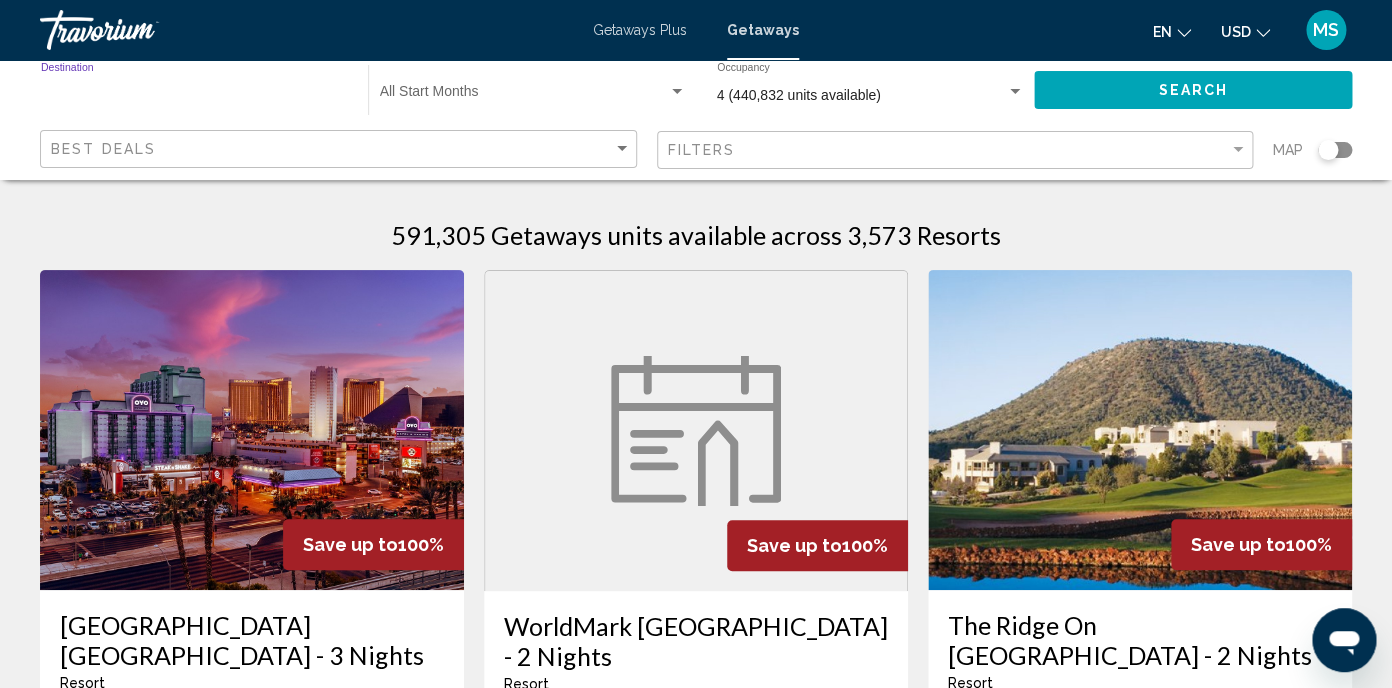 type on "**********" 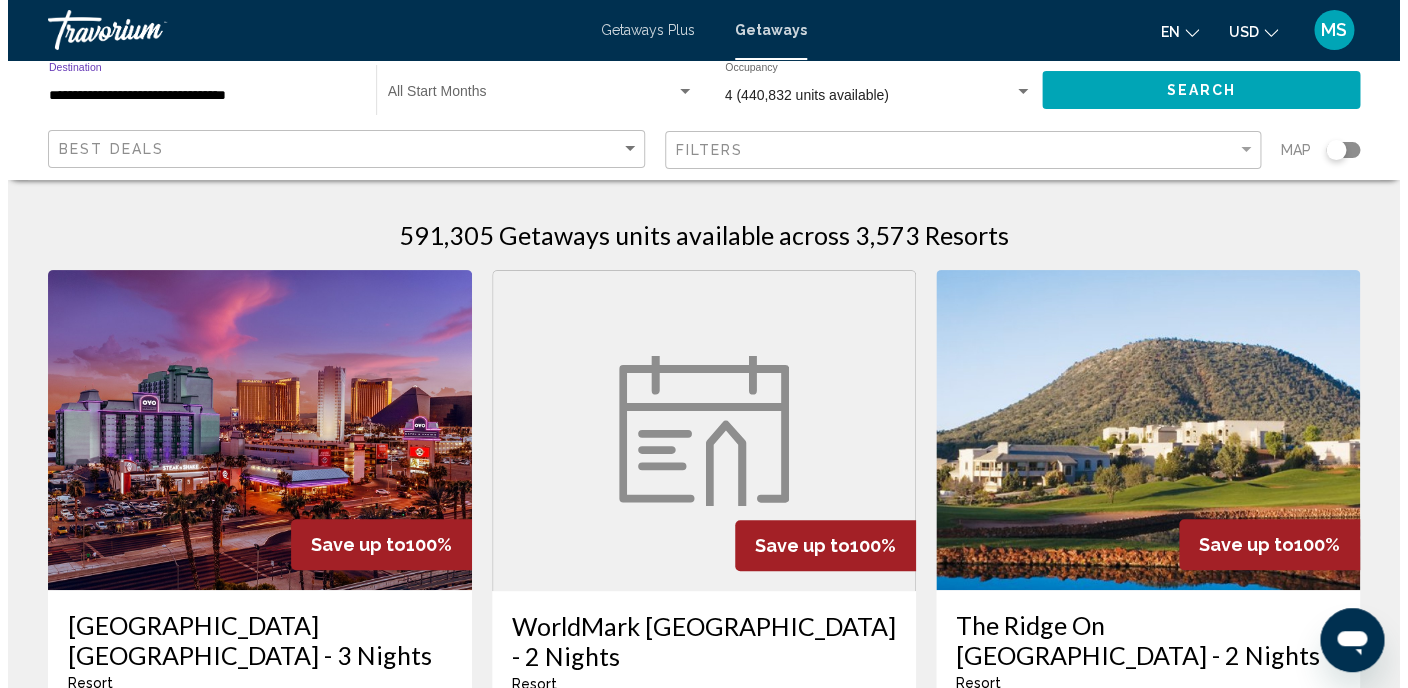 scroll, scrollTop: 0, scrollLeft: 33, axis: horizontal 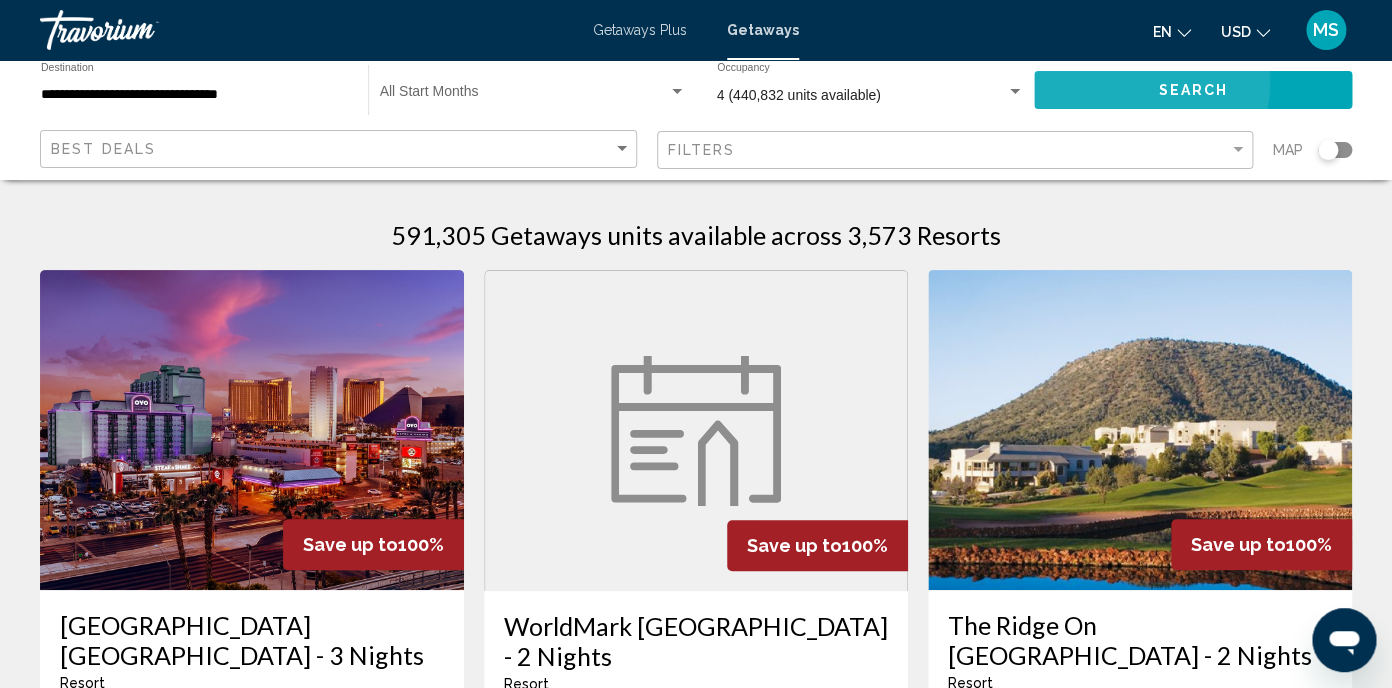 click on "Search" 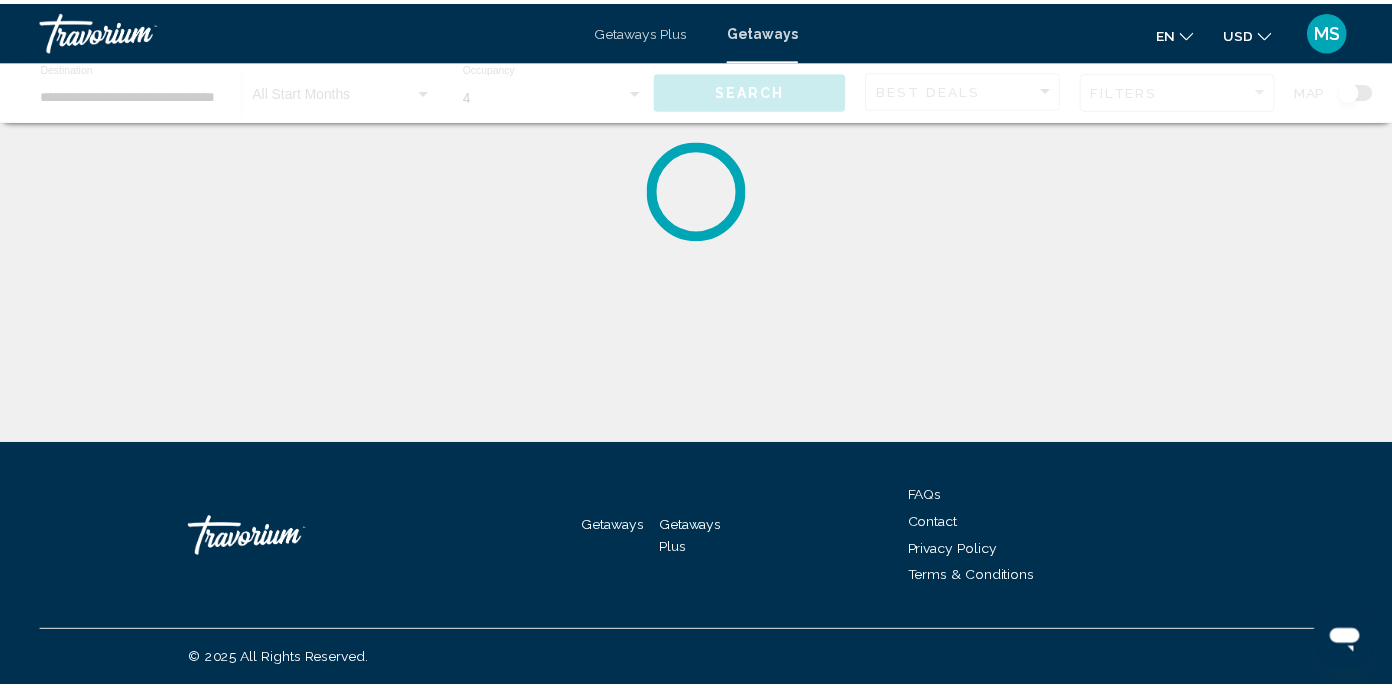 scroll, scrollTop: 0, scrollLeft: 30, axis: horizontal 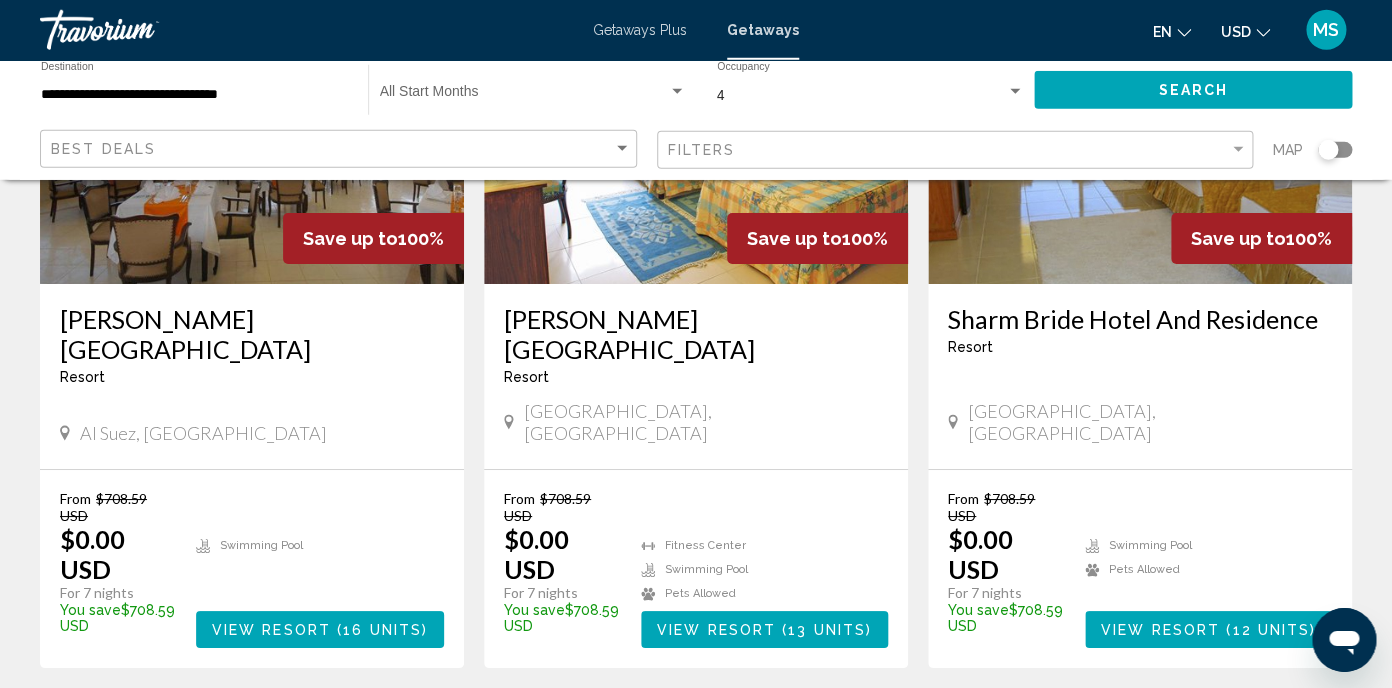 click on "3" at bounding box center (766, 728) 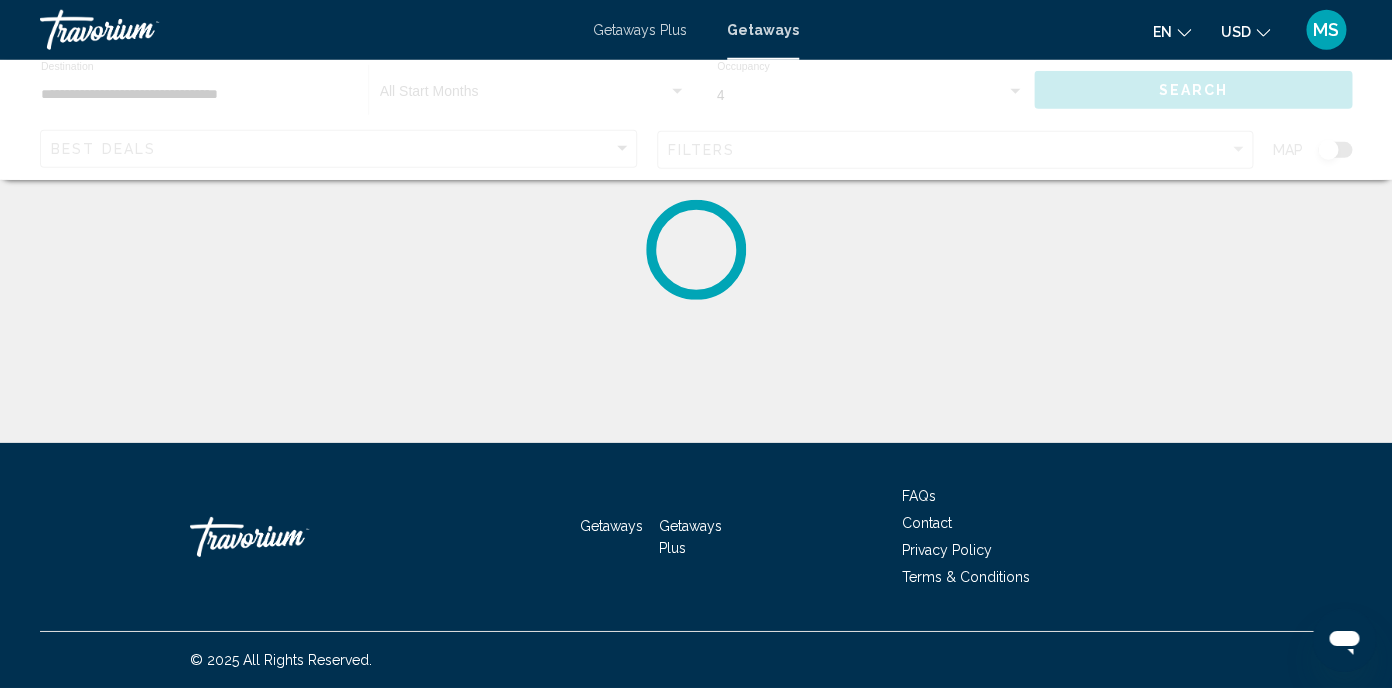 scroll, scrollTop: 0, scrollLeft: 0, axis: both 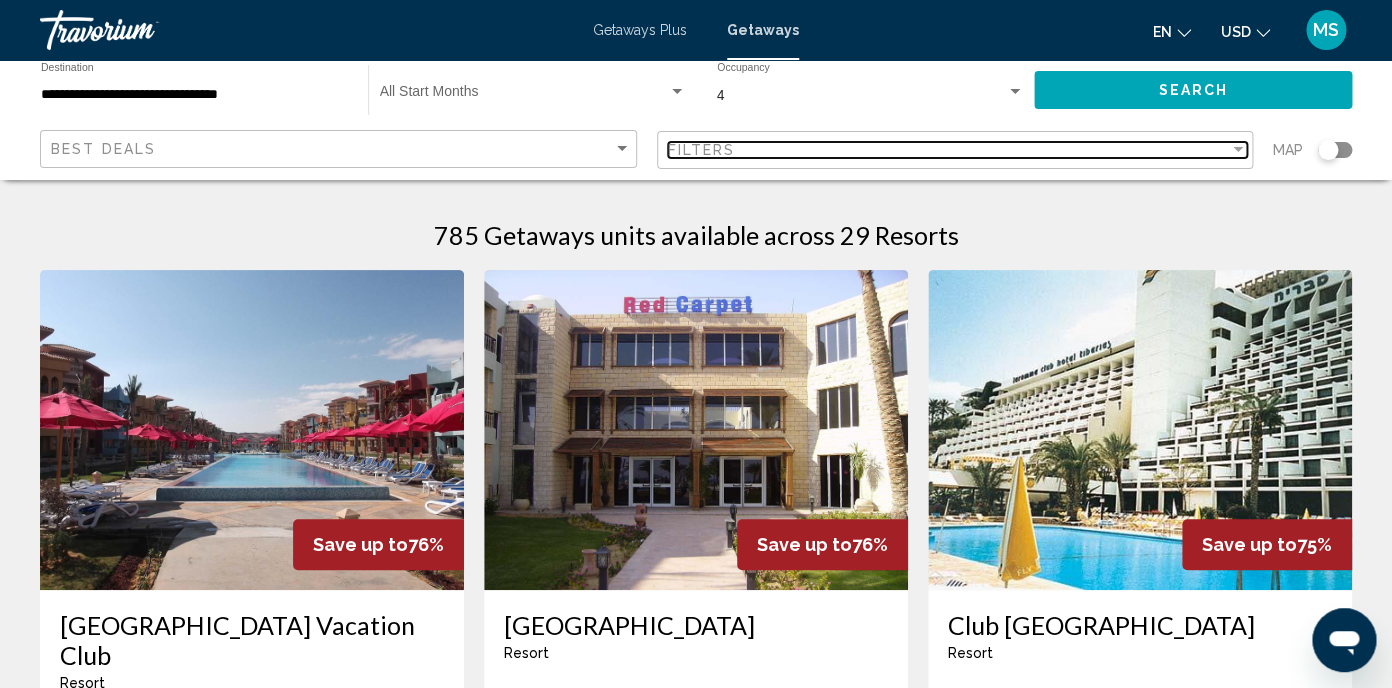 click at bounding box center [1238, 149] 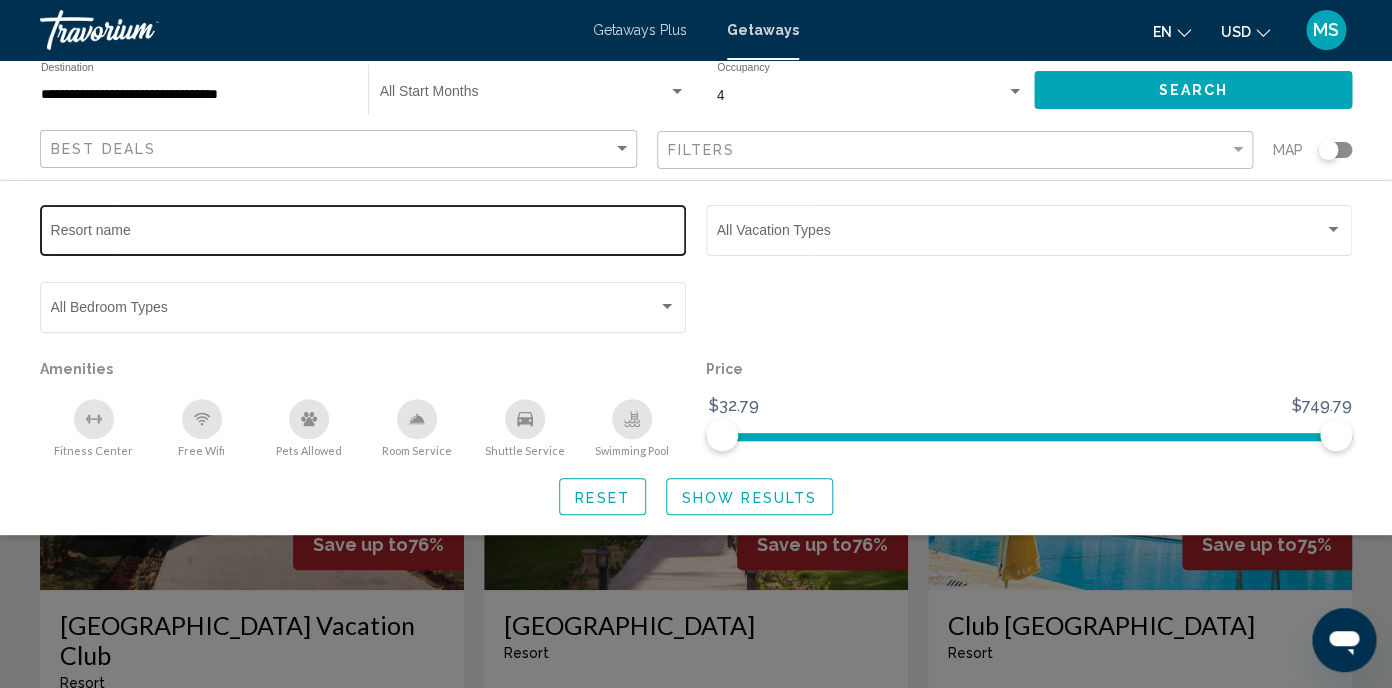 click on "Resort name" at bounding box center [363, 234] 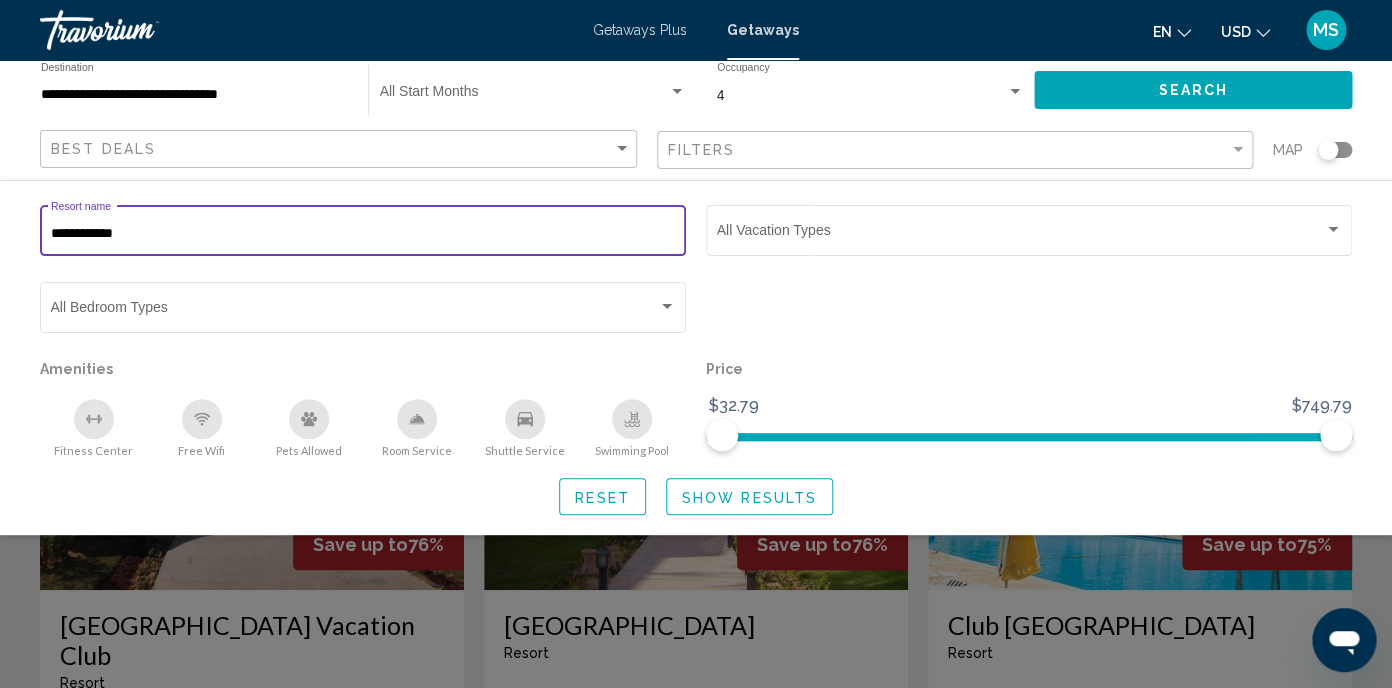 type on "**********" 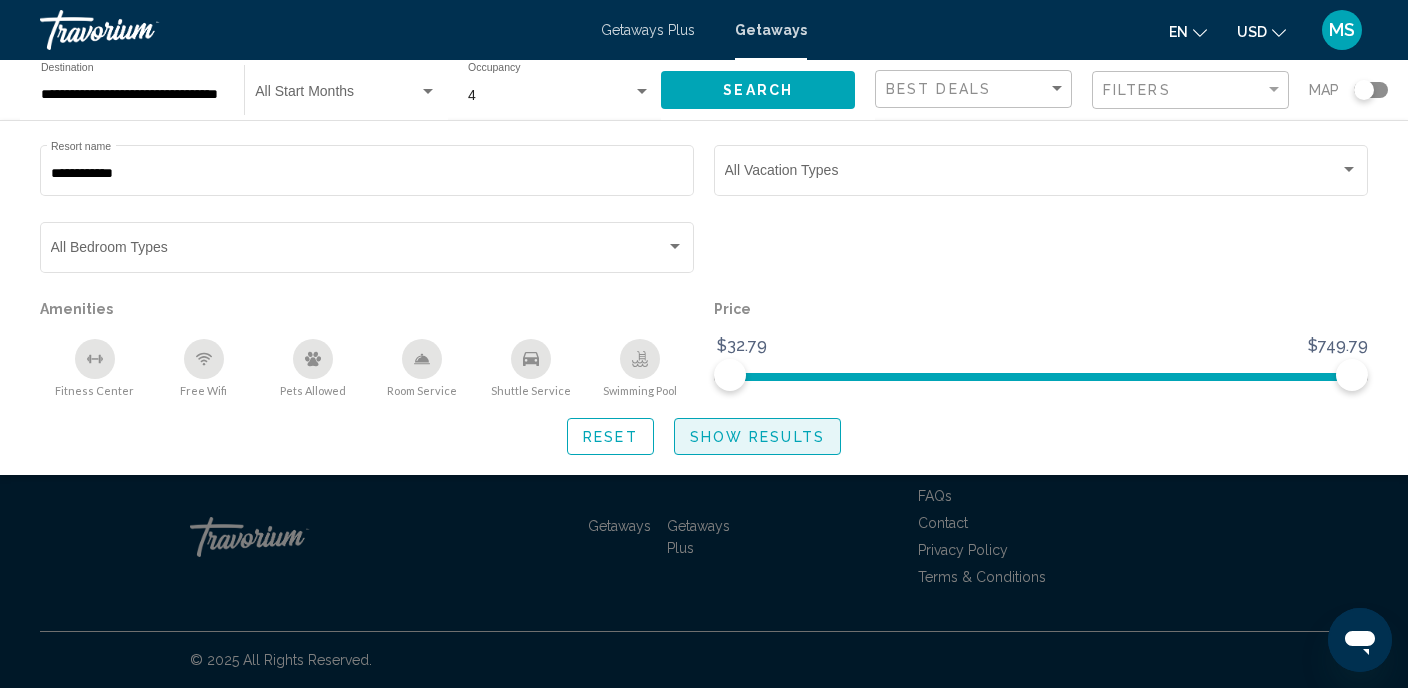 click on "Show Results" 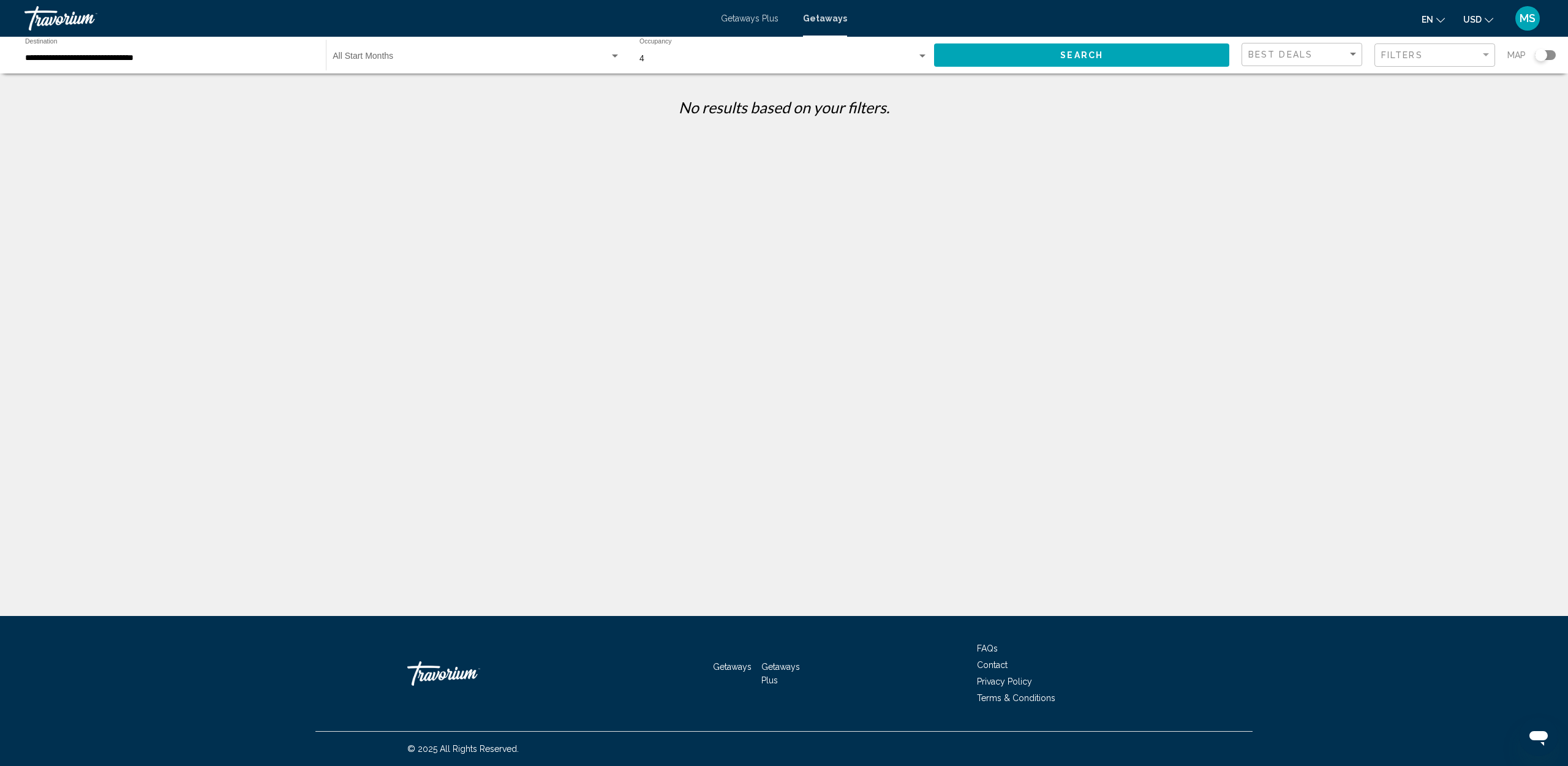 scroll, scrollTop: 0, scrollLeft: 0, axis: both 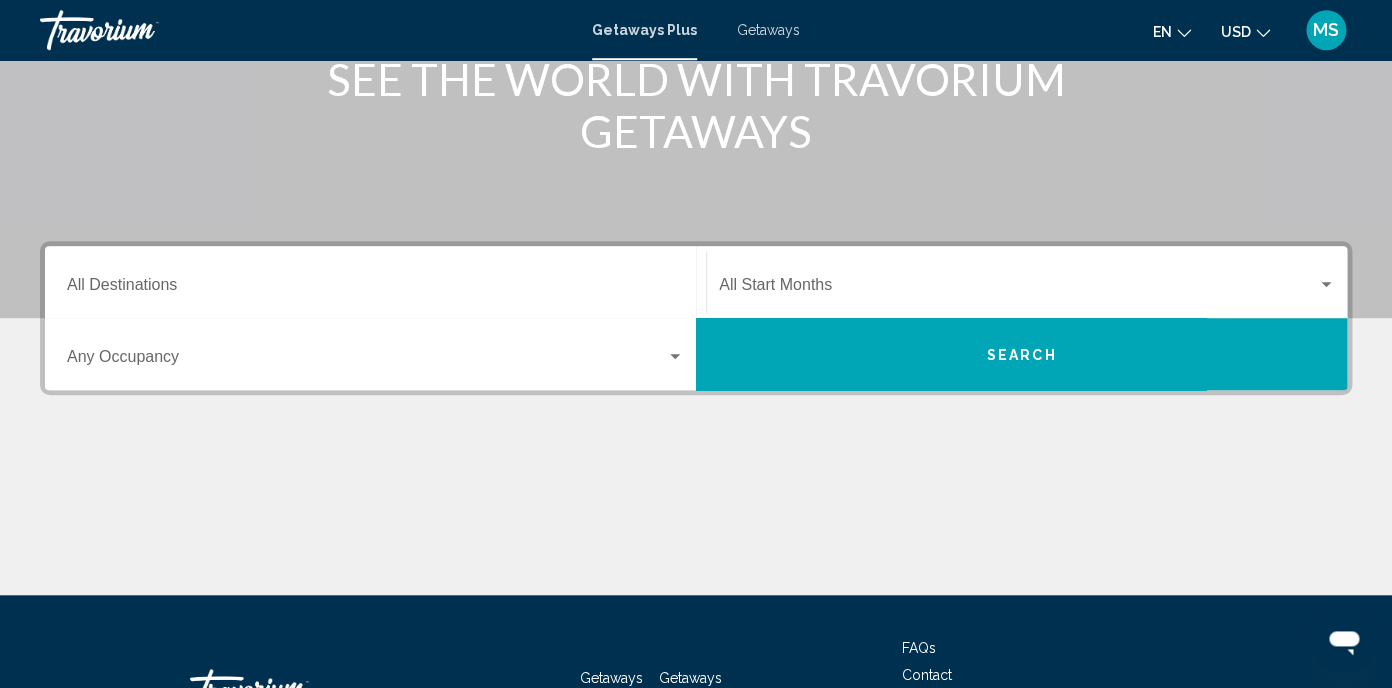 click on "Destination All Destinations" at bounding box center (375, 289) 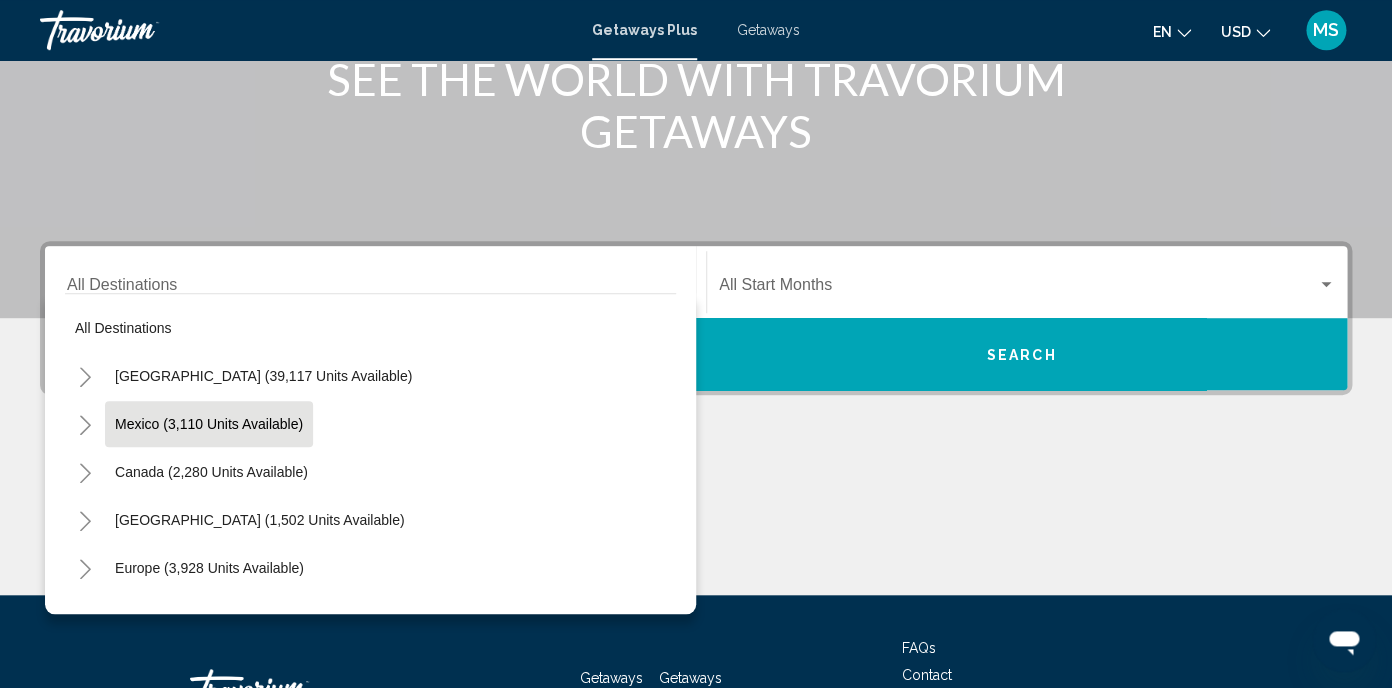 scroll, scrollTop: 397, scrollLeft: 0, axis: vertical 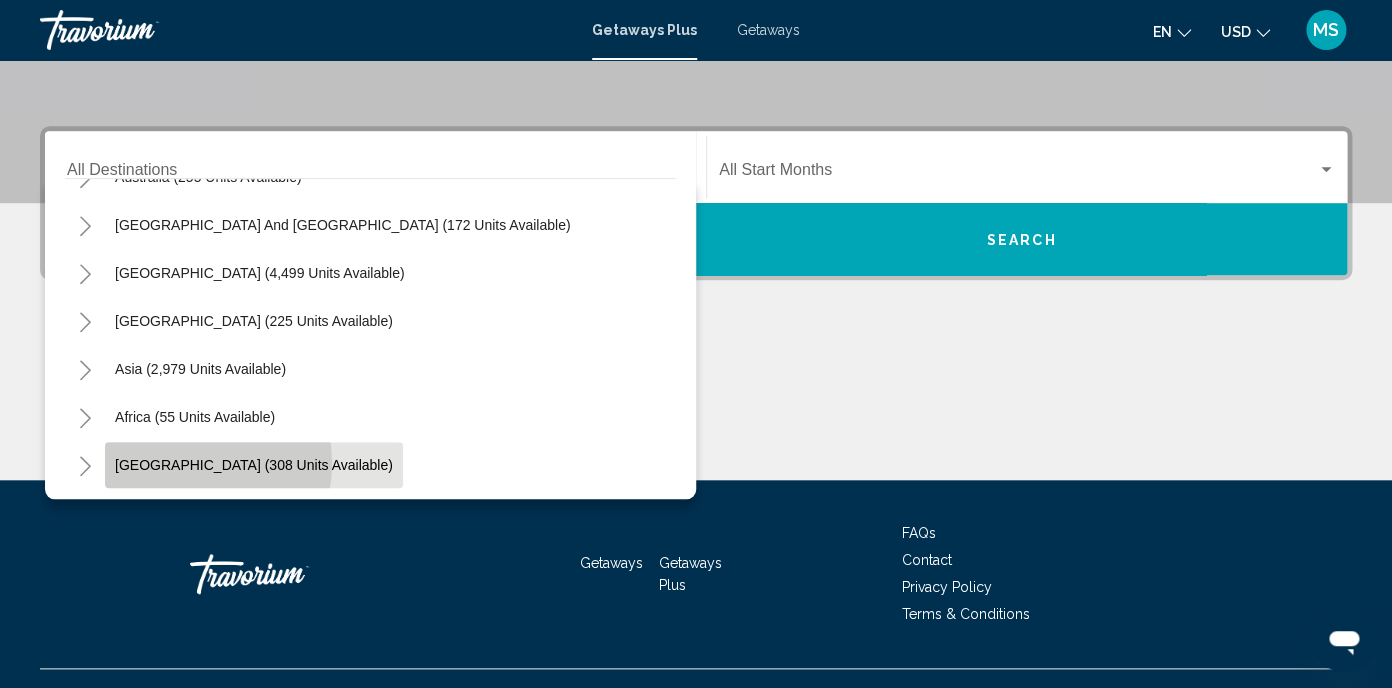 click on "[GEOGRAPHIC_DATA] (308 units available)" 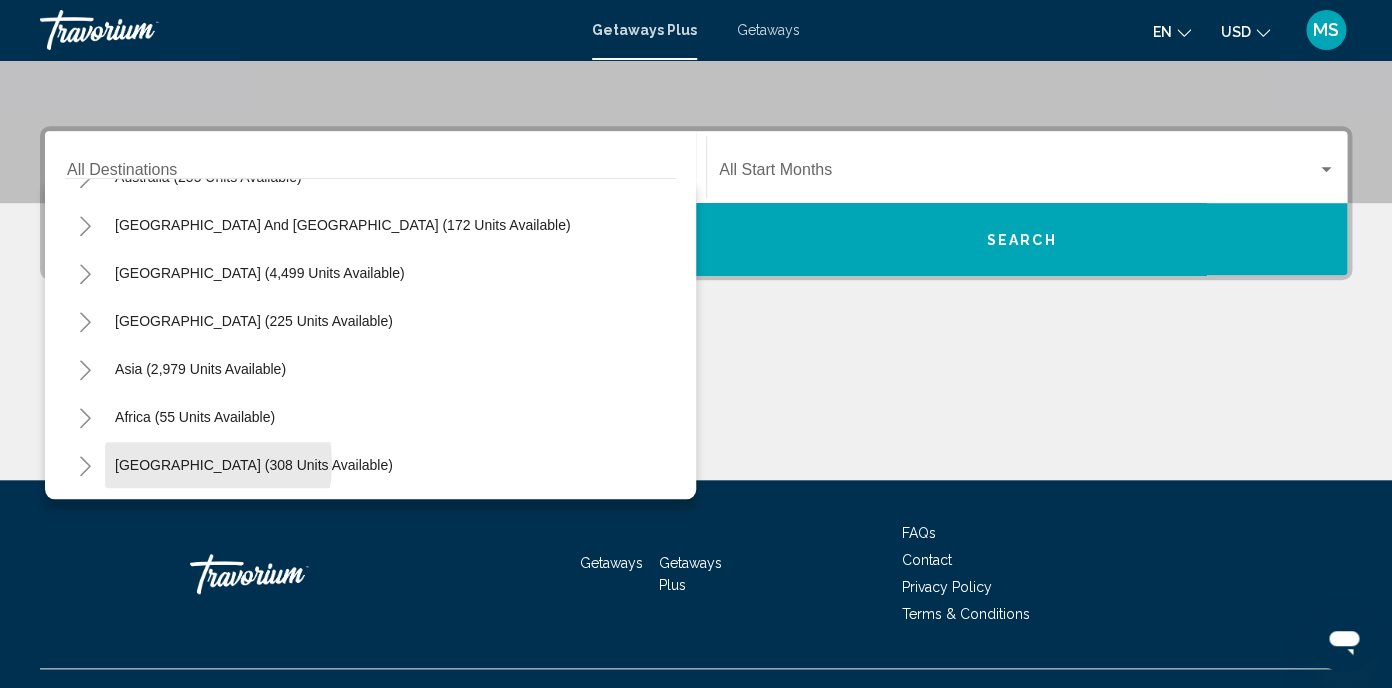 type on "**********" 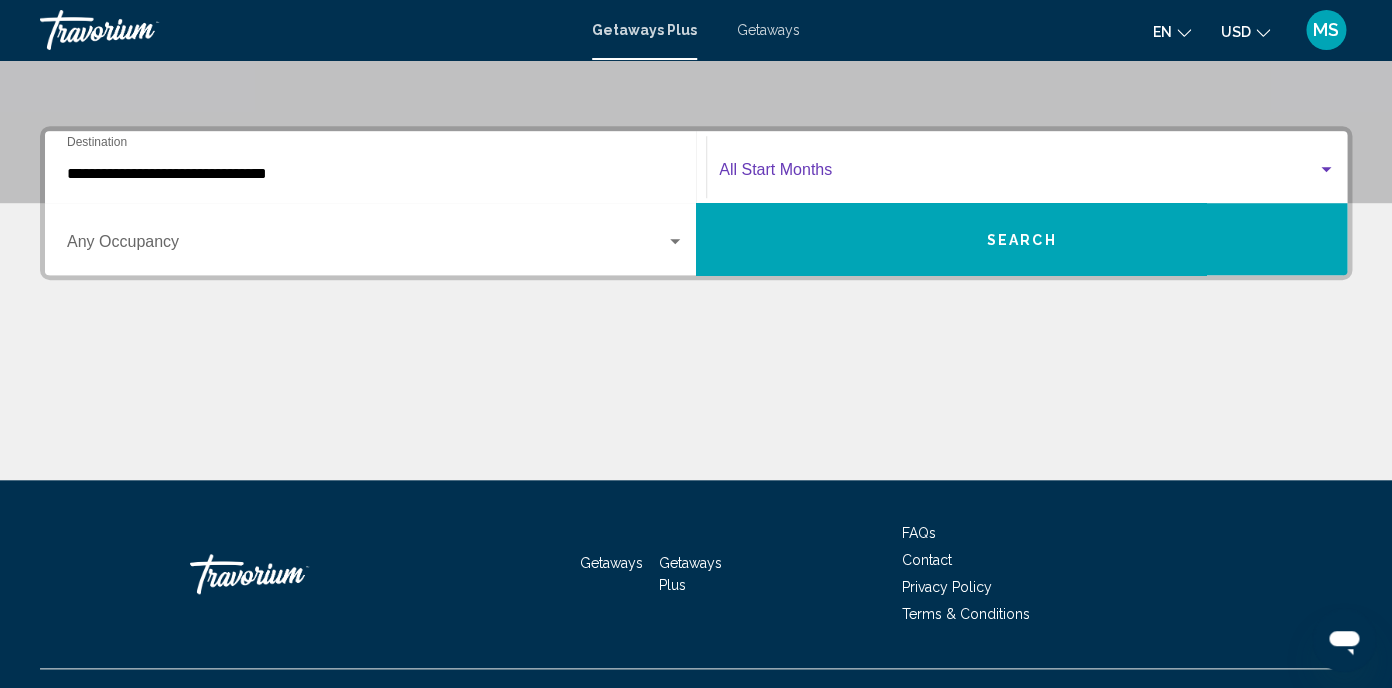 click at bounding box center [1326, 169] 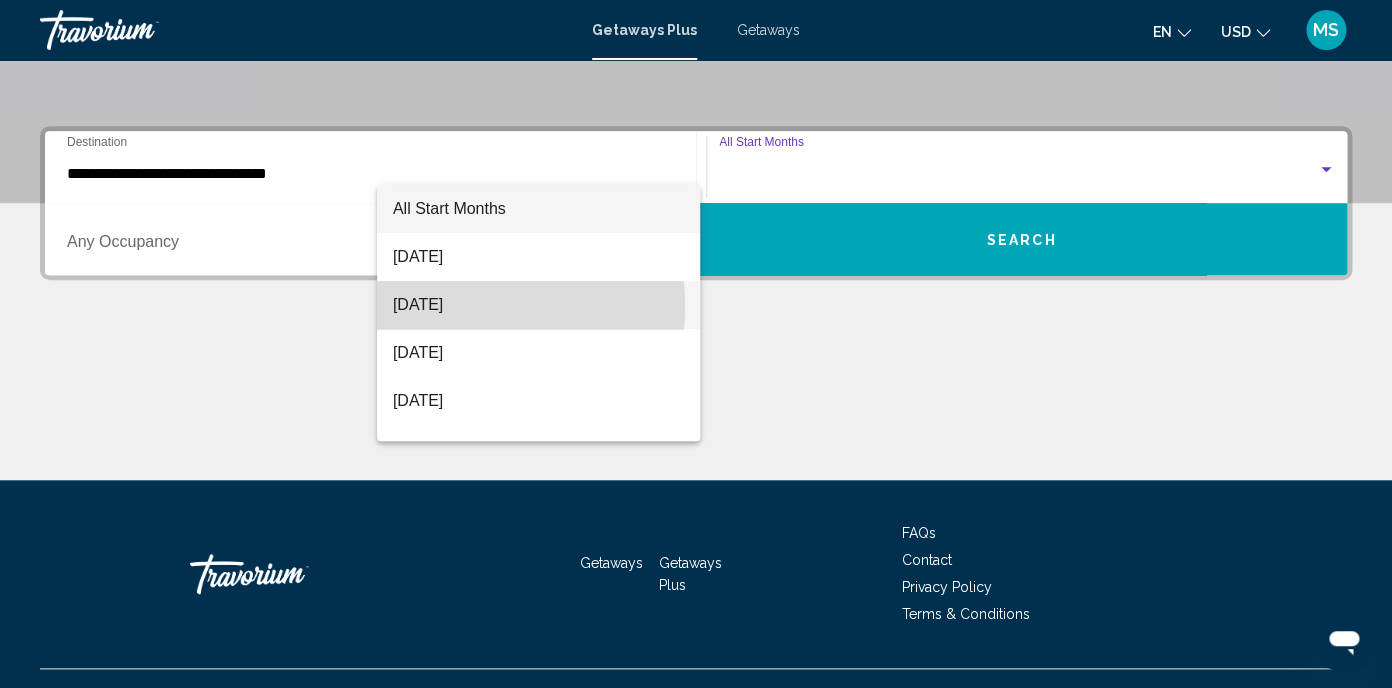 click on "[DATE]" at bounding box center [538, 305] 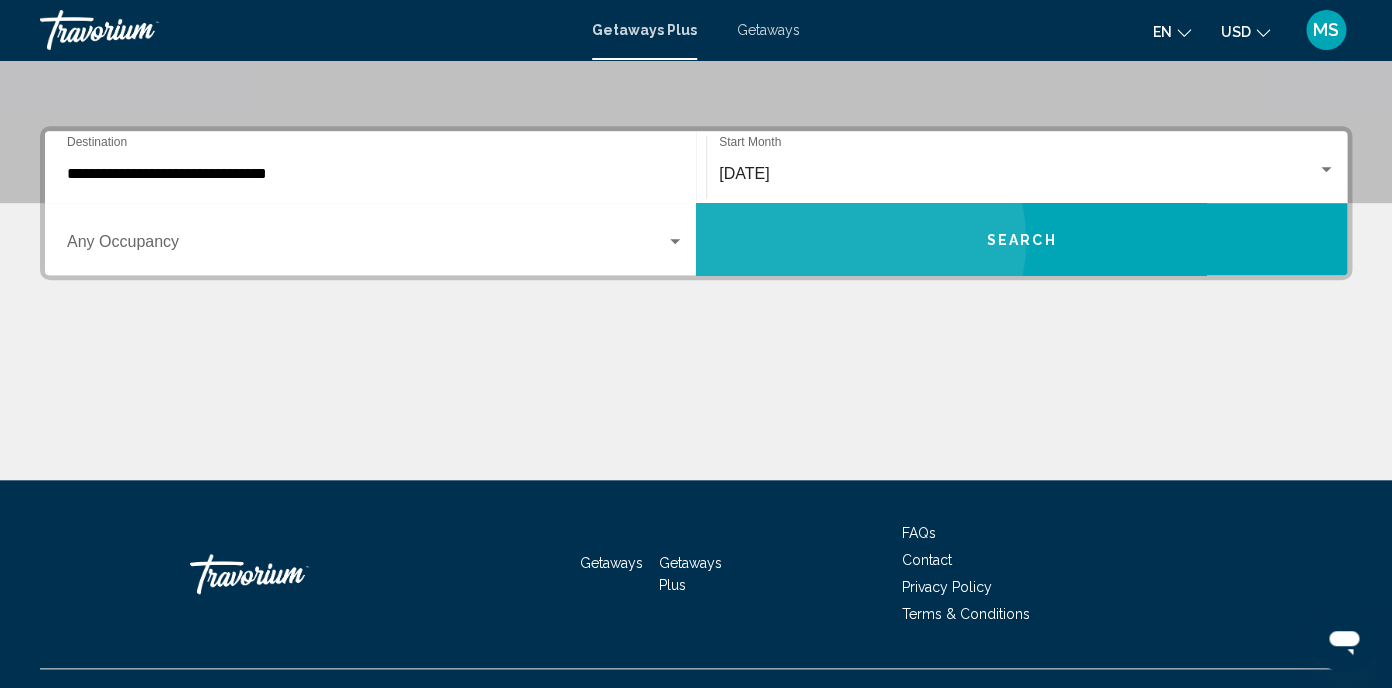 click on "Search" at bounding box center [1022, 240] 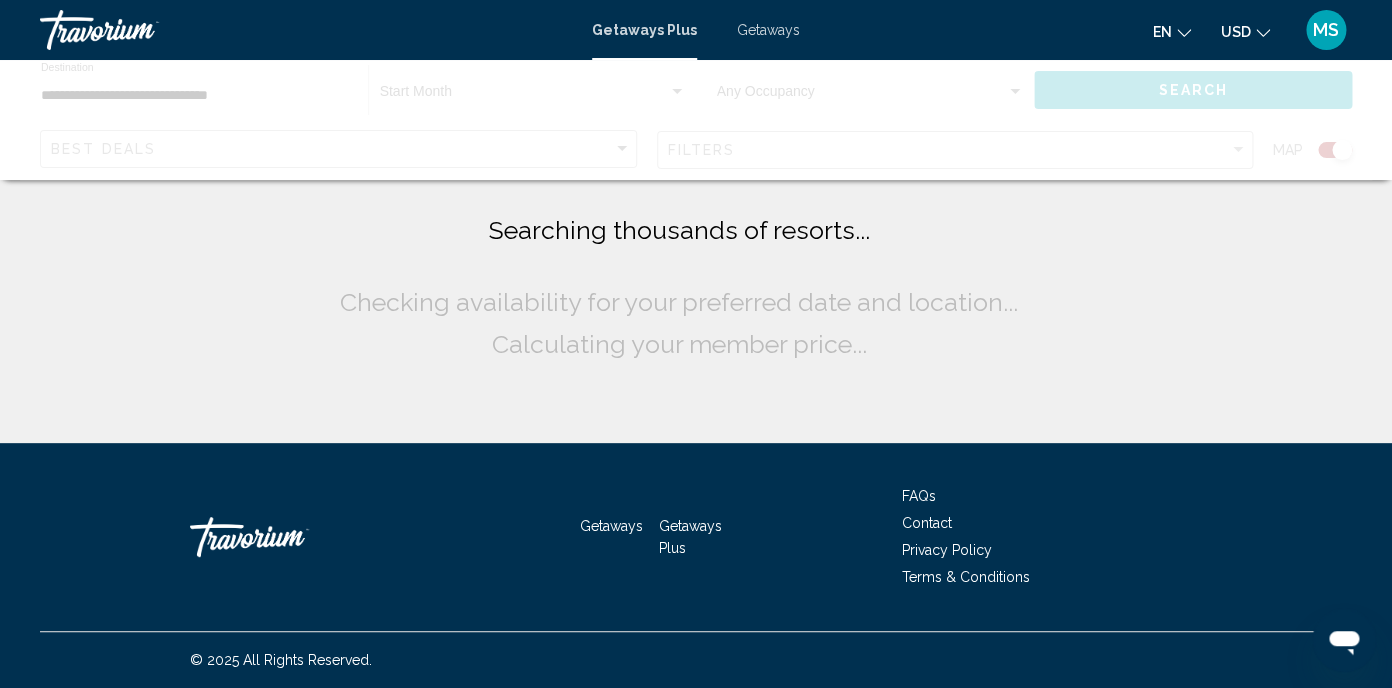 scroll, scrollTop: 0, scrollLeft: 0, axis: both 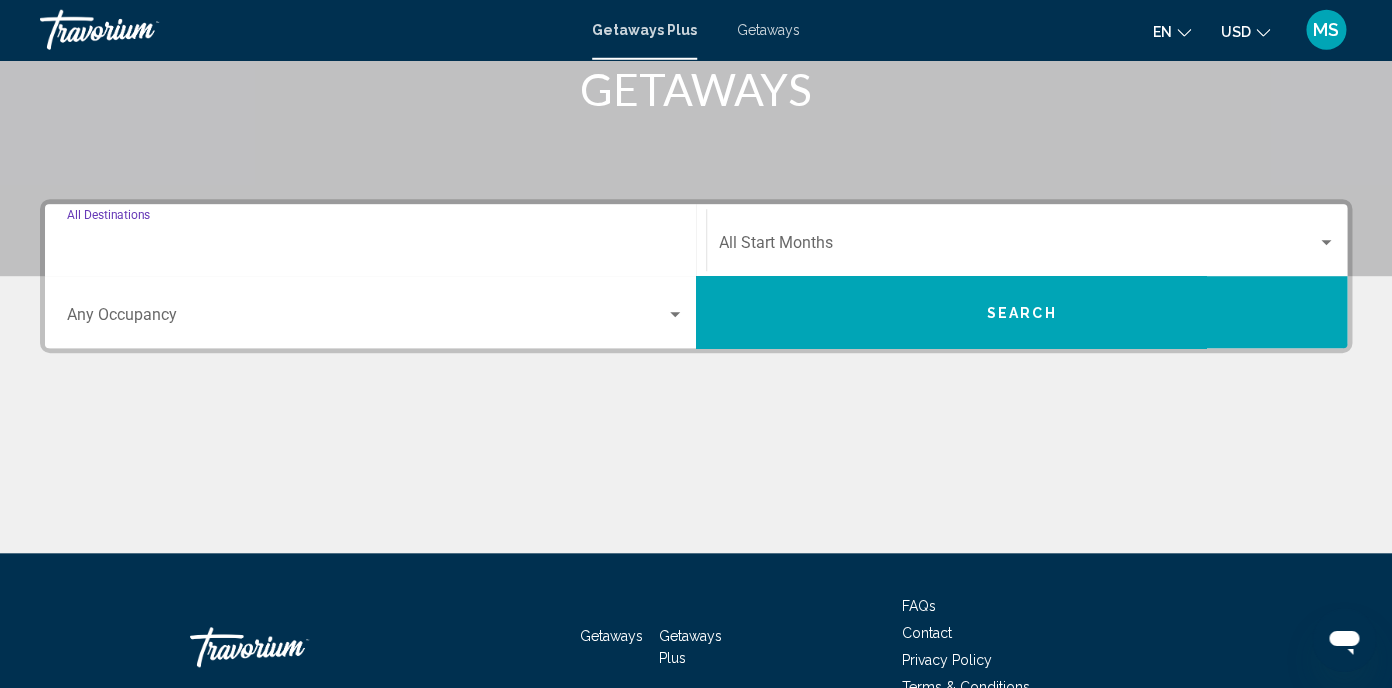 click on "Destination All Destinations" at bounding box center (375, 247) 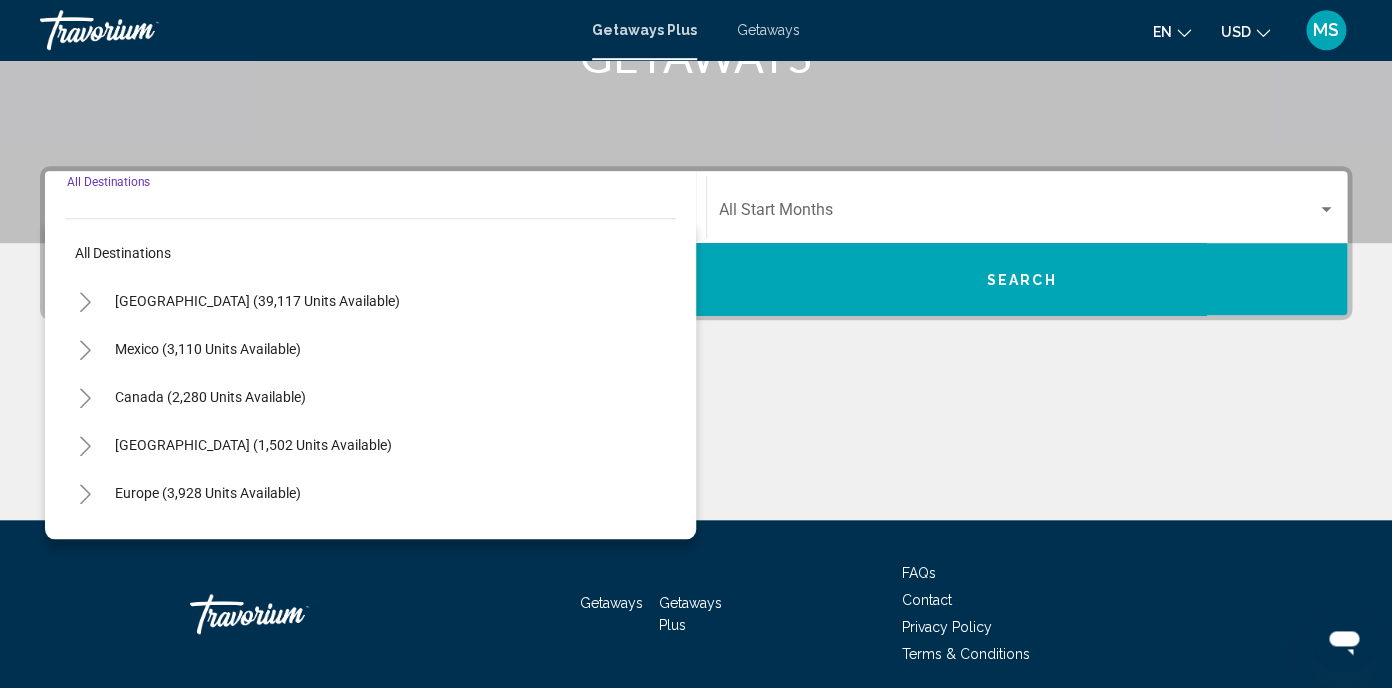 click on "Destination All Destinations" at bounding box center [375, 214] 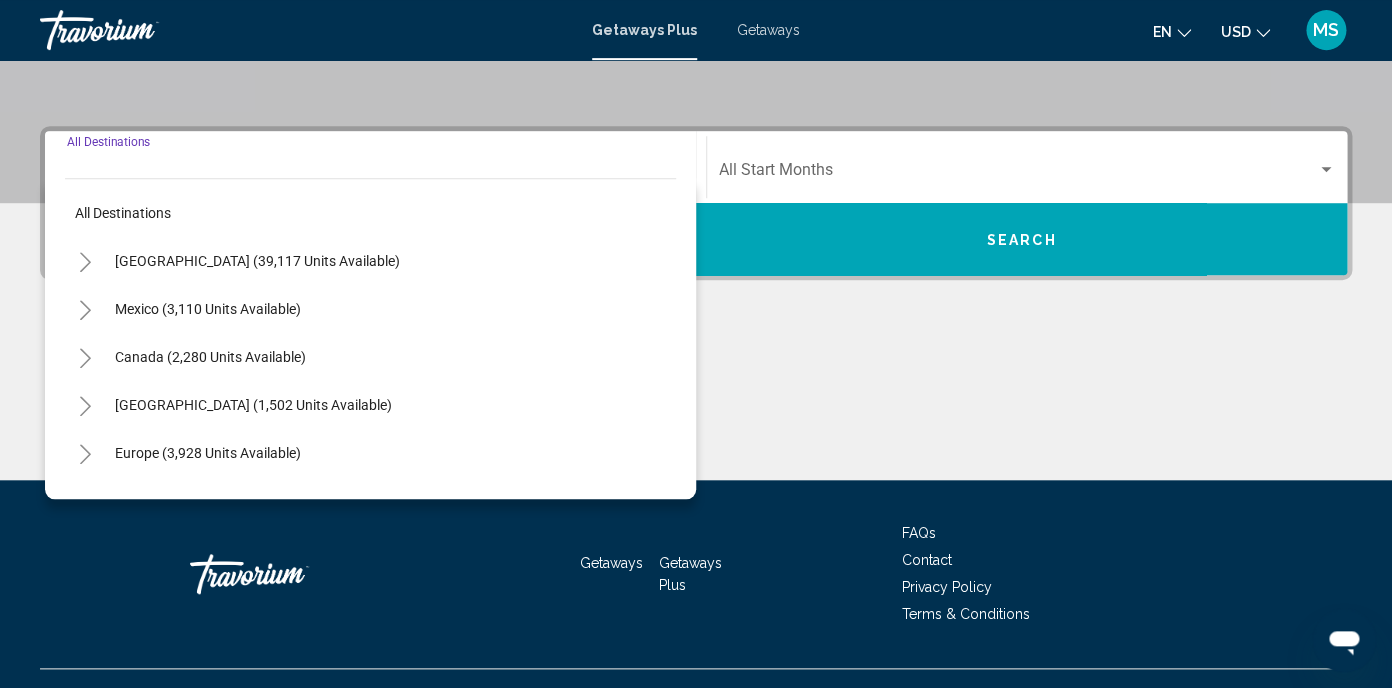 scroll, scrollTop: 397, scrollLeft: 0, axis: vertical 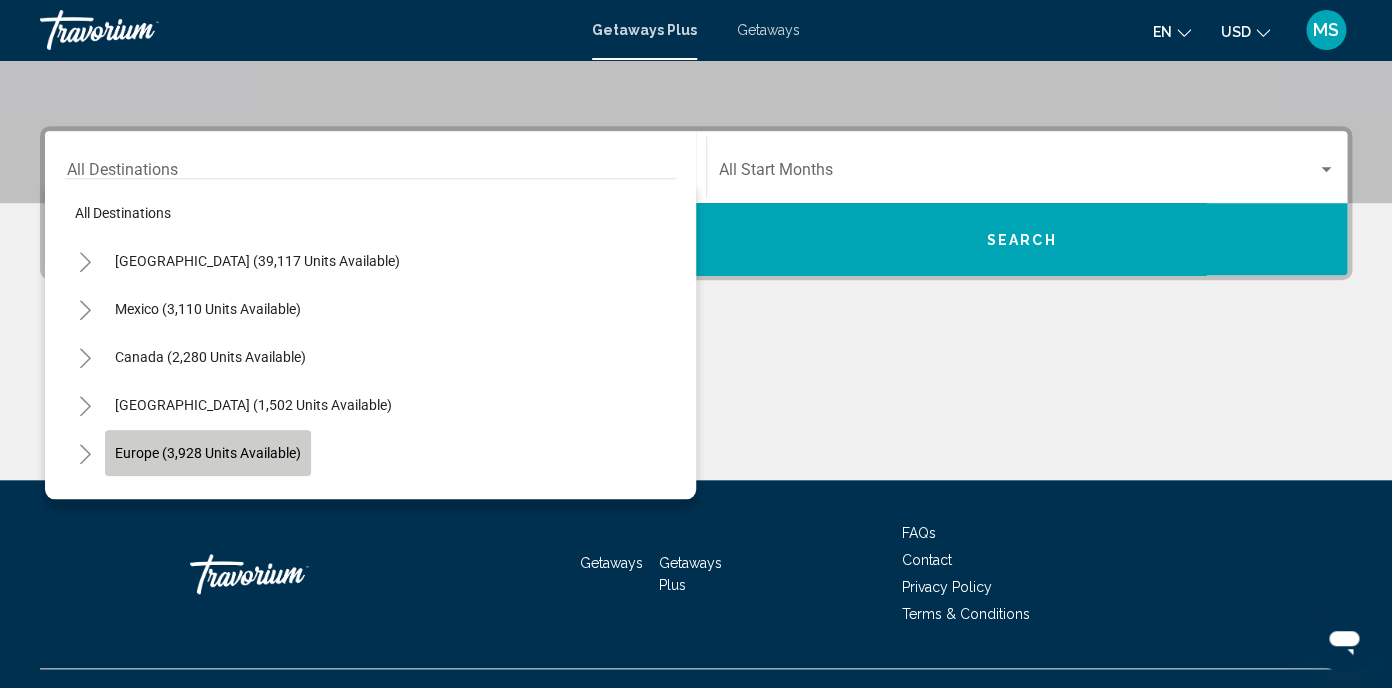 click on "Europe (3,928 units available)" 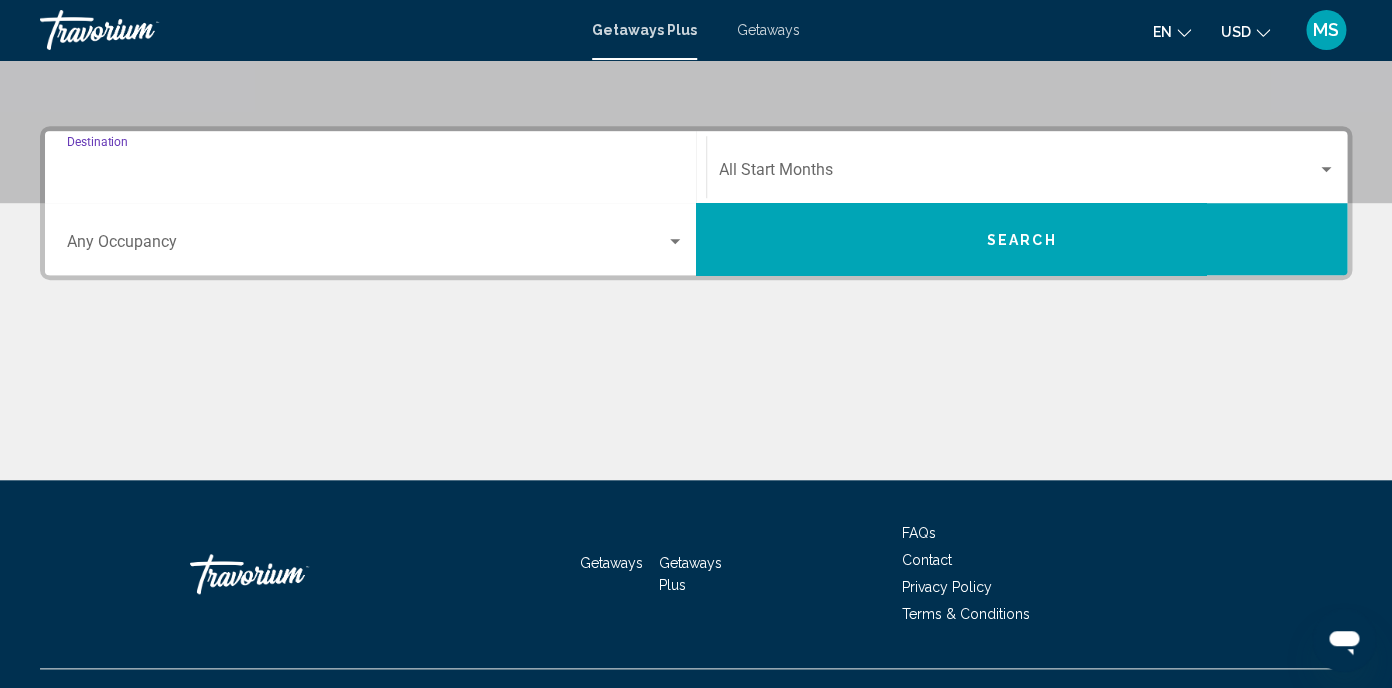 type on "**********" 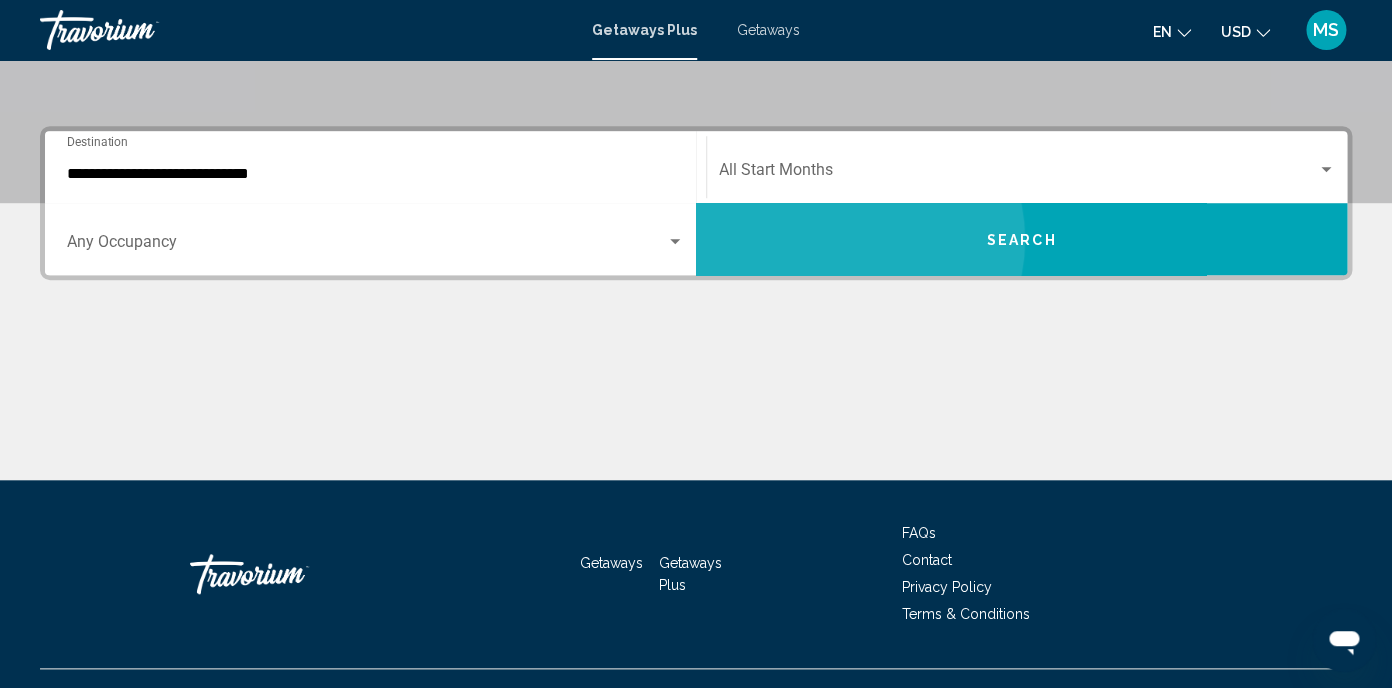 click on "Search" at bounding box center (1022, 240) 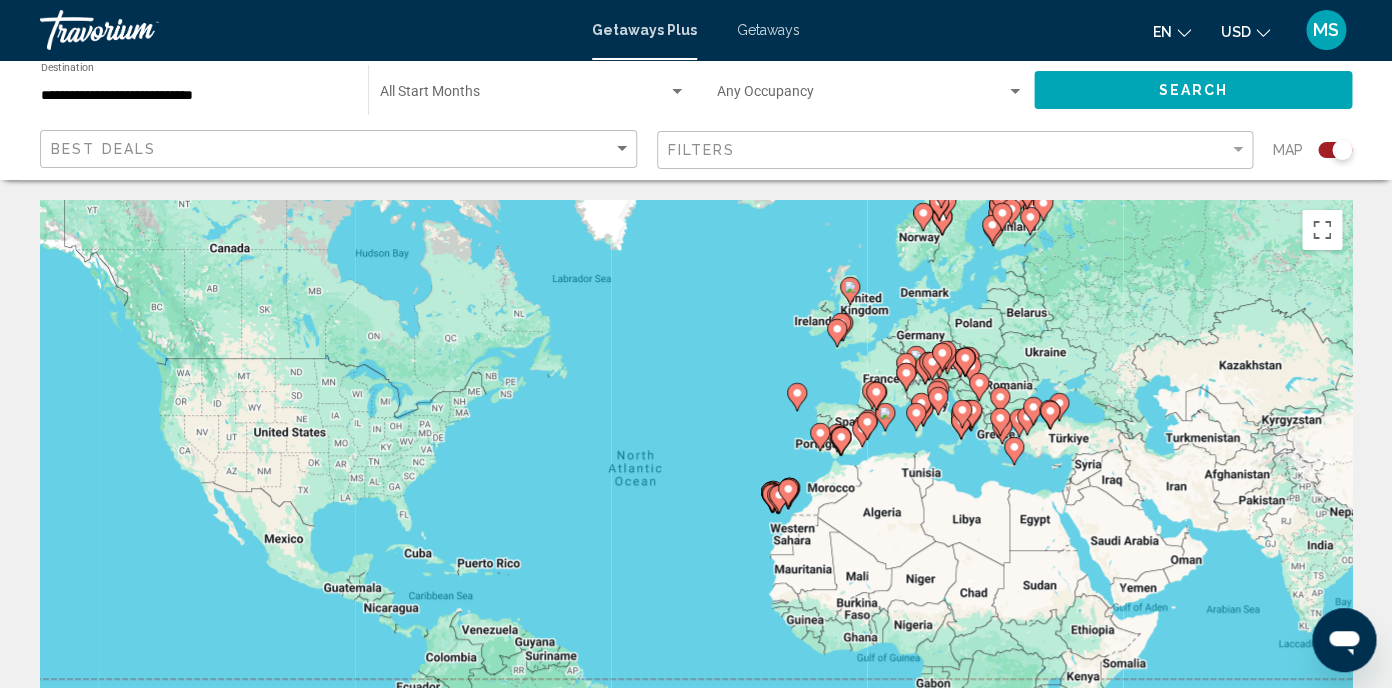 click 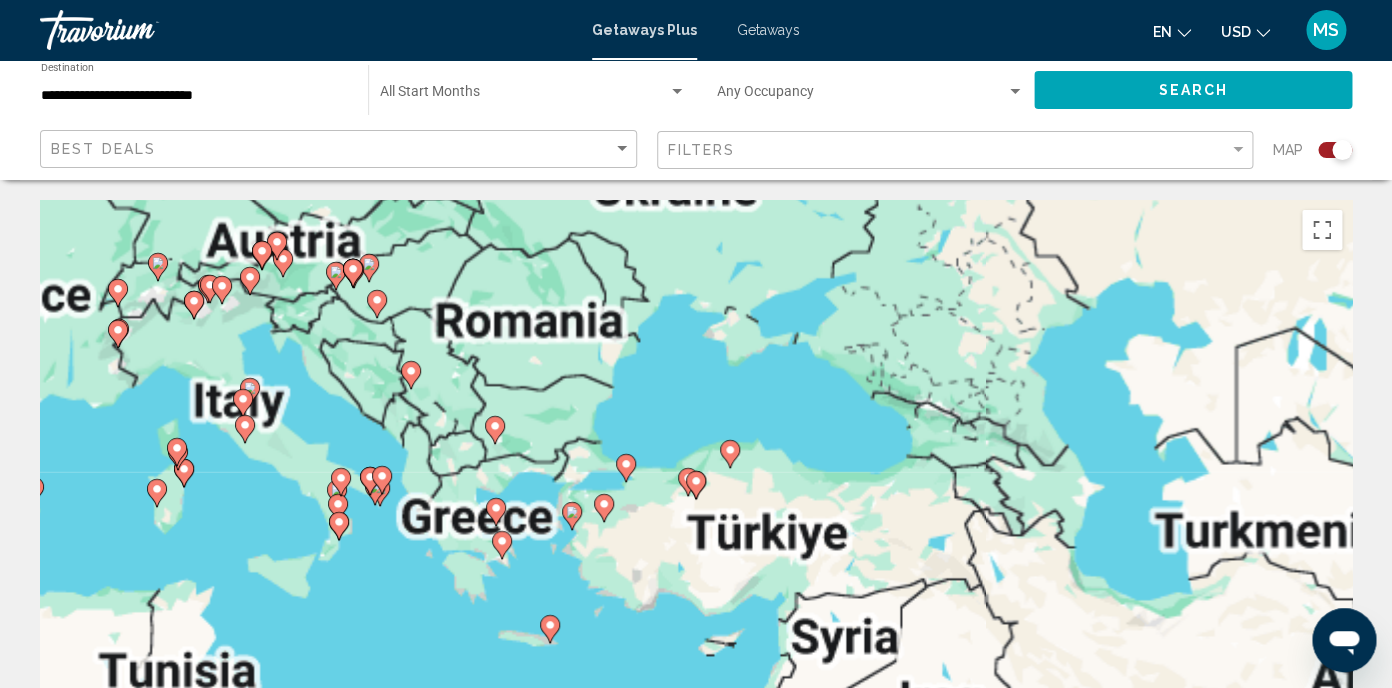 click 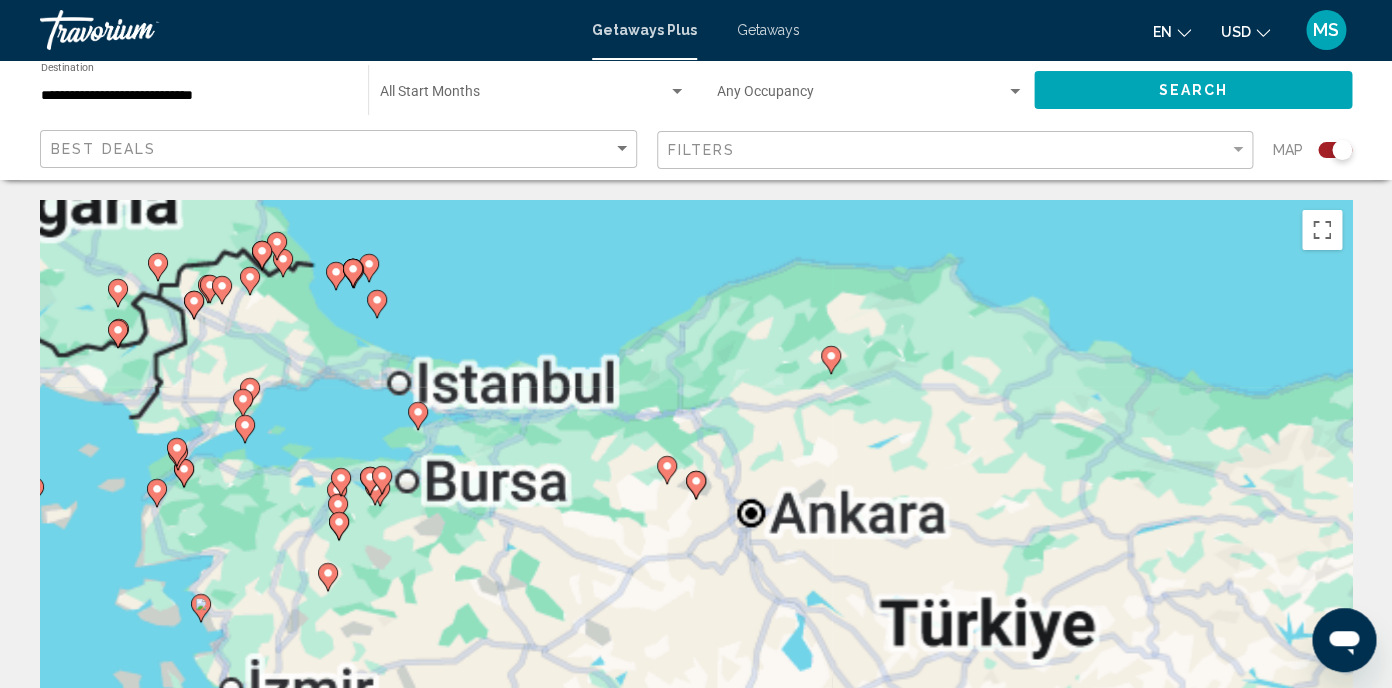 type on "**********" 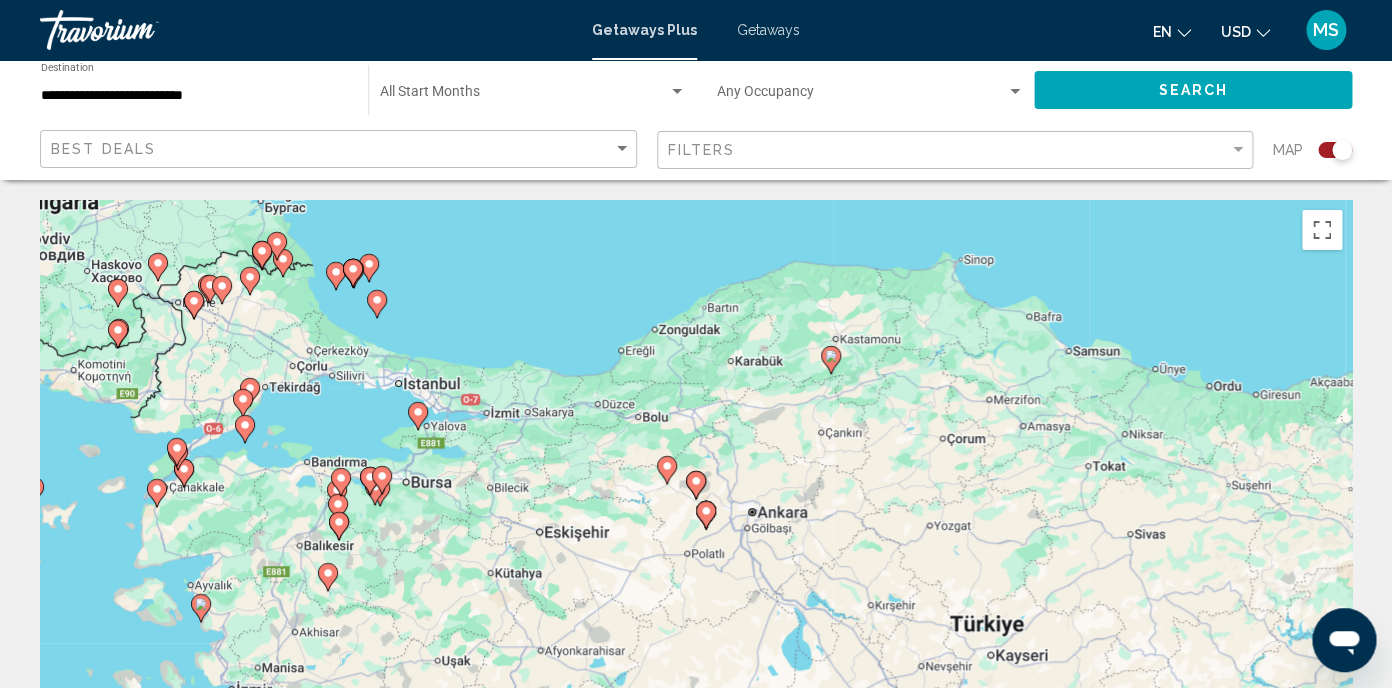 scroll, scrollTop: 694, scrollLeft: 0, axis: vertical 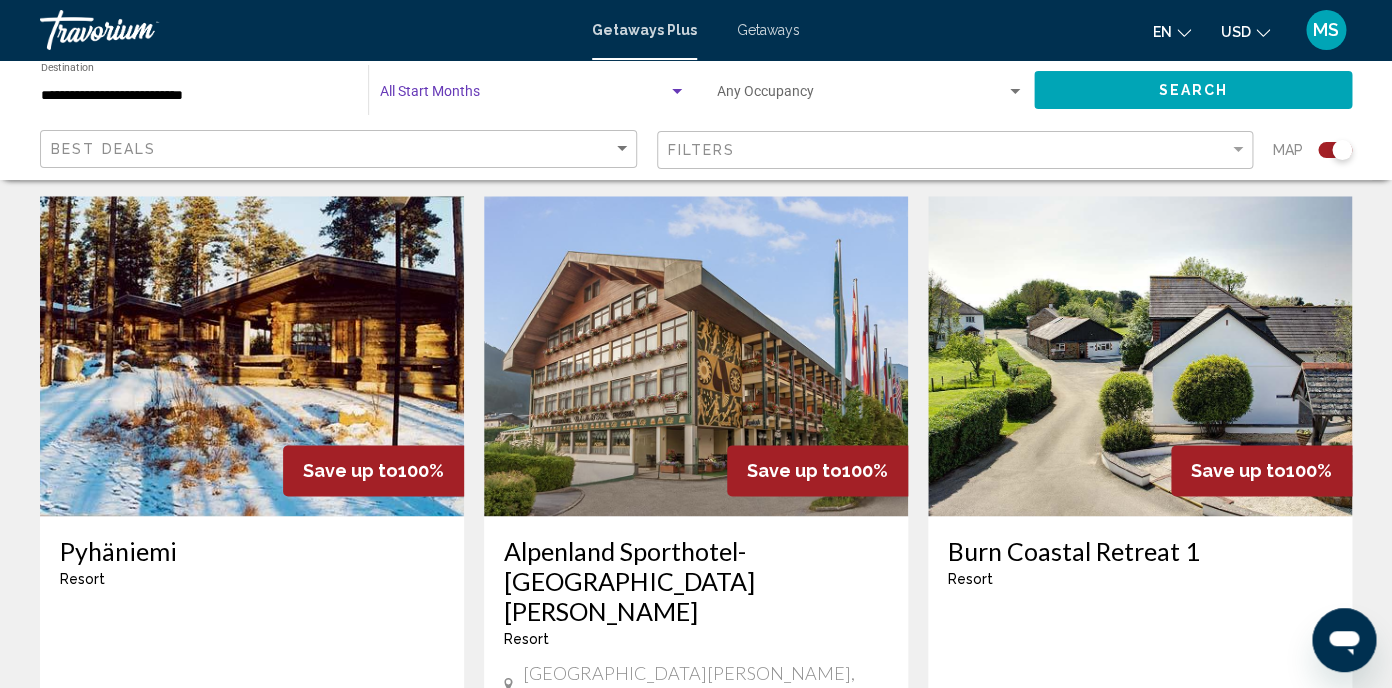click at bounding box center [677, 92] 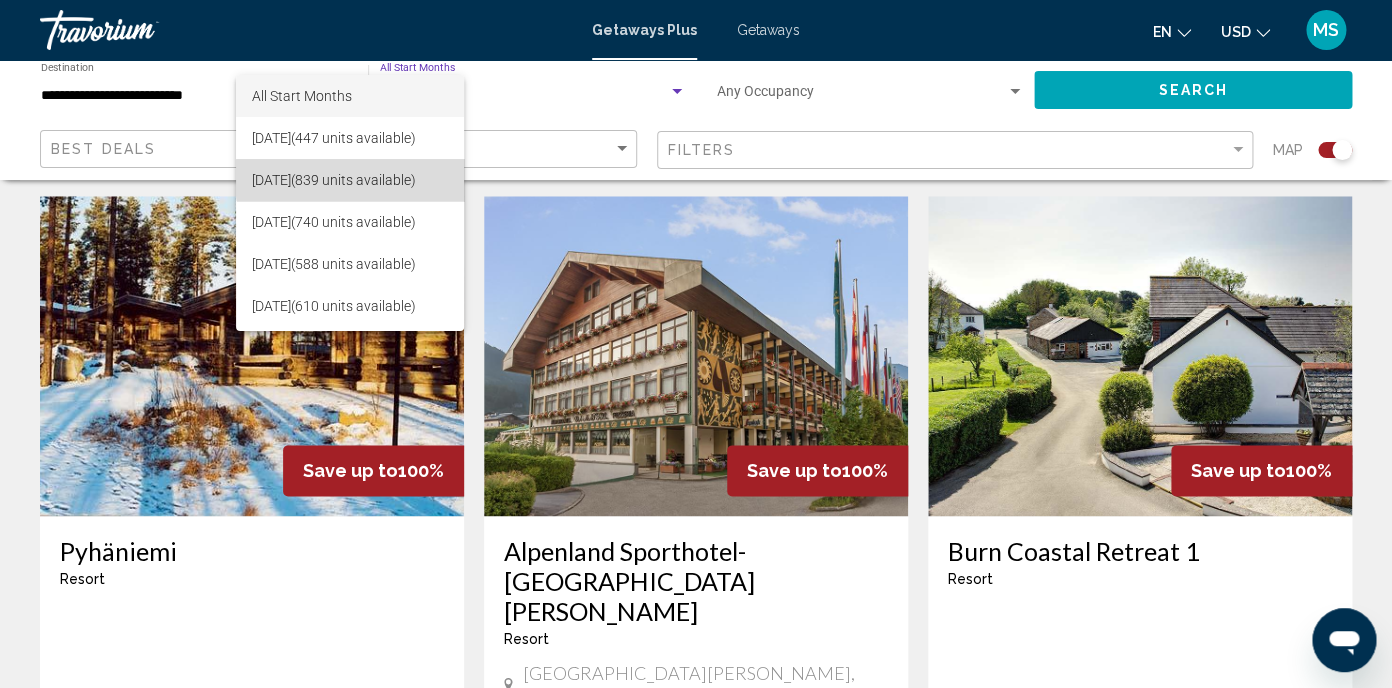 click on "August 2025  (839 units available)" at bounding box center (350, 180) 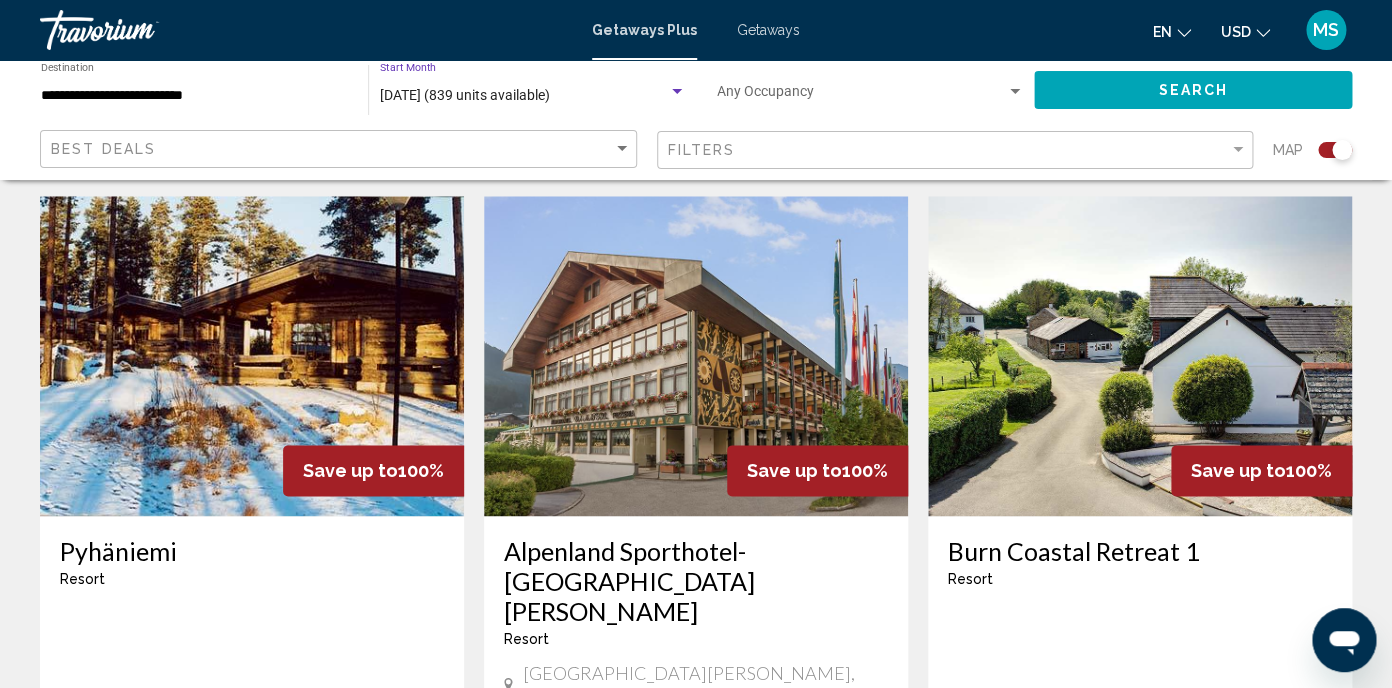 click on "Search" 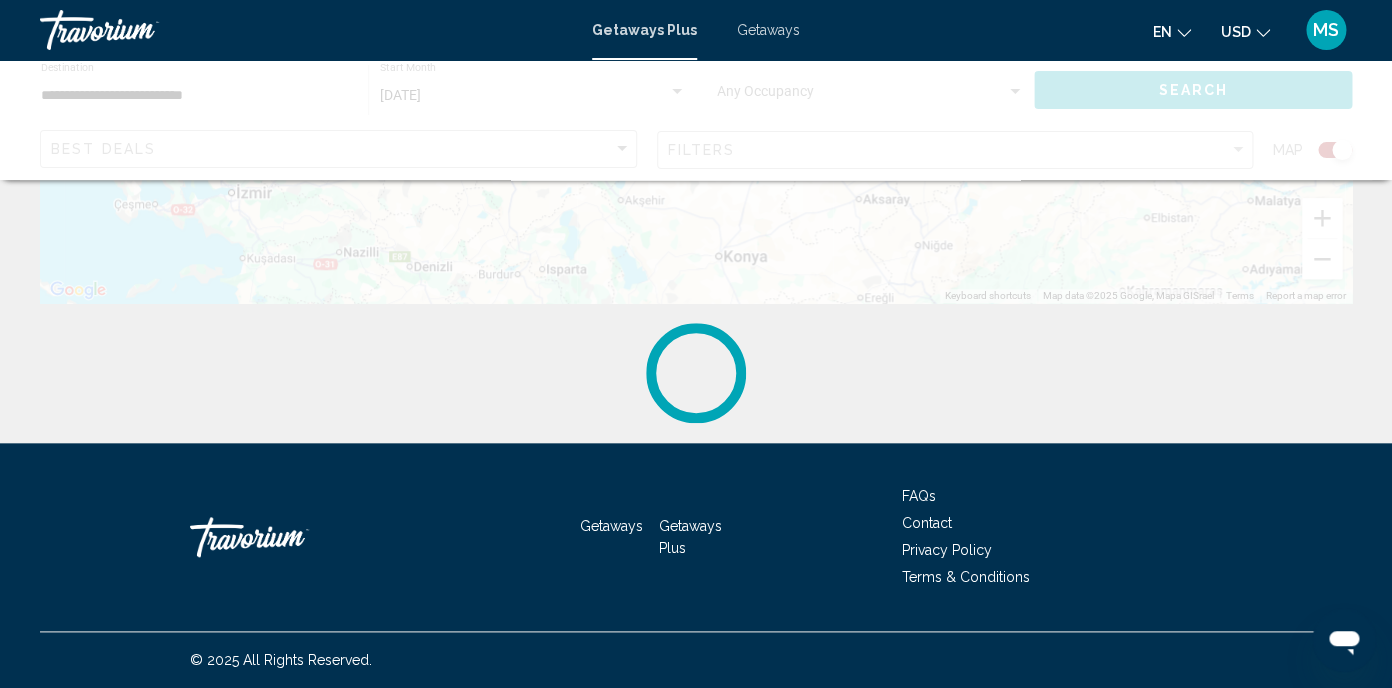 scroll, scrollTop: 0, scrollLeft: 0, axis: both 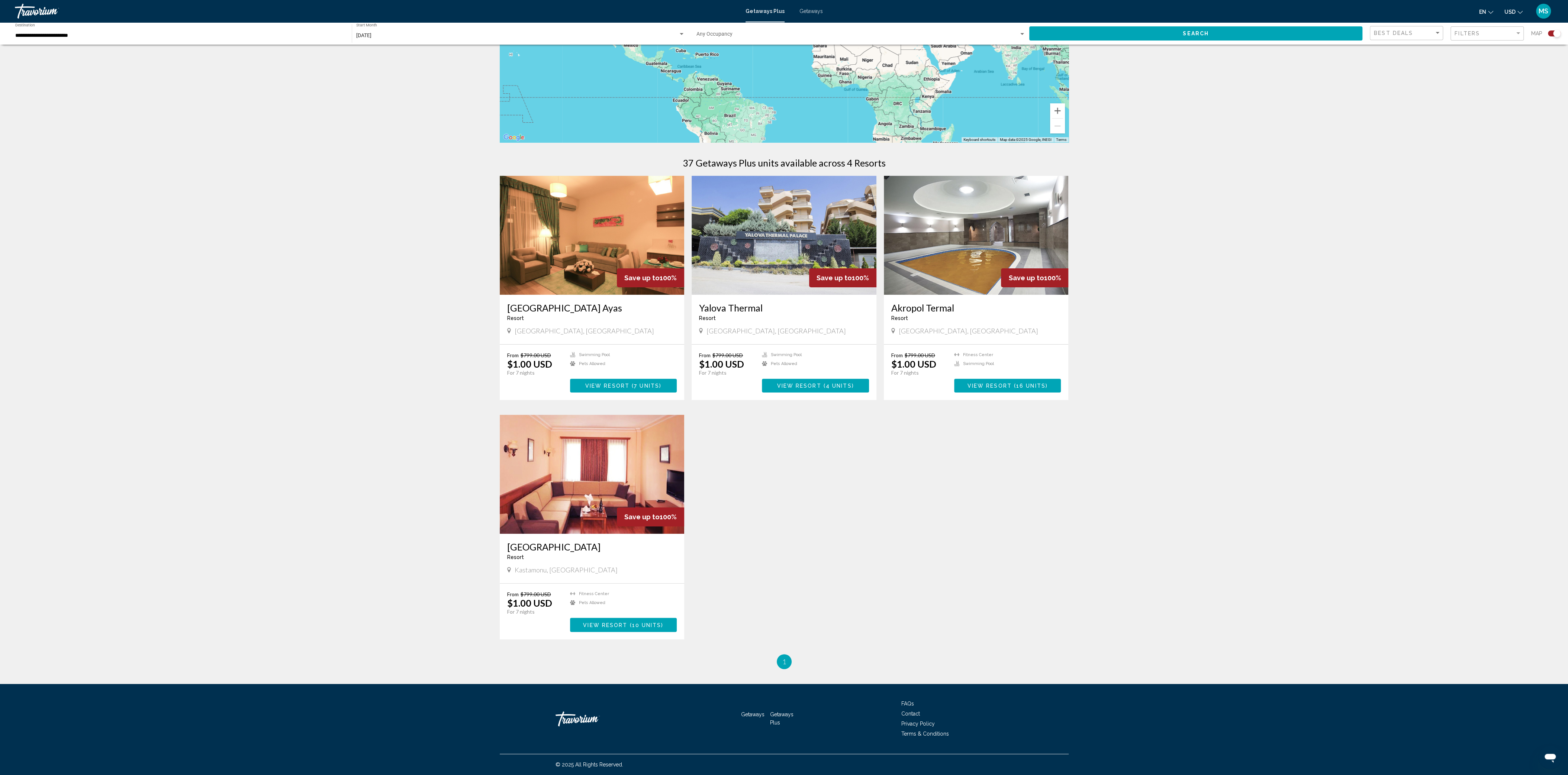 click on "Save up to  100%   Grand Garden Inn Ayas  Resort  -  This is an adults only resort
Ankara, Turkey From $799.00 USD $1.00 USD For 7 nights You save  $798.00 USD   temp
Swimming Pool
Pets Allowed View Resort    ( 7 units )  Save up to  100%   Yalova Thermal  Resort  -  This is an adults only resort
Yalova, Turkey From $799.00 USD $1.00 USD For 7 nights You save  $798.00 USD   temp
Swimming Pool
Pets Allowed View Resort    ( 4 units )  Save up to  100%   Akropol Termal  Resort  -  This is an adults only resort
Ankara, Turkey From $799.00 USD $1.00 USD For 7 nights You save  $798.00 USD   temp
Fitness Center
Swimming Pool View Resort    ( 16 units )  Save up to" at bounding box center (784, 415) 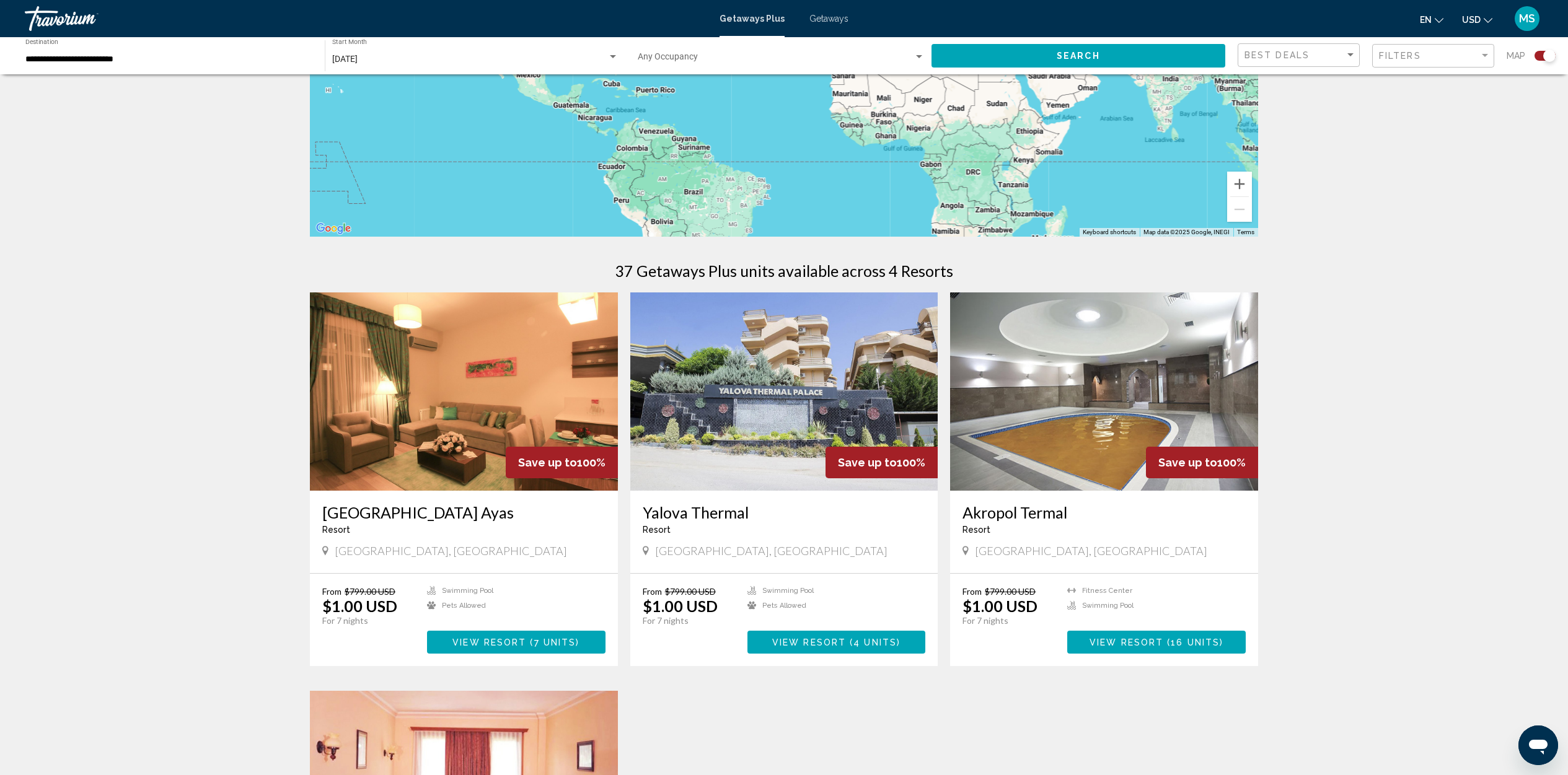click on "← Move left → Move right ↑ Move up ↓ Move down + Zoom in - Zoom out Home Jump left by 75% End Jump right by 75% Page Up Jump up by 75% Page Down Jump down by 75% To navigate, press the arrow keys. To activate drag with keyboard, press Alt + Enter. Once in keyboard drag state, use the arrow keys to move the marker. To complete the drag, press the Enter key. To cancel, press Escape. Keyboard shortcuts Map Data Map data ©2025 Google, INEGI Map data ©2025 Google, INEGI 1000 km  Click to toggle between metric and imperial units Terms Report a map error 37 Getaways Plus units available across 4 Resorts Save up to  100%   Grand Garden Inn Ayas  Resort  -  This is an adults only resort
Ankara, Turkey From $799.00 USD $1.00 USD For 7 nights You save  $798.00 USD   temp
Swimming Pool
Pets Allowed View Resort    ( 7 units )  Save up to  100%   Yalova Thermal  Resort  -  This is an adults only resort" at bounding box center [784, 489] 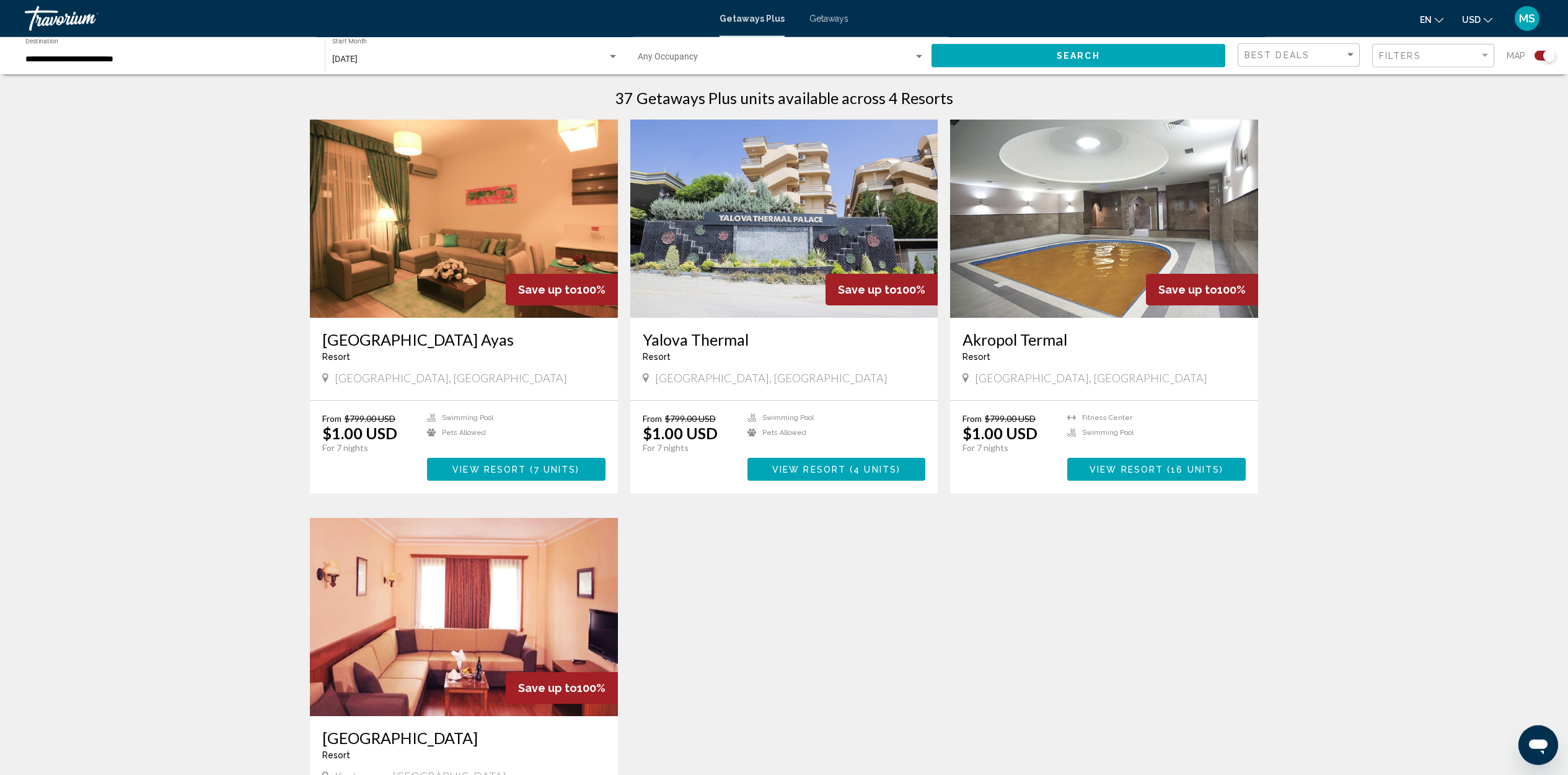 scroll, scrollTop: 392, scrollLeft: 0, axis: vertical 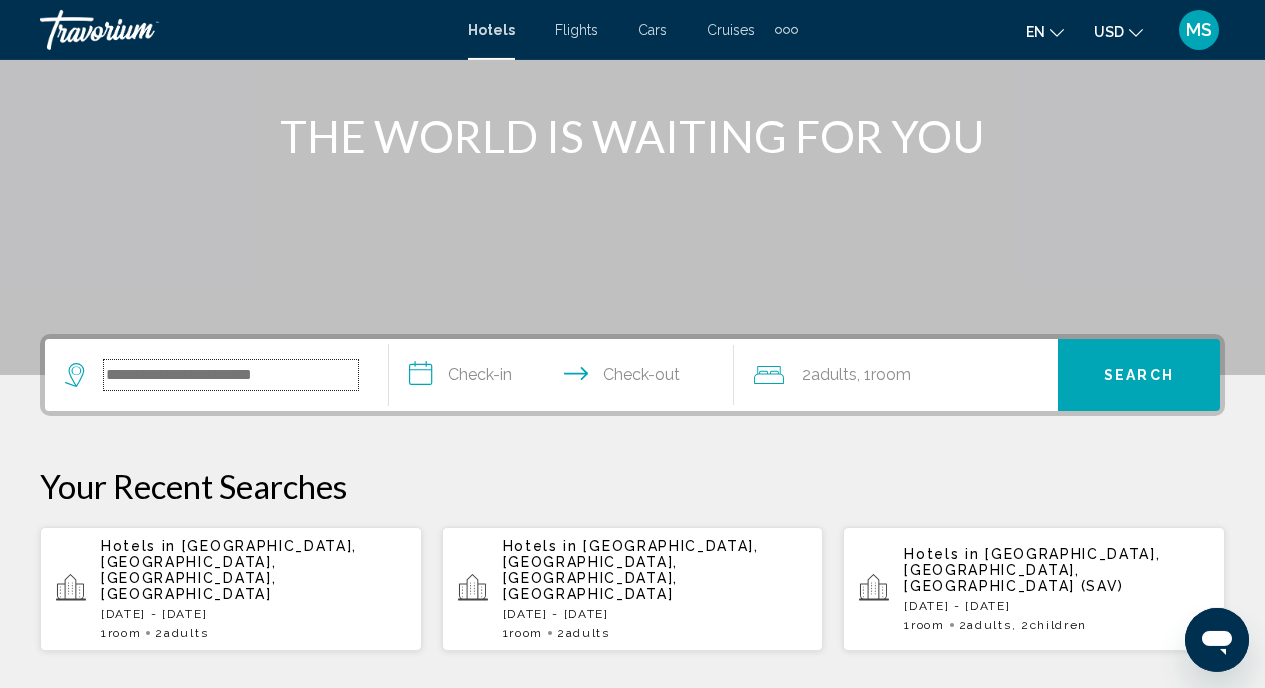 click at bounding box center (231, 375) 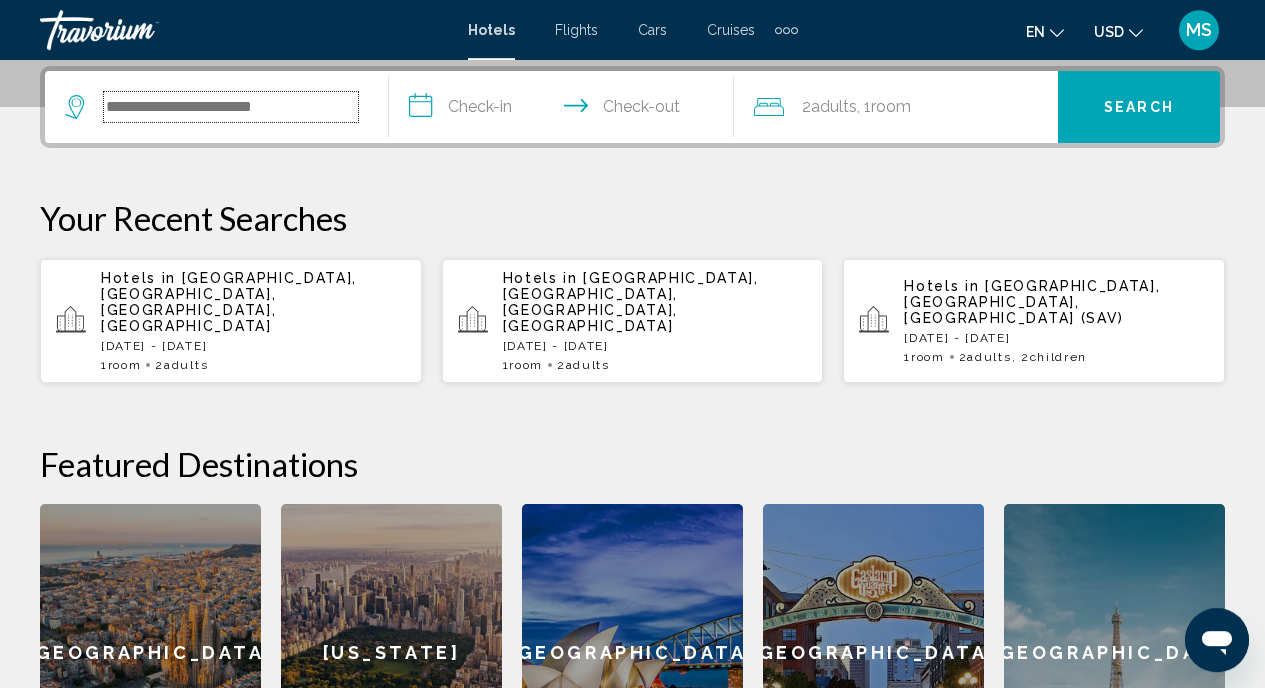 scroll, scrollTop: 494, scrollLeft: 0, axis: vertical 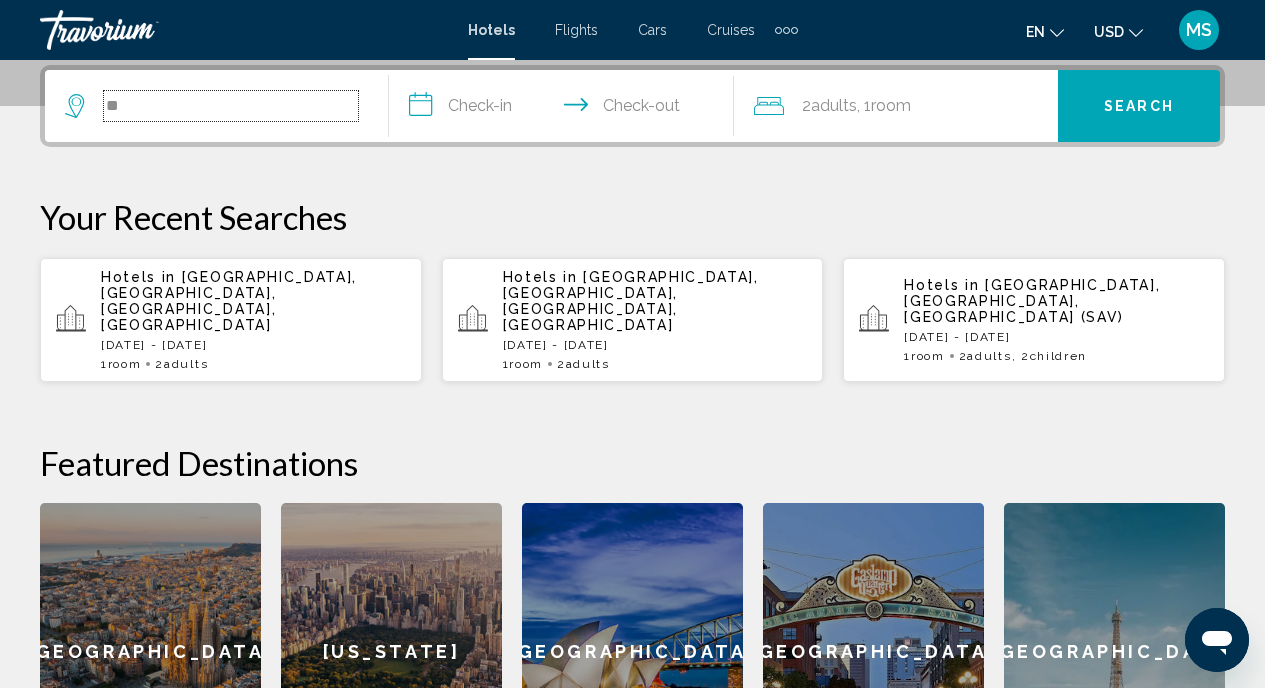 type on "*" 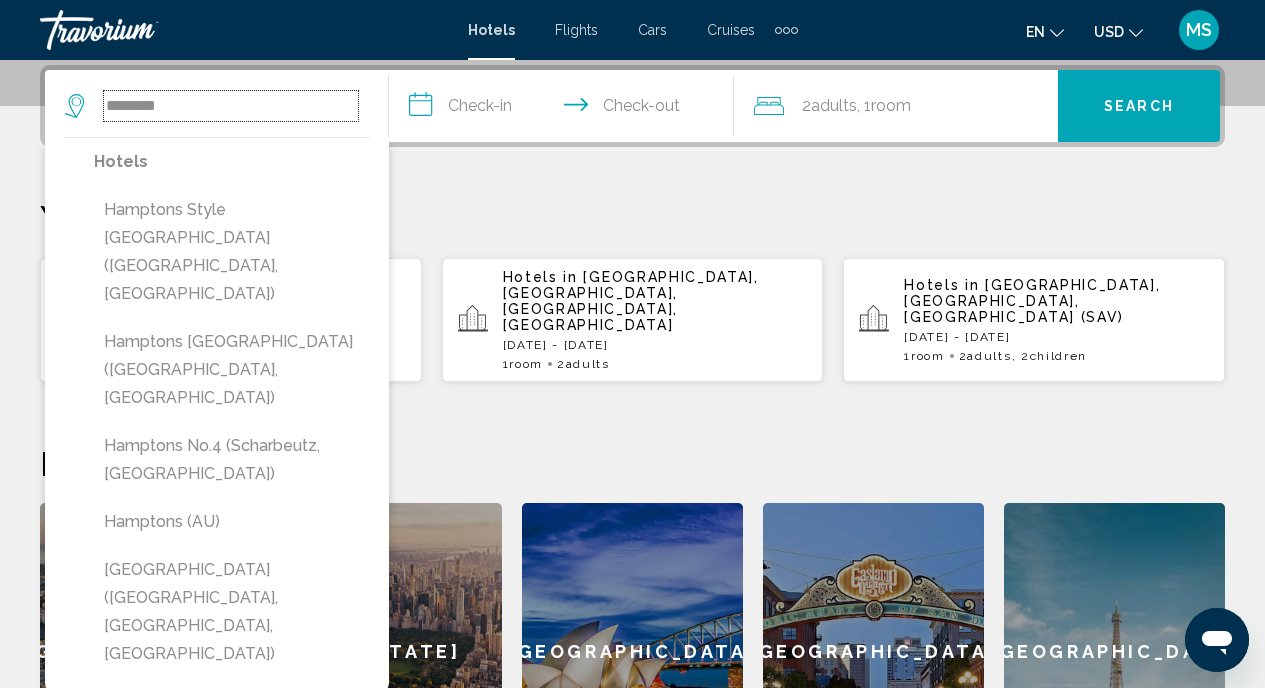 scroll, scrollTop: 526, scrollLeft: 0, axis: vertical 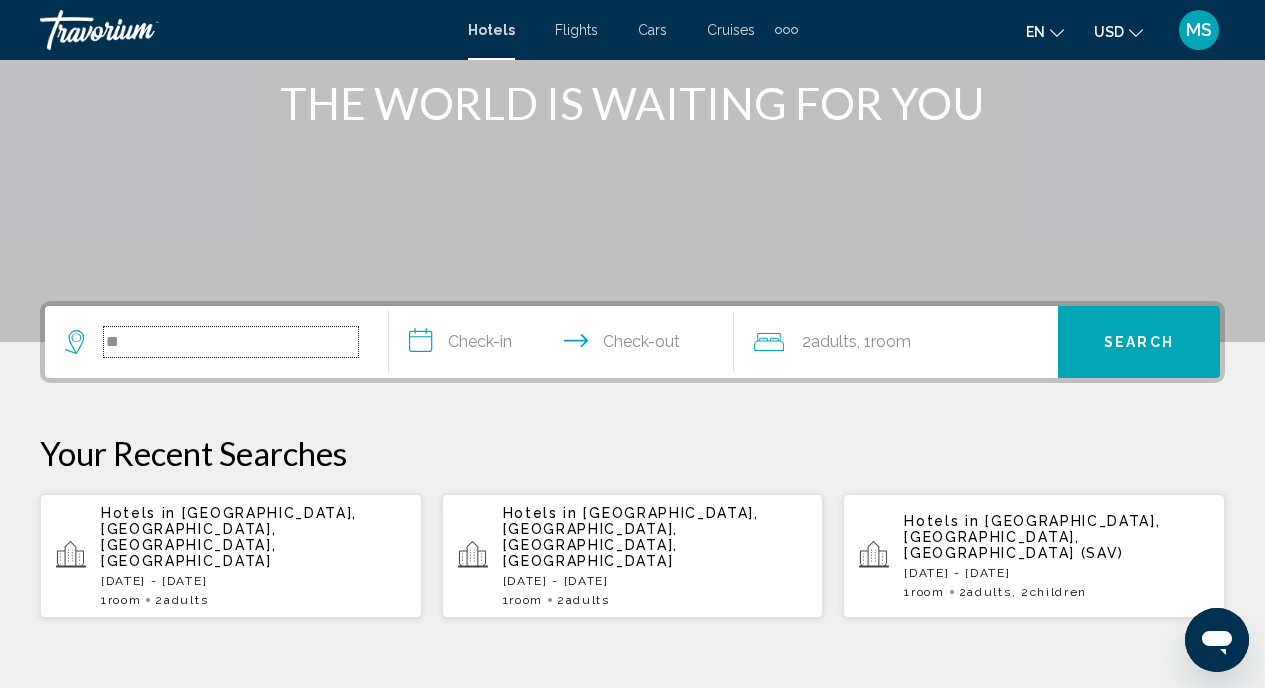 type on "*" 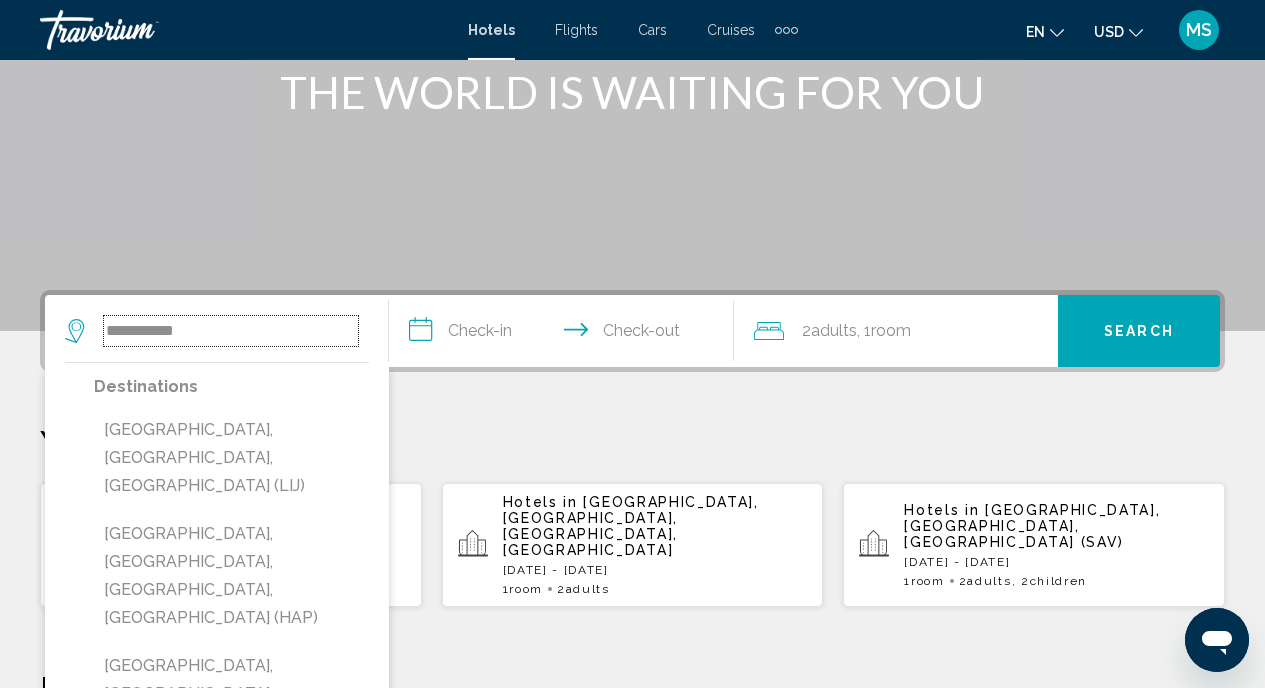 scroll, scrollTop: 274, scrollLeft: 0, axis: vertical 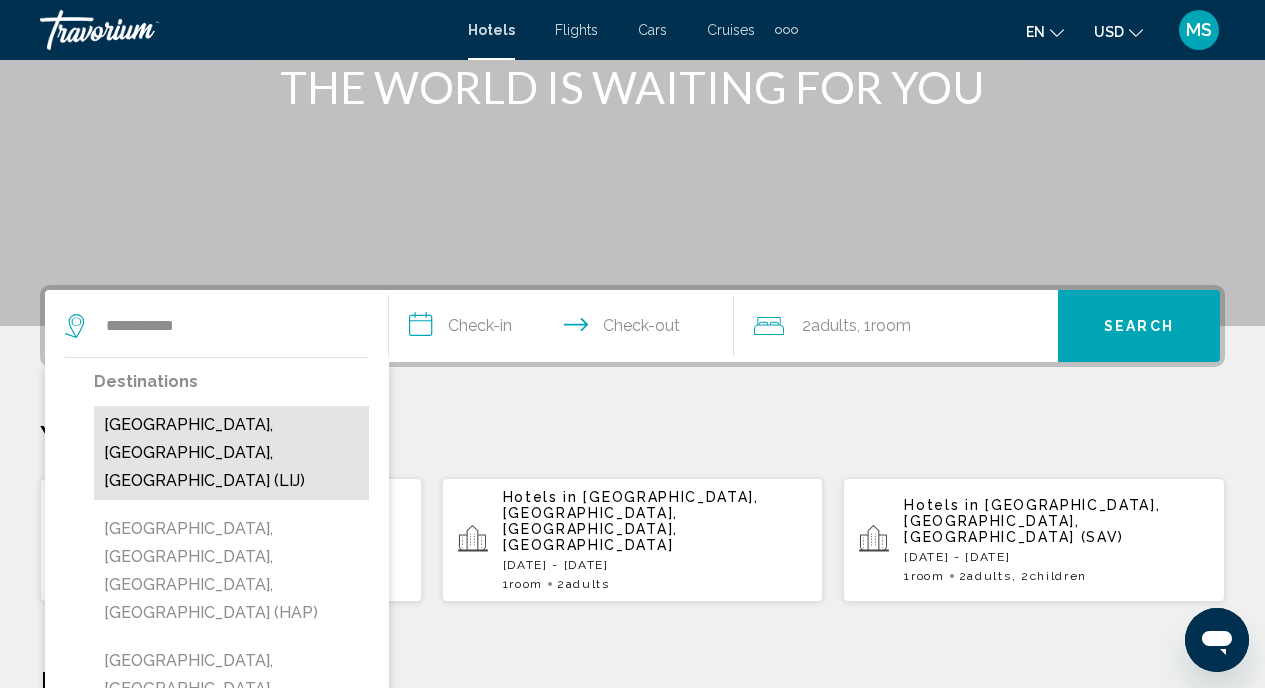 click on "[GEOGRAPHIC_DATA], [GEOGRAPHIC_DATA], [GEOGRAPHIC_DATA] (LIJ)" at bounding box center [231, 453] 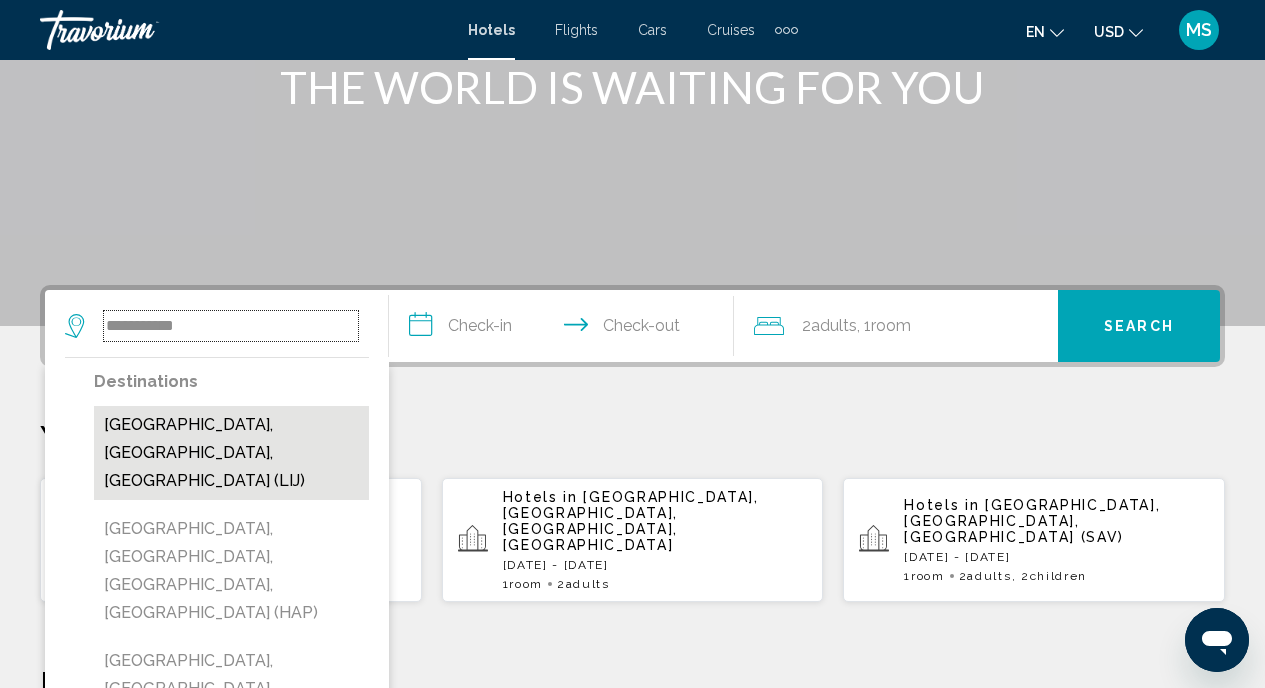 type on "**********" 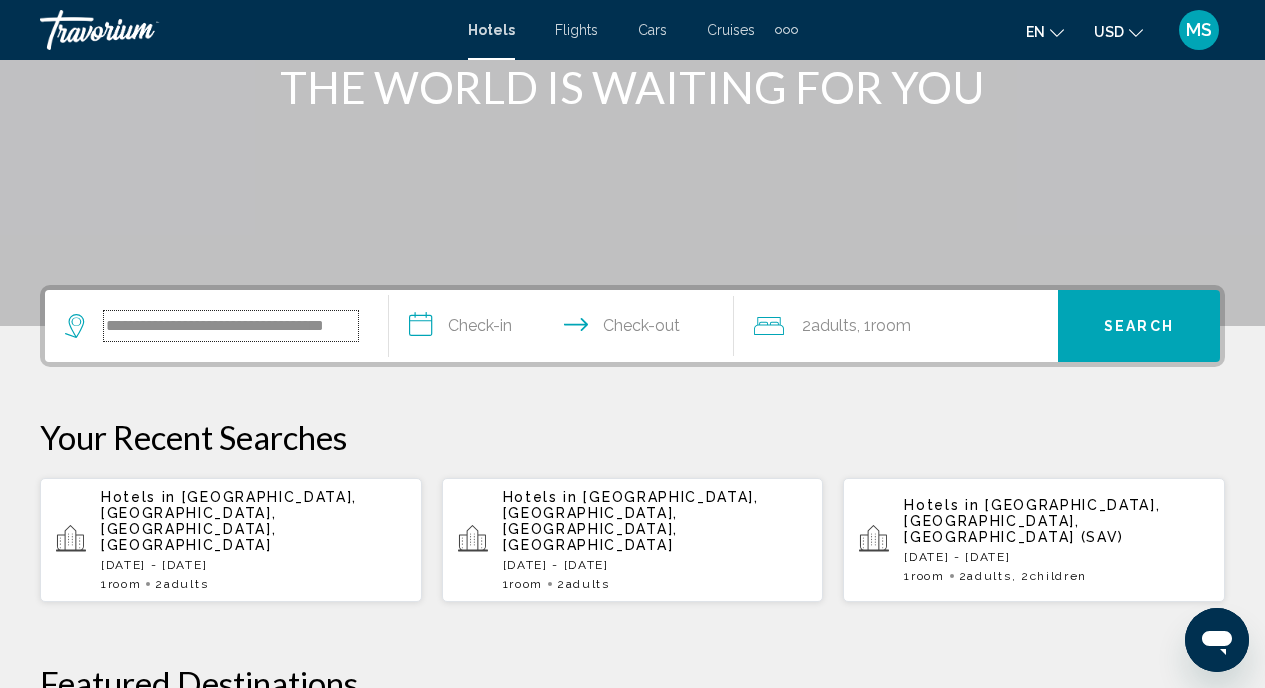scroll, scrollTop: 371, scrollLeft: 0, axis: vertical 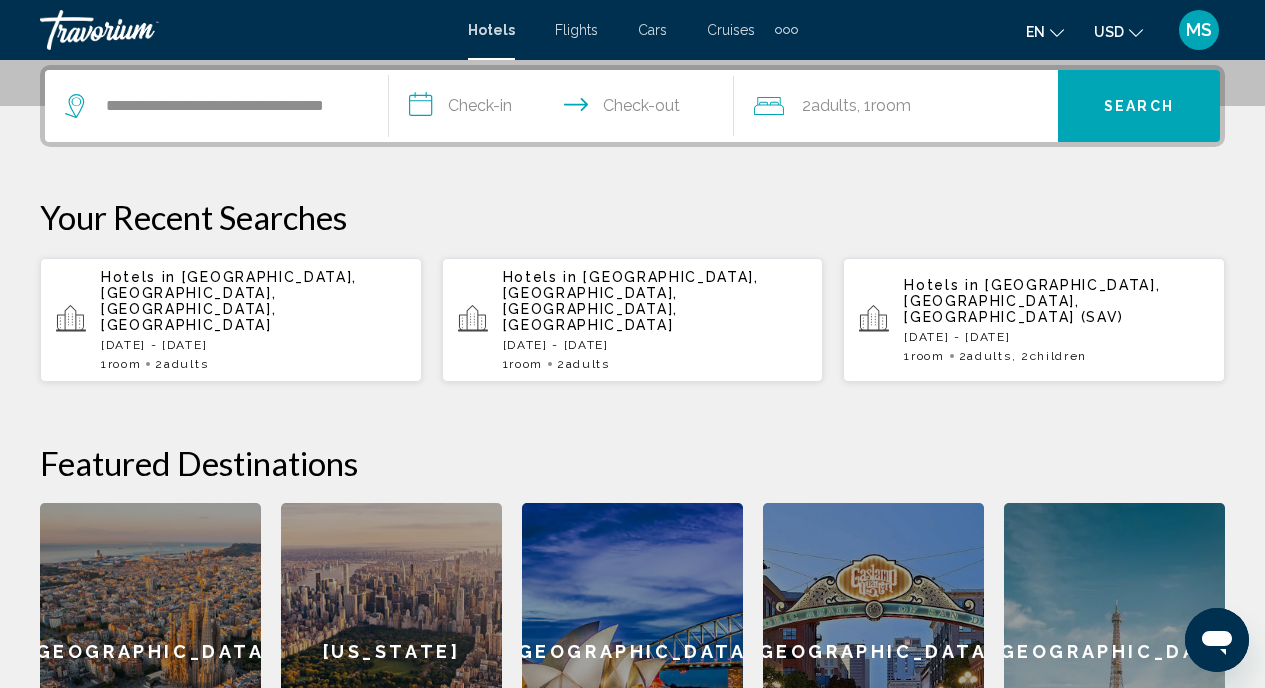 click on "**********" at bounding box center [565, 109] 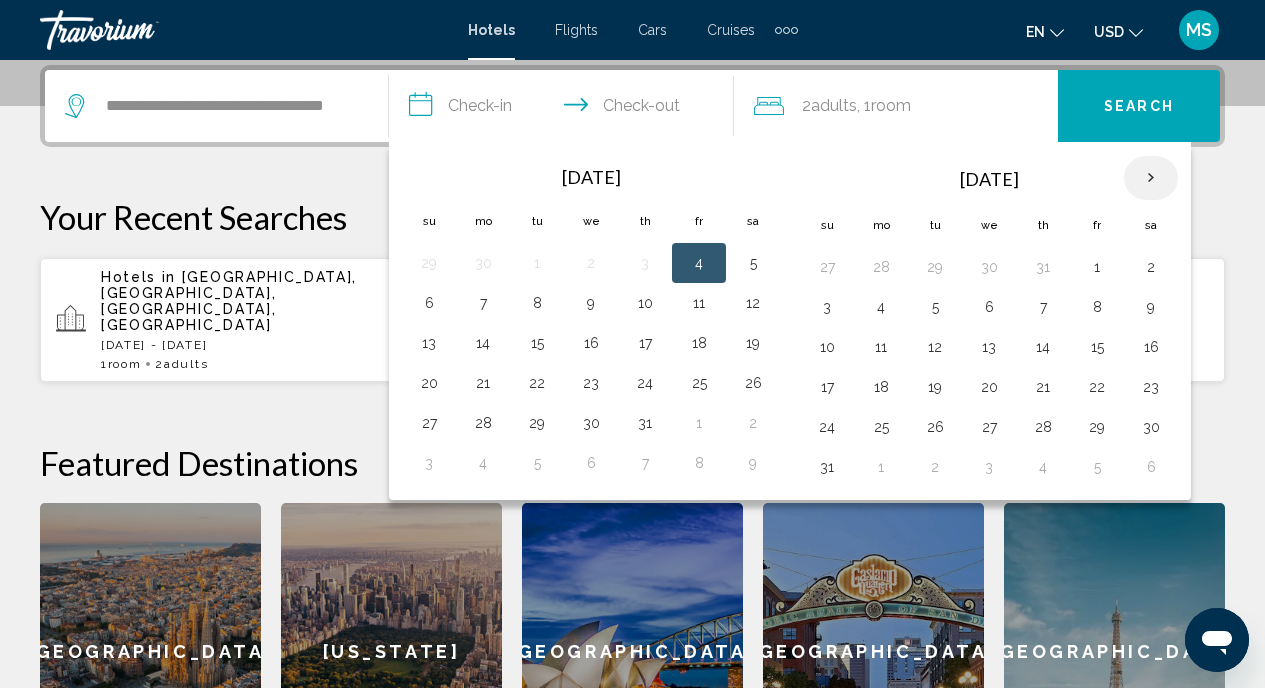 click at bounding box center [1151, 178] 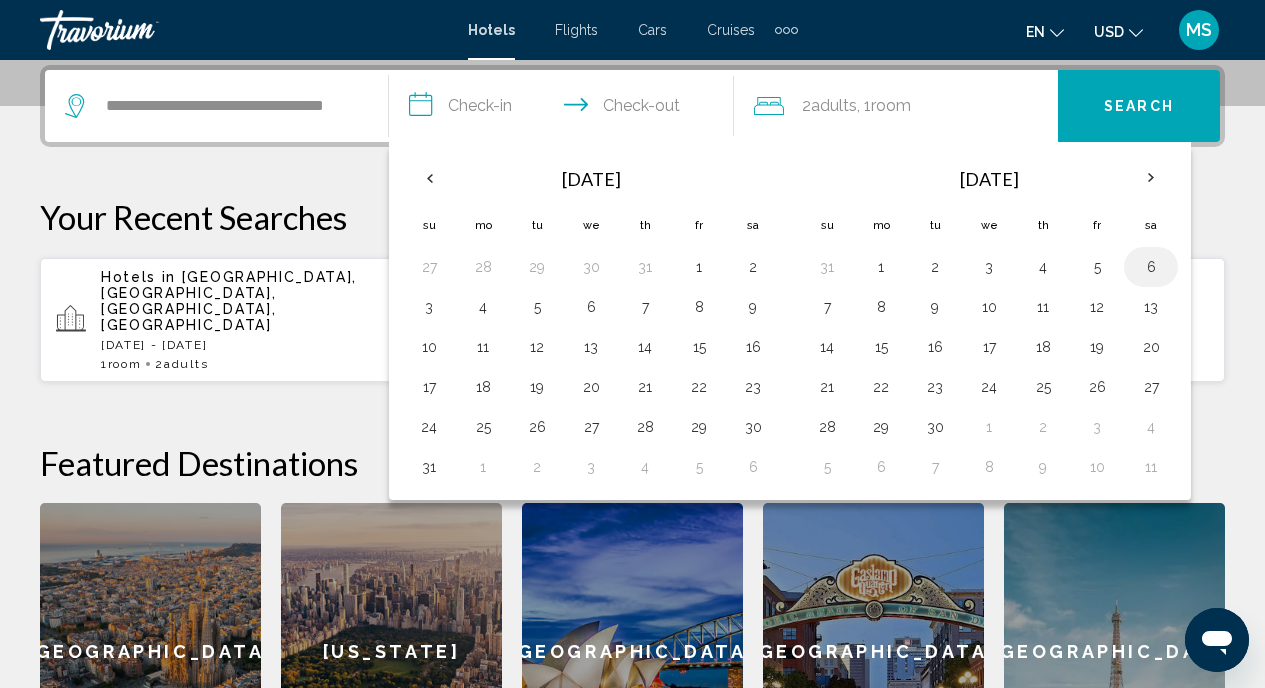 click on "6" at bounding box center [1151, 267] 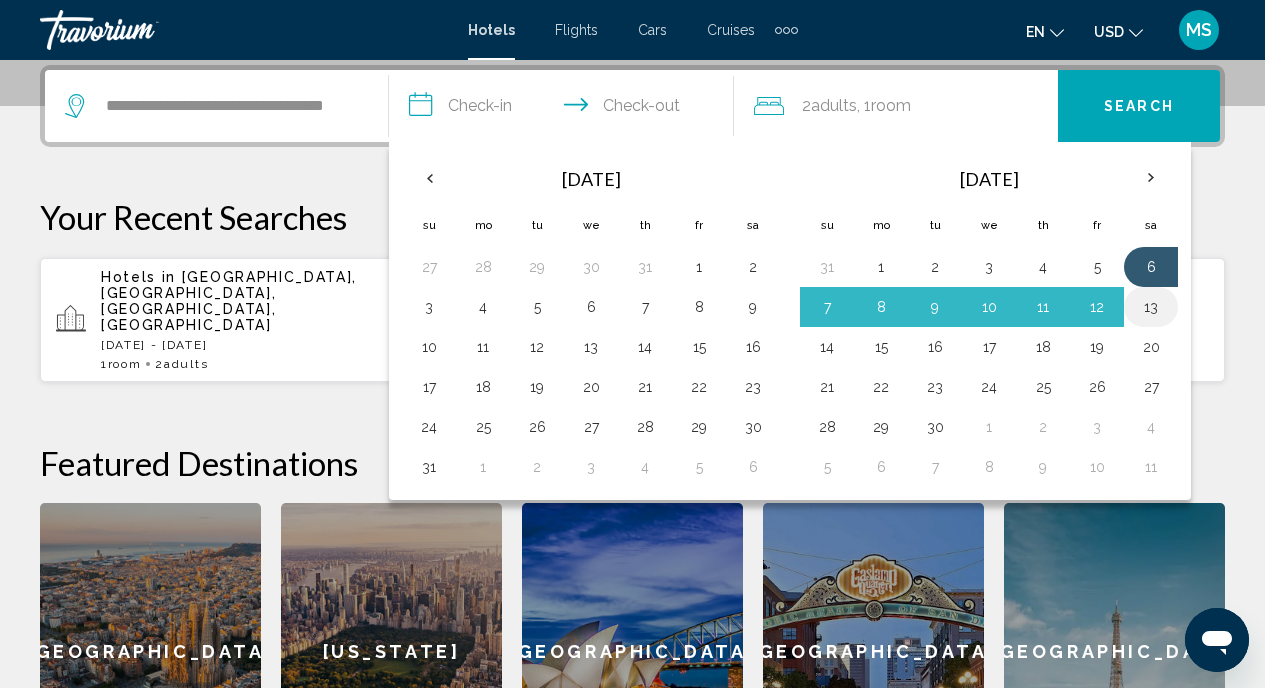 click on "13" at bounding box center [1151, 307] 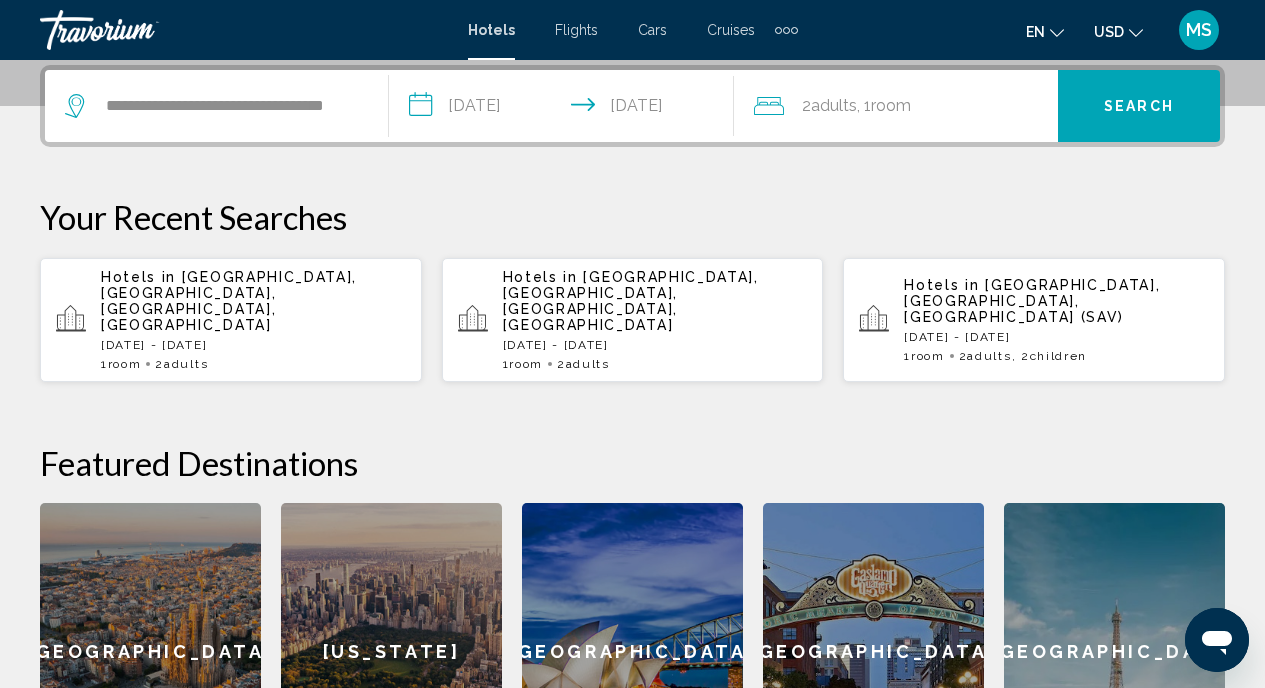 click on "Room" 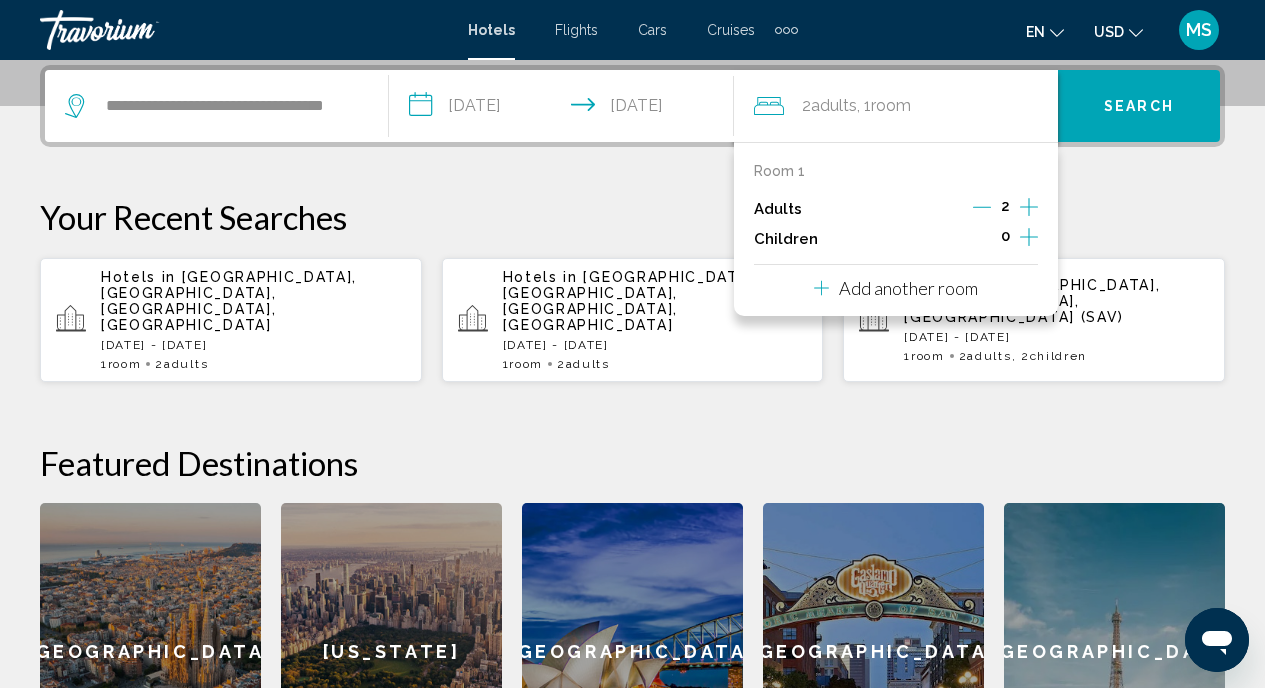 click 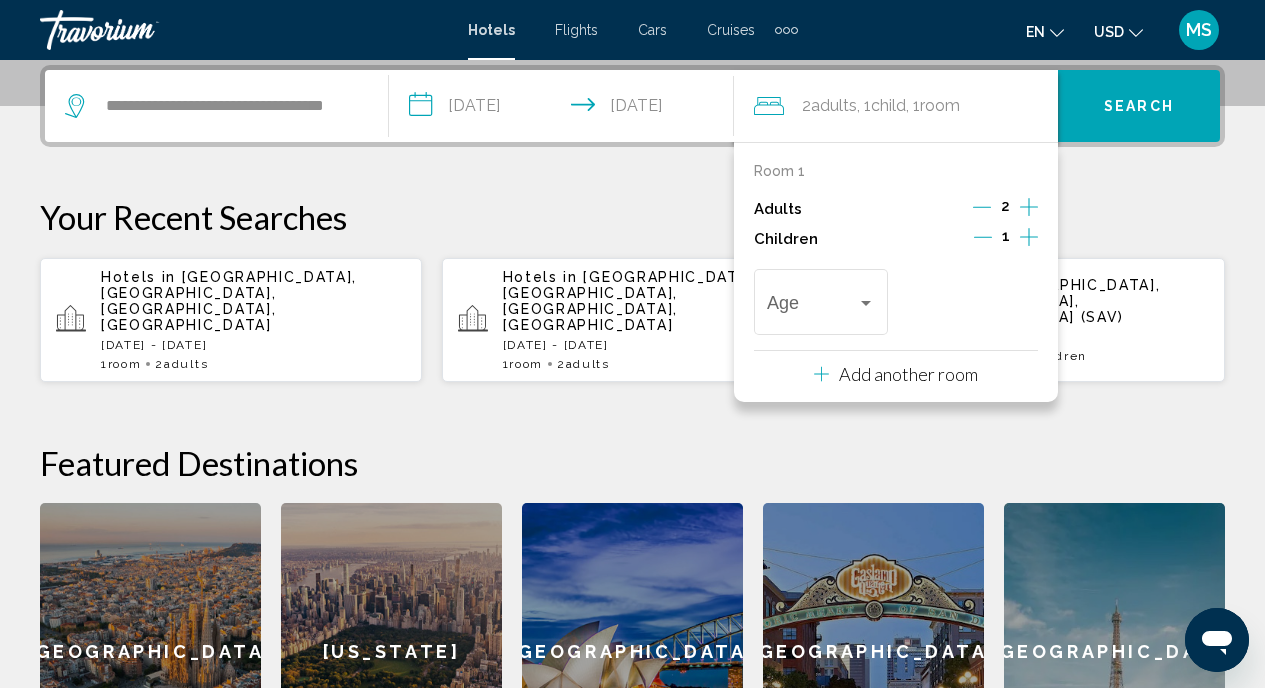 click 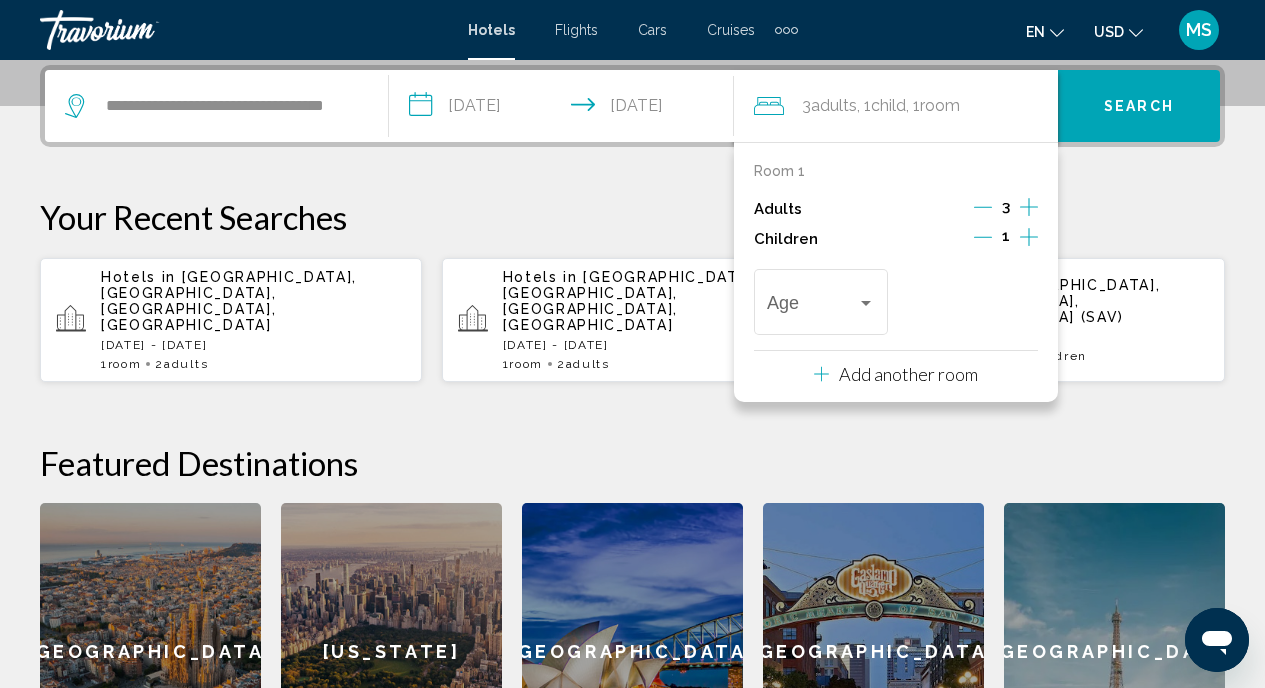 click 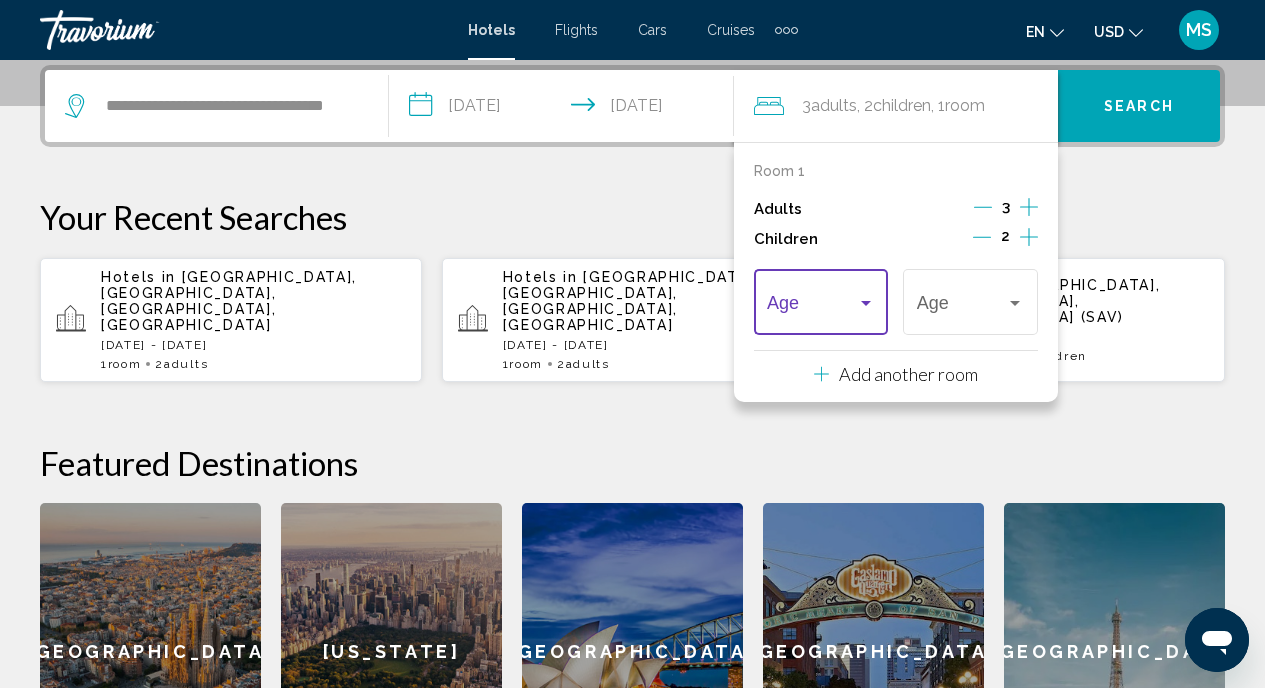click at bounding box center (866, 303) 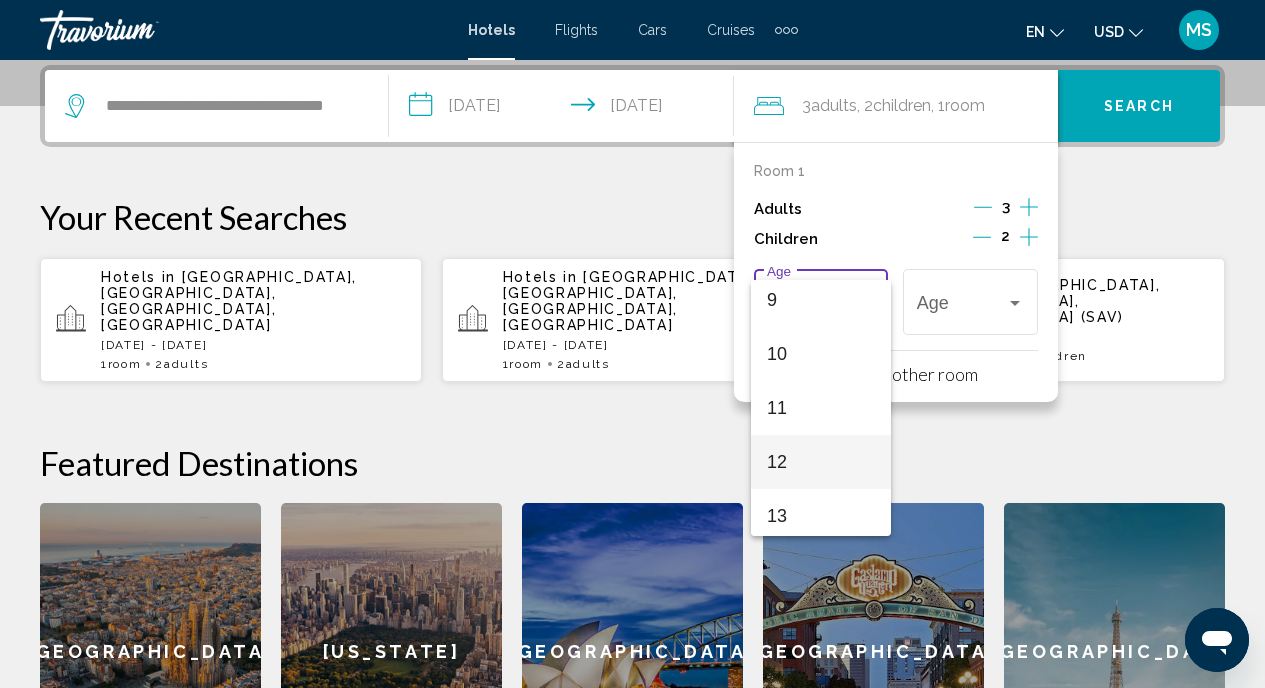 scroll, scrollTop: 490, scrollLeft: 0, axis: vertical 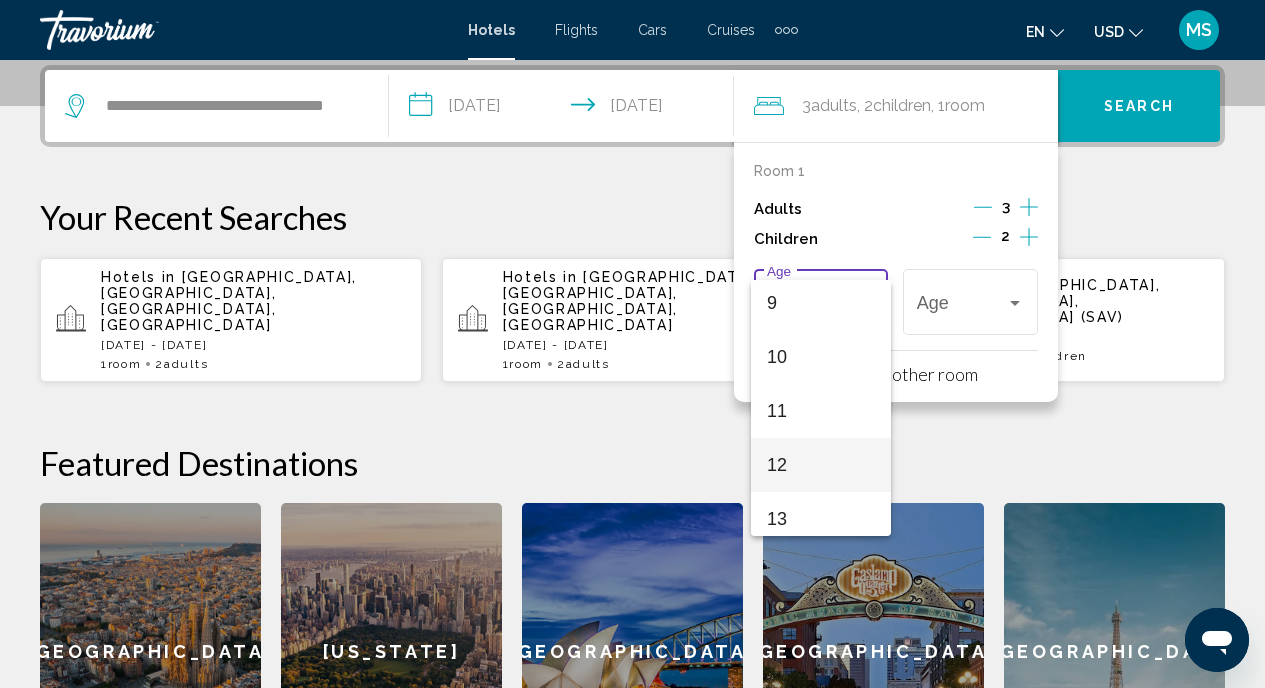click on "12" at bounding box center [821, 465] 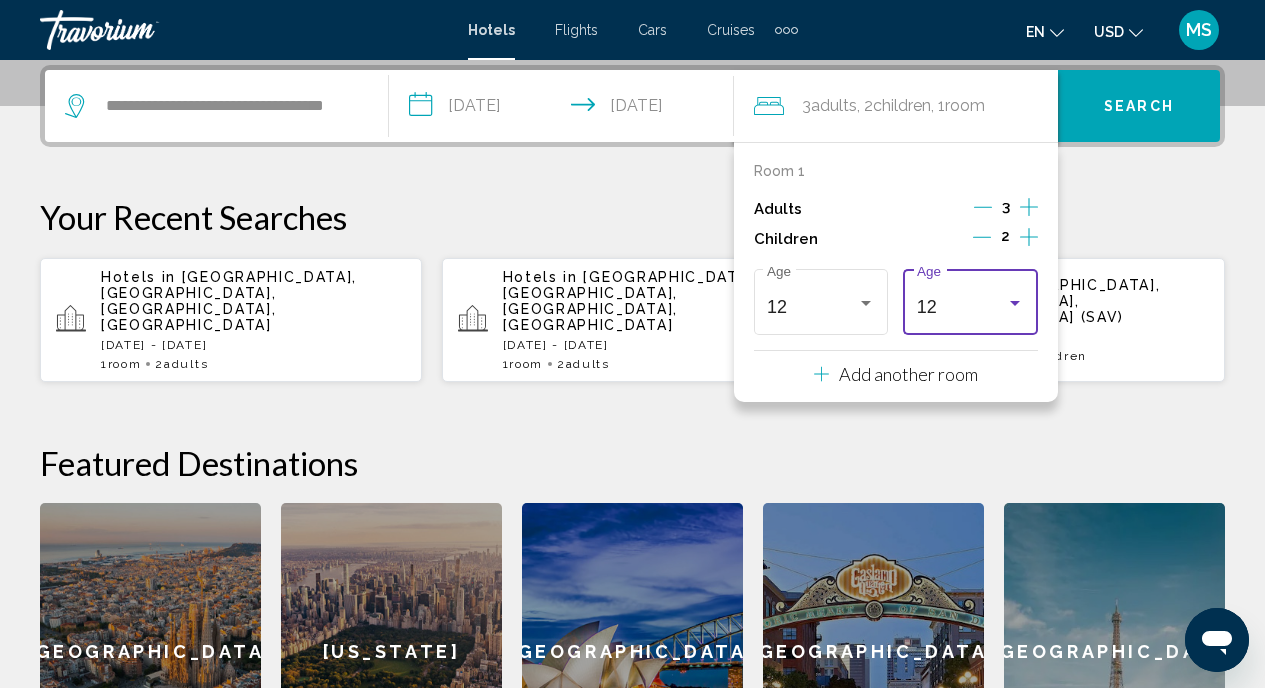 click at bounding box center [1015, 303] 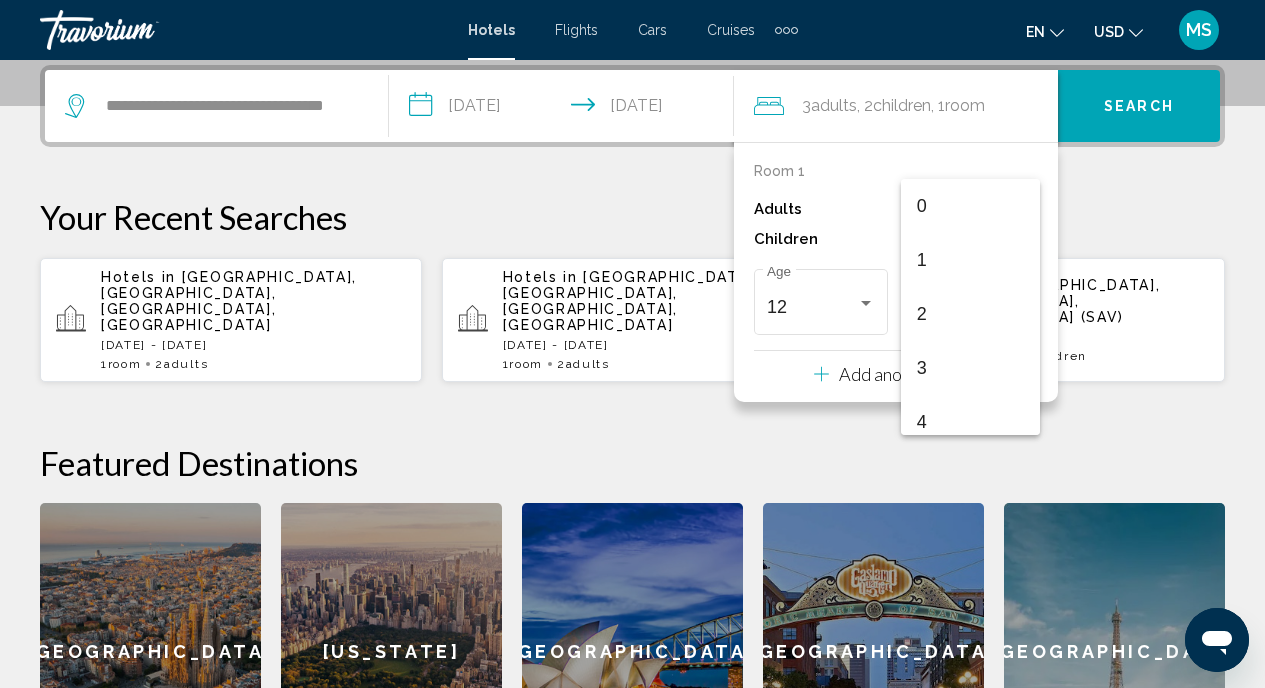 scroll, scrollTop: 547, scrollLeft: 0, axis: vertical 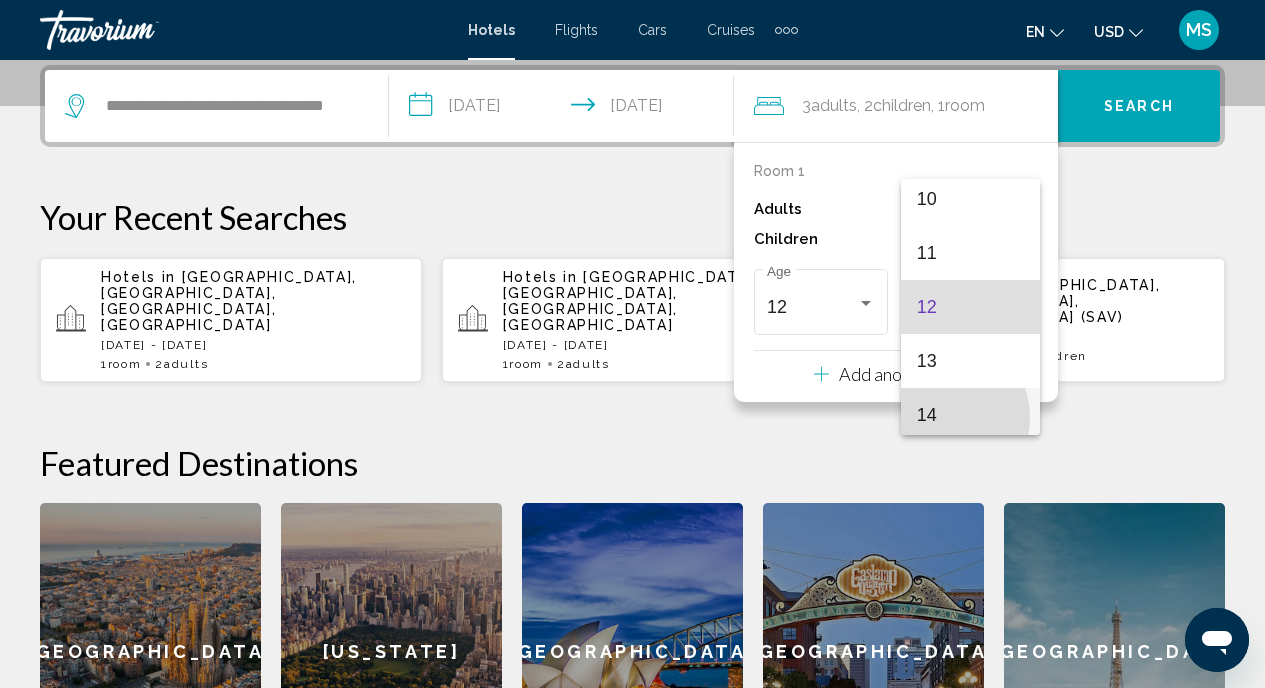 click on "14" at bounding box center (971, 415) 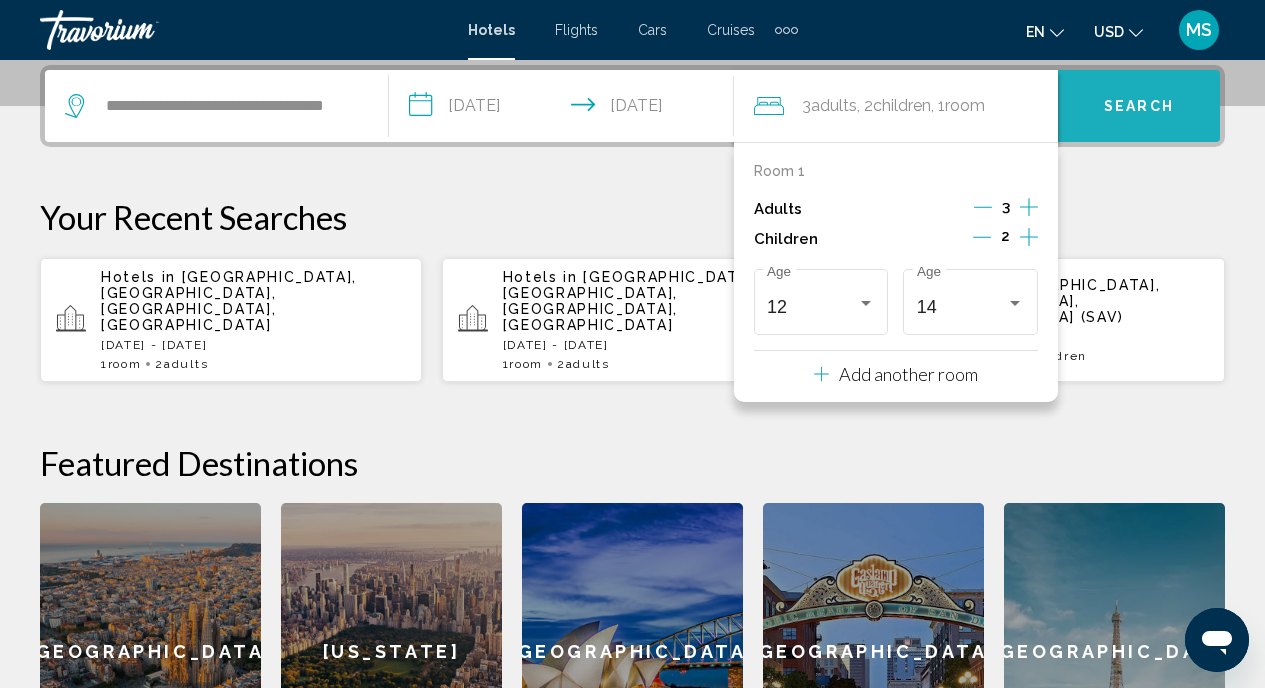 click on "Search" at bounding box center (1139, 107) 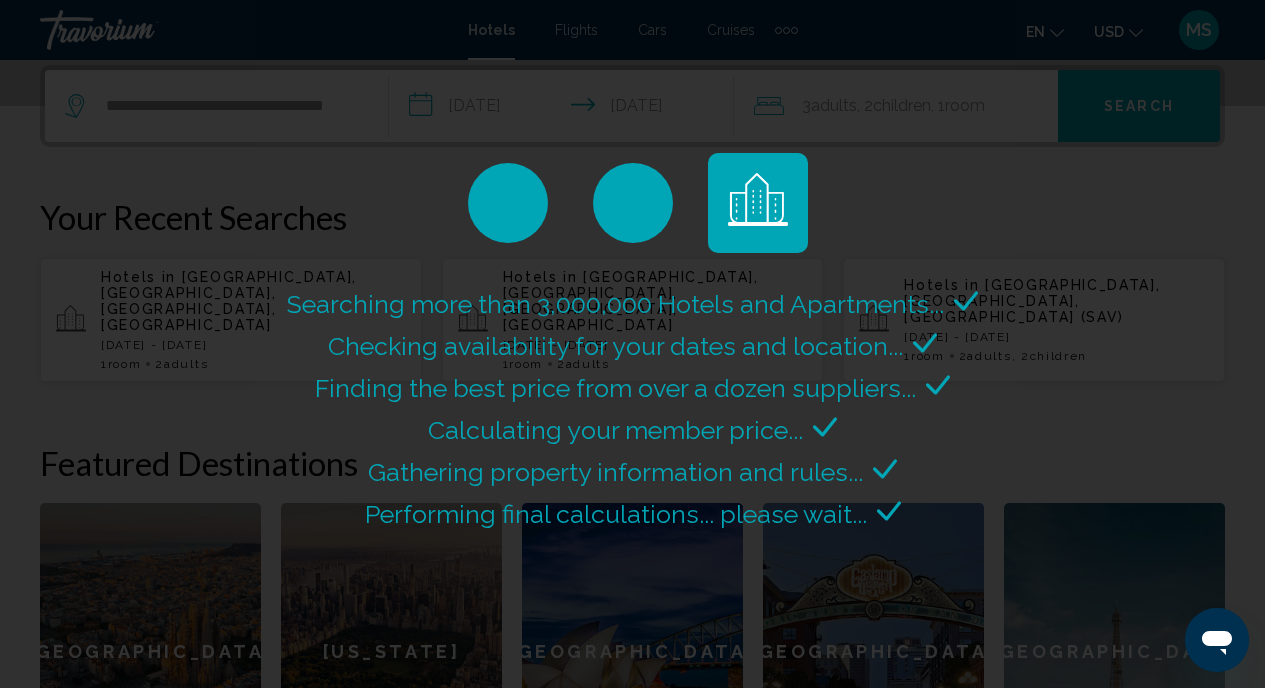scroll, scrollTop: 0, scrollLeft: 0, axis: both 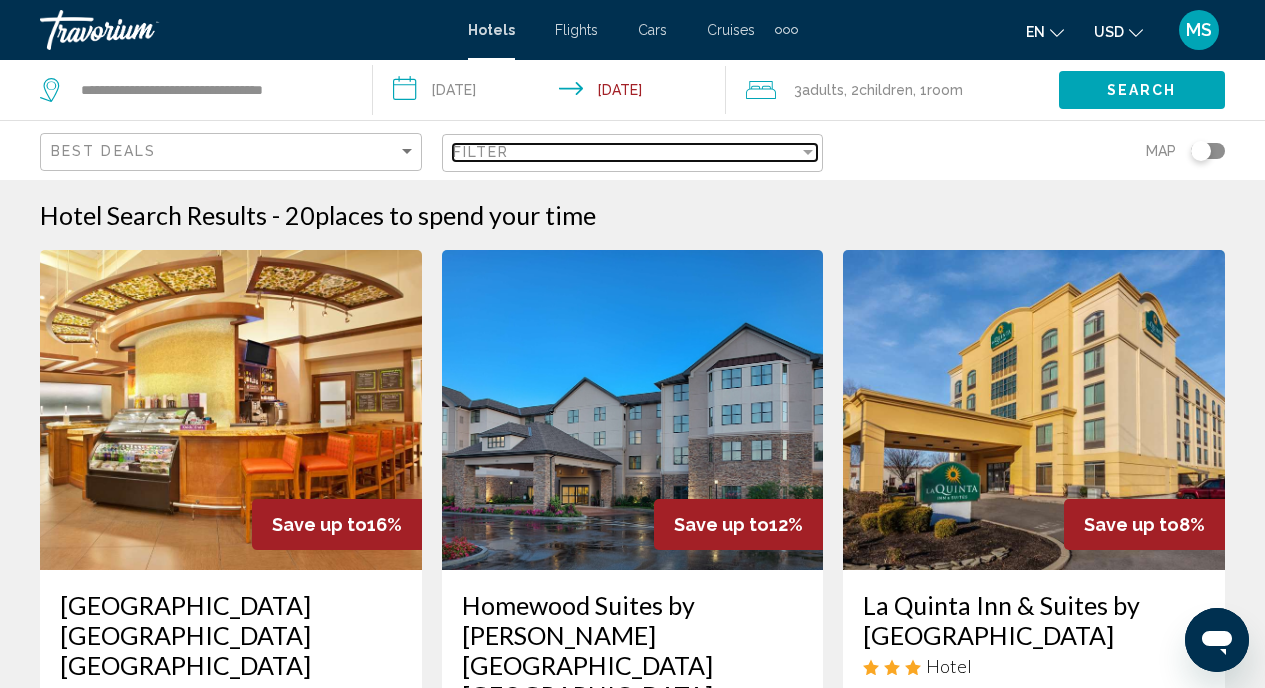 click at bounding box center [808, 152] 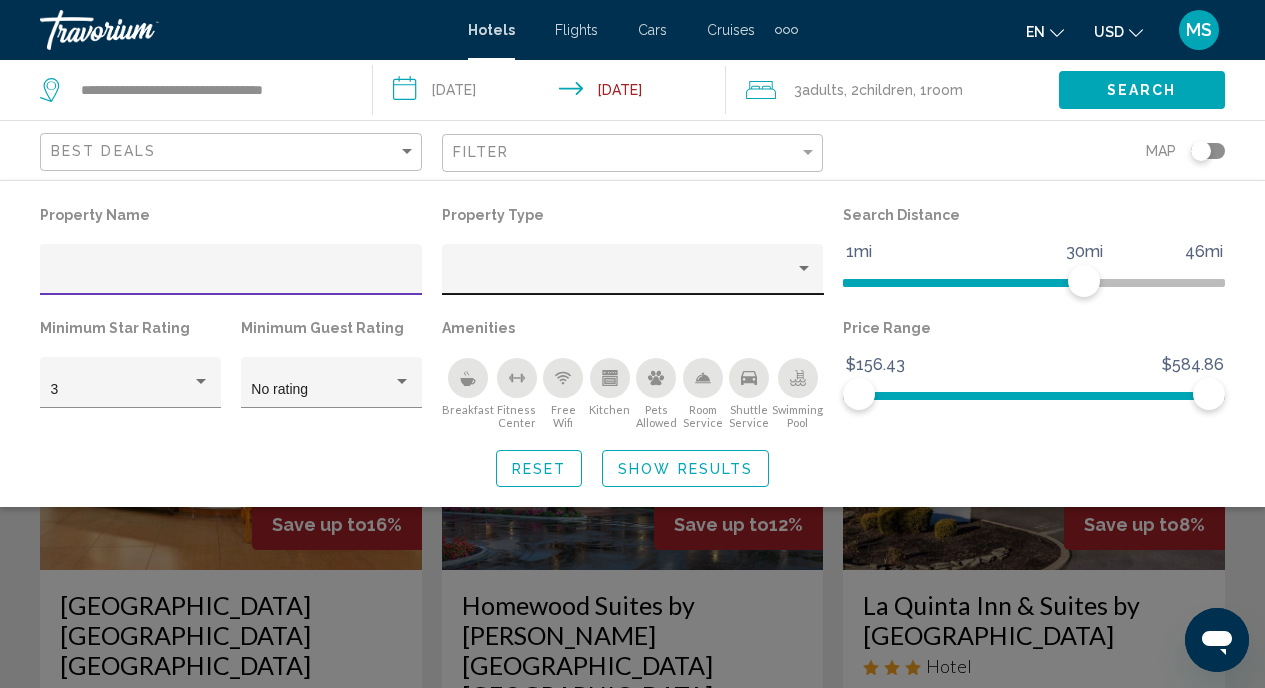 click at bounding box center (804, 268) 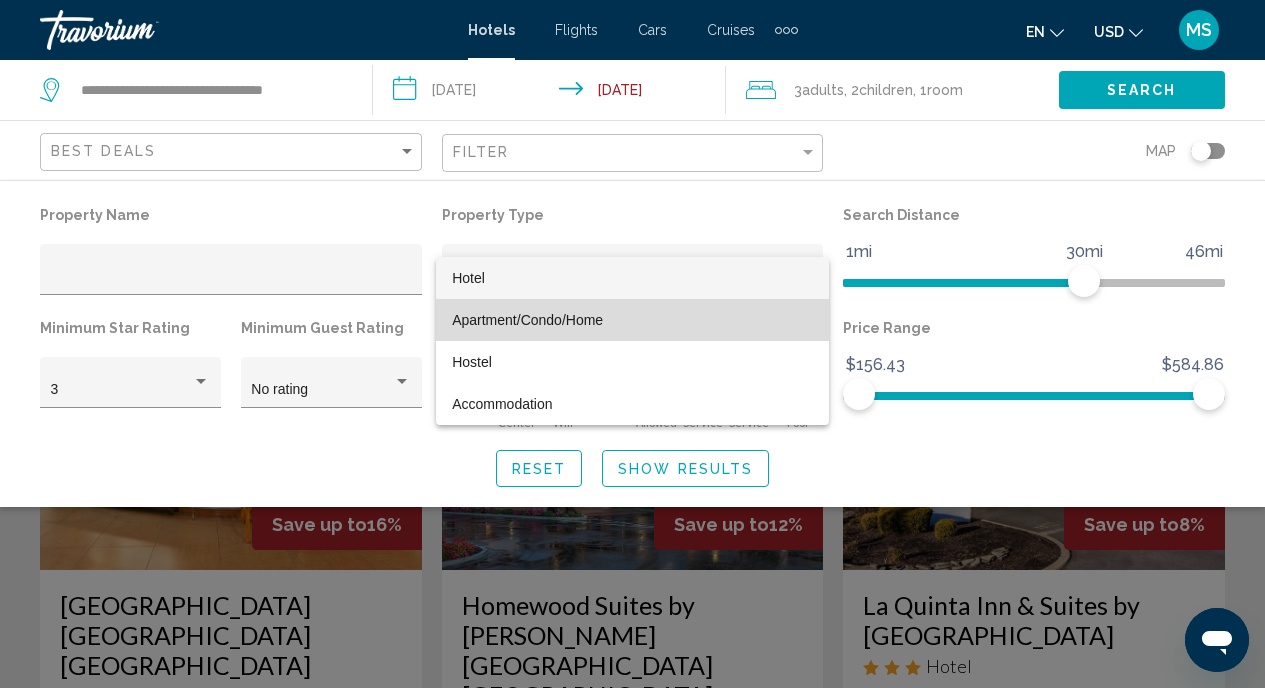 click on "Apartment/Condo/Home" at bounding box center (527, 320) 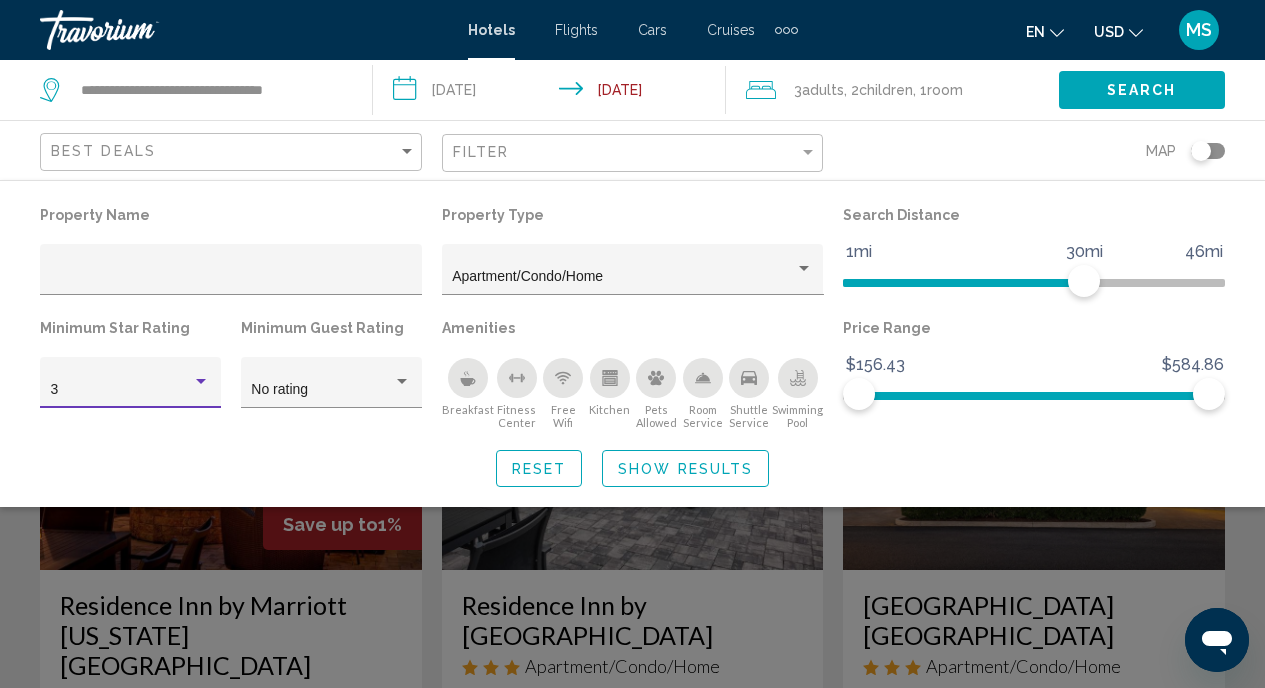 click at bounding box center [201, 381] 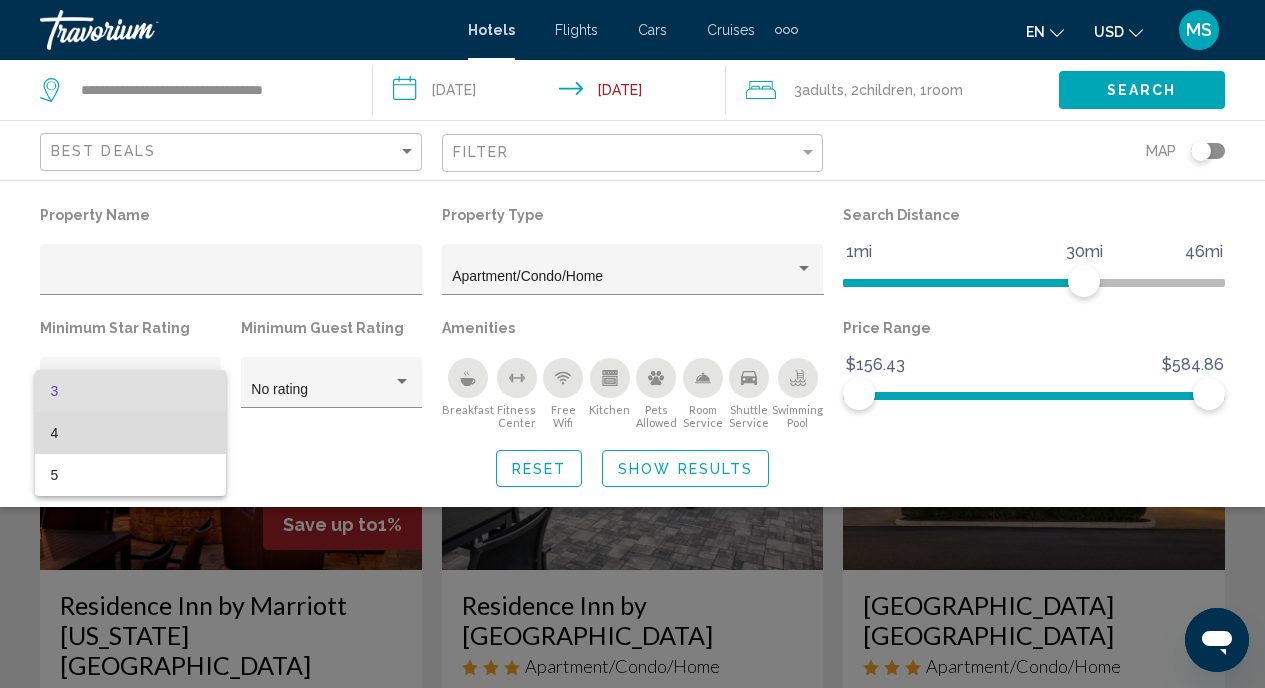 click on "4" at bounding box center [131, 433] 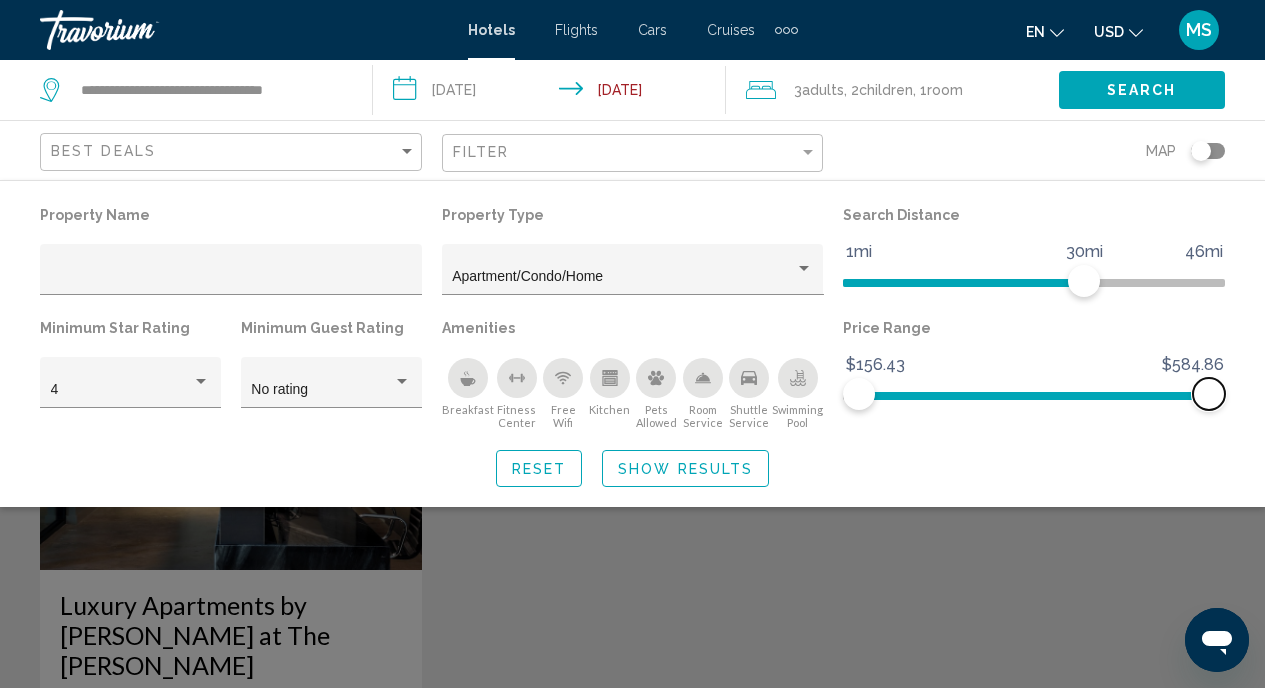 click on "Price Range $156.43 $584.86 $156.43 $584.86" 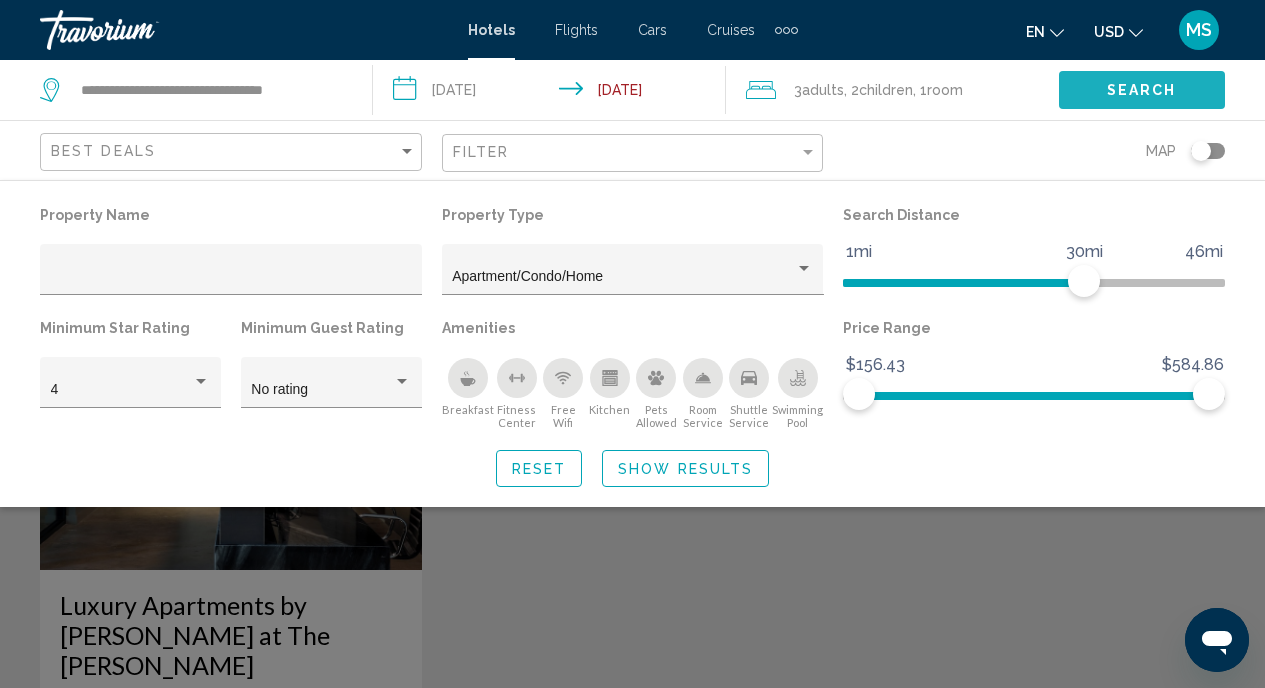 click on "Search" 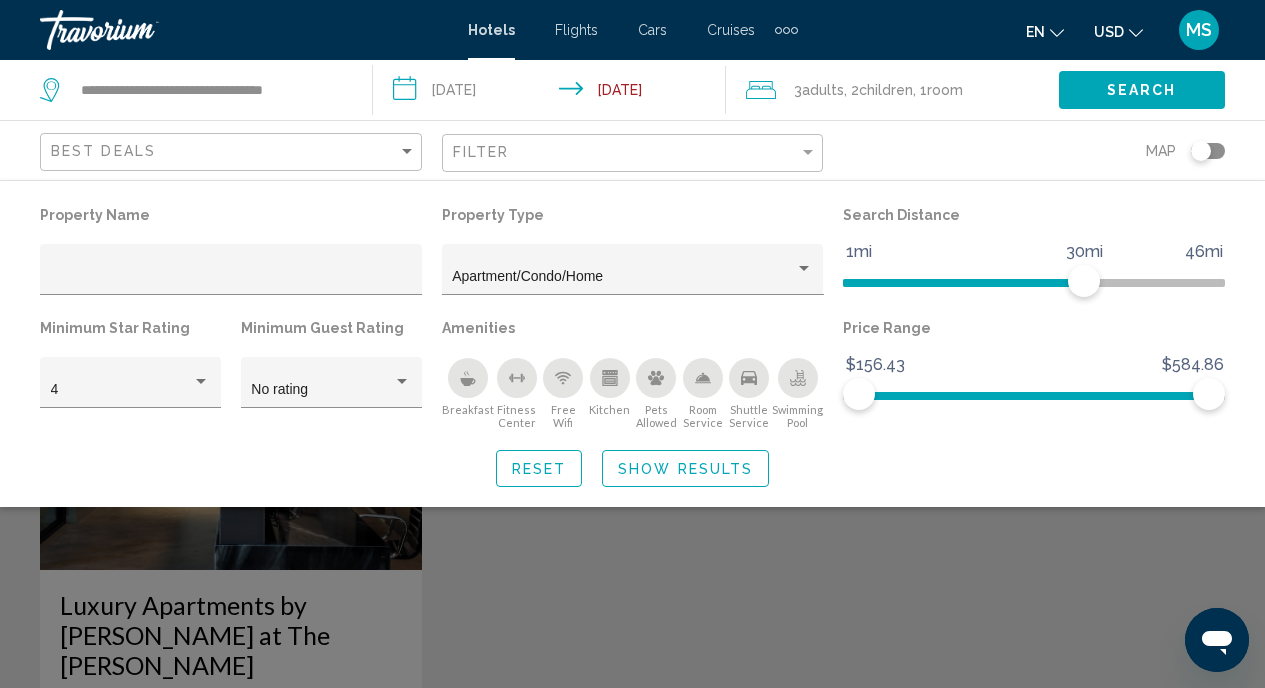 click on "Show Results" 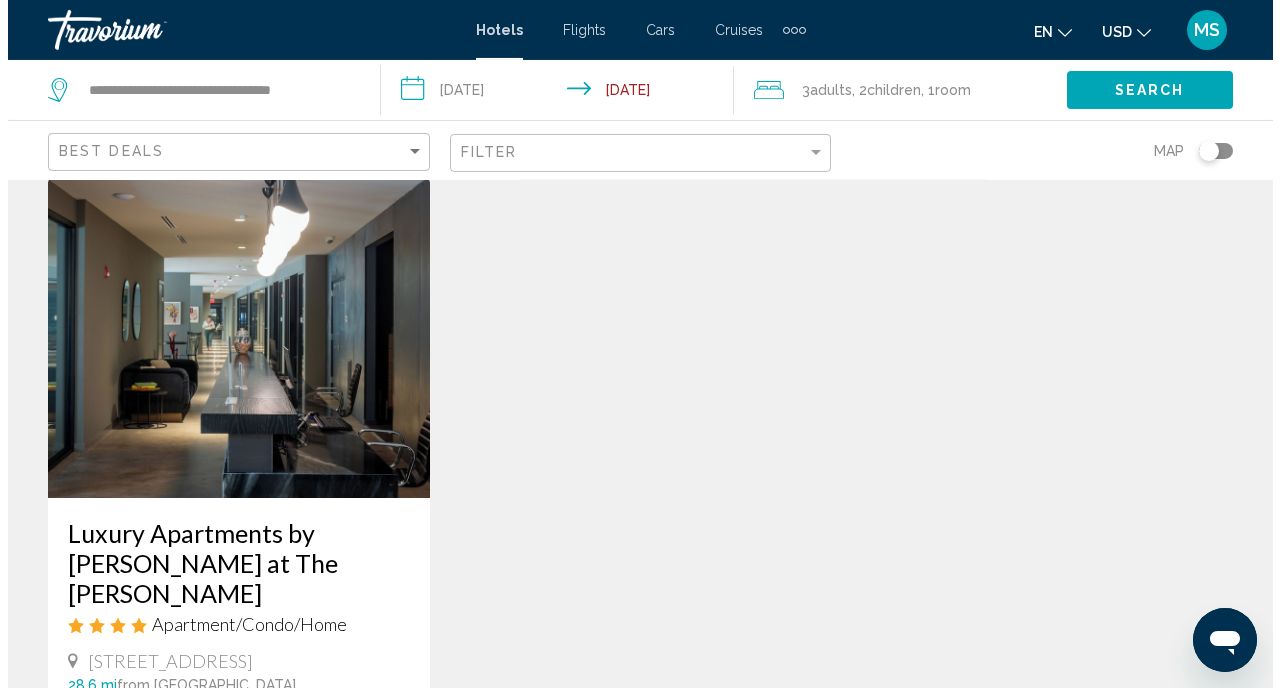 scroll, scrollTop: 0, scrollLeft: 0, axis: both 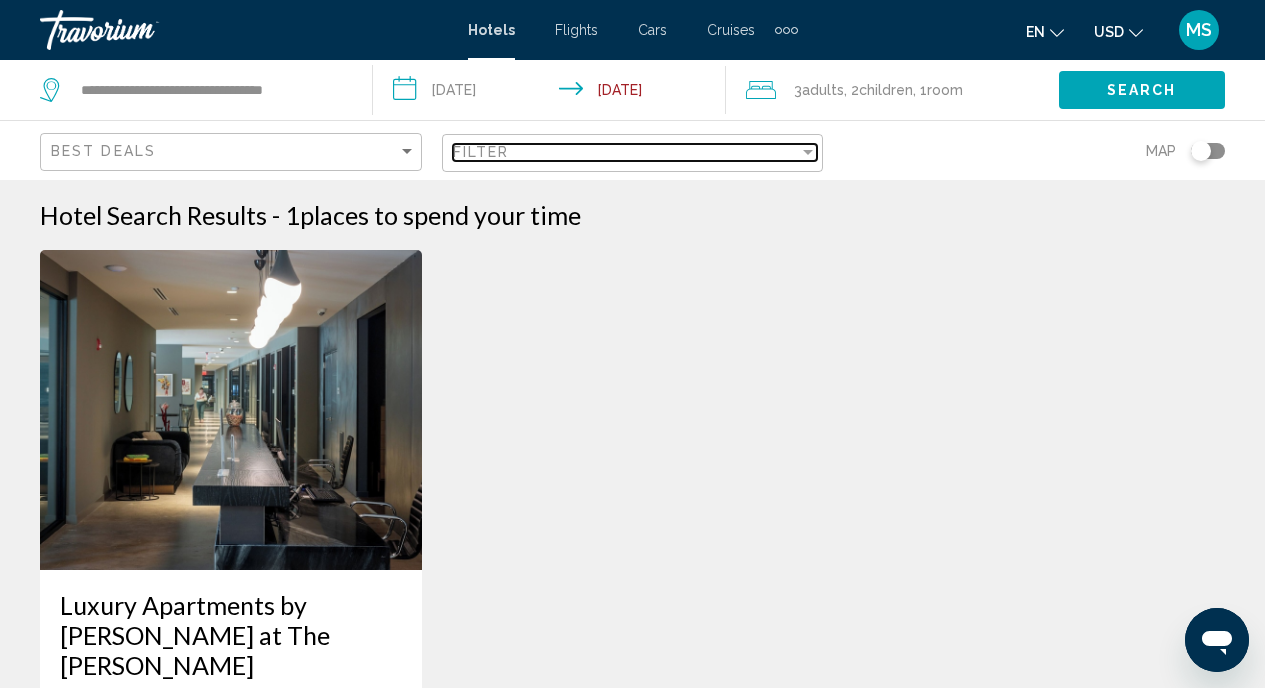 click at bounding box center [808, 152] 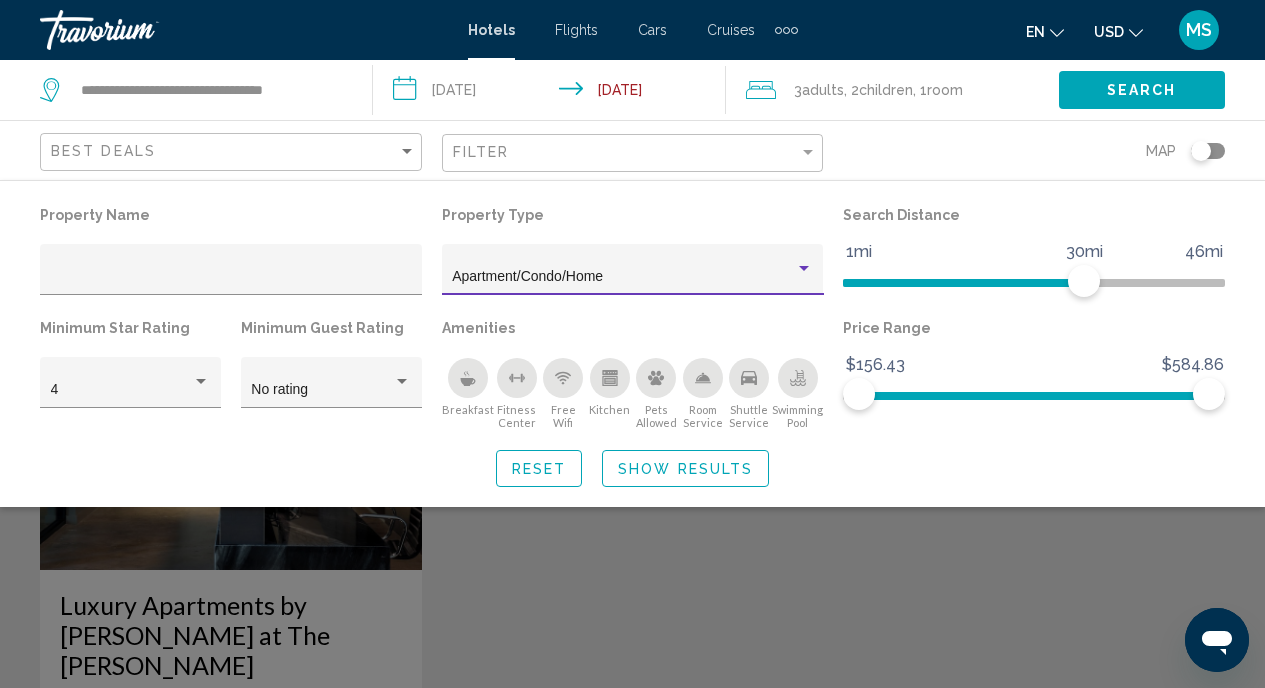click at bounding box center [804, 268] 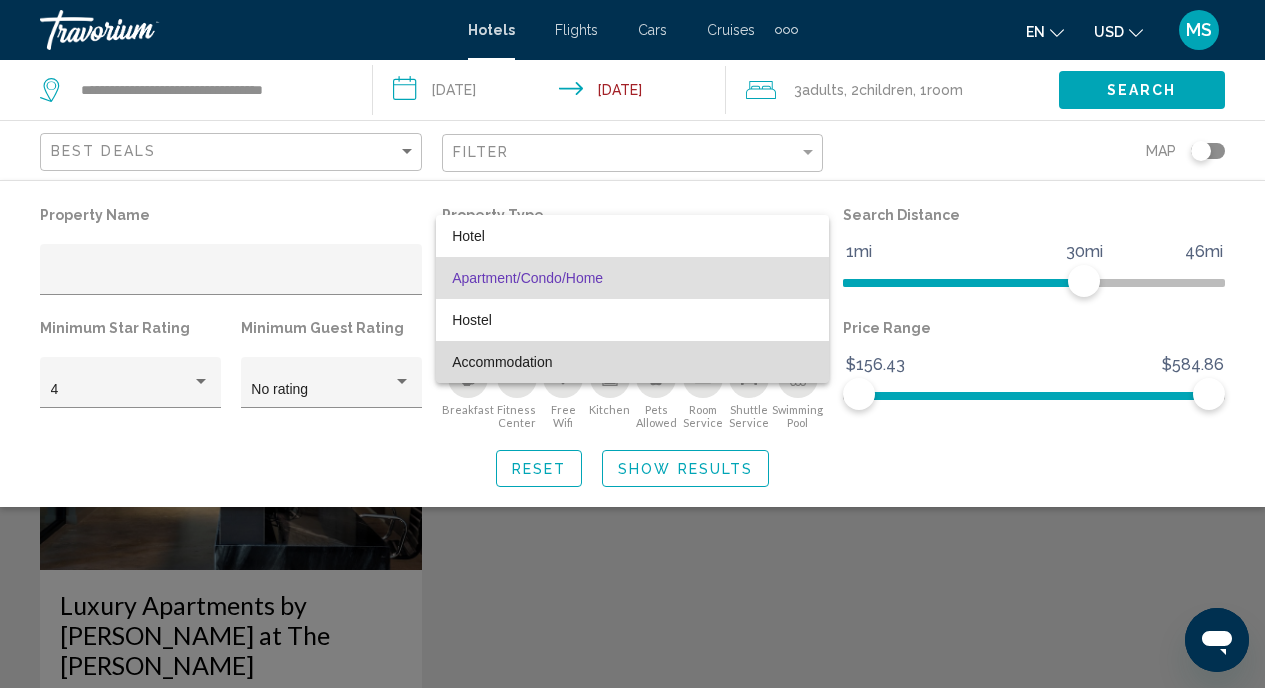 click on "Accommodation" at bounding box center (632, 362) 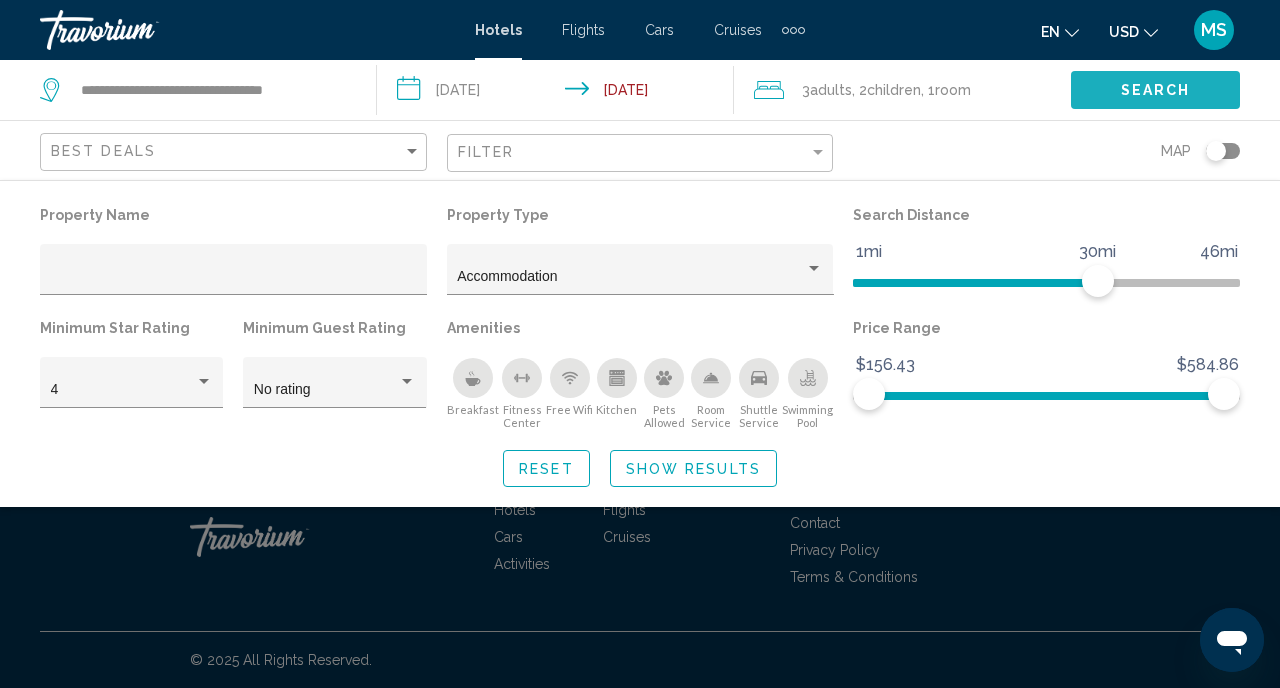 click on "Search" 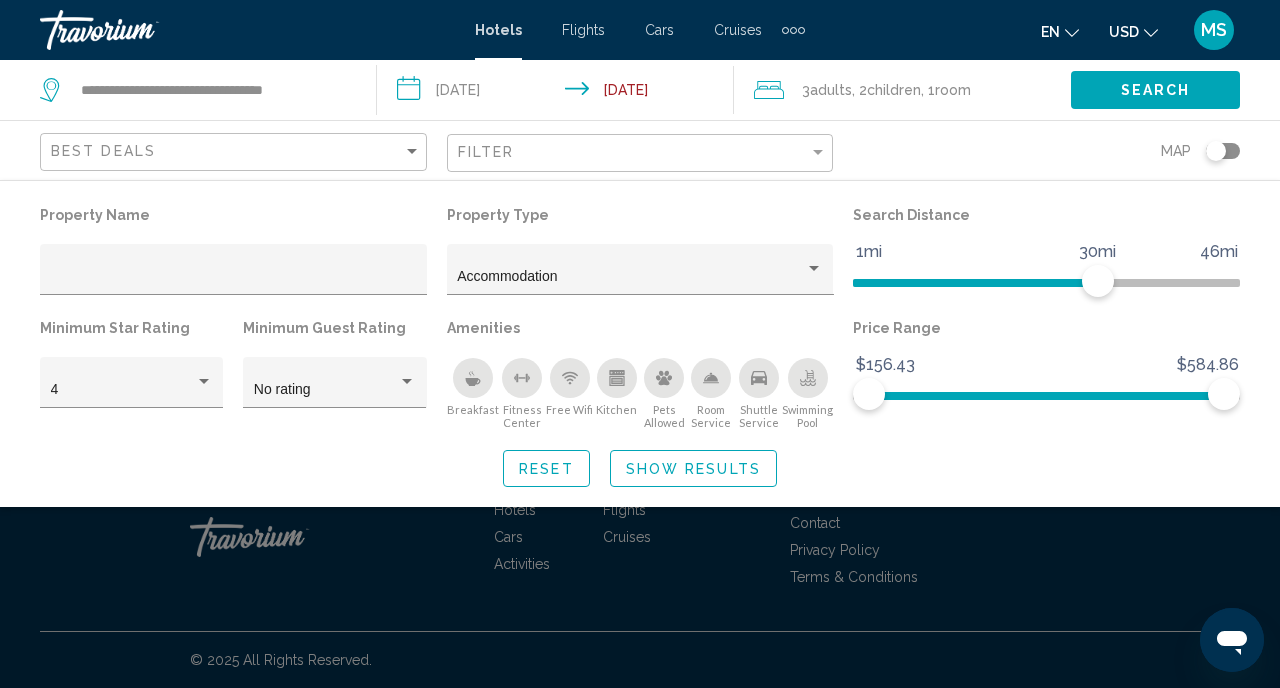 click on "Show Results" 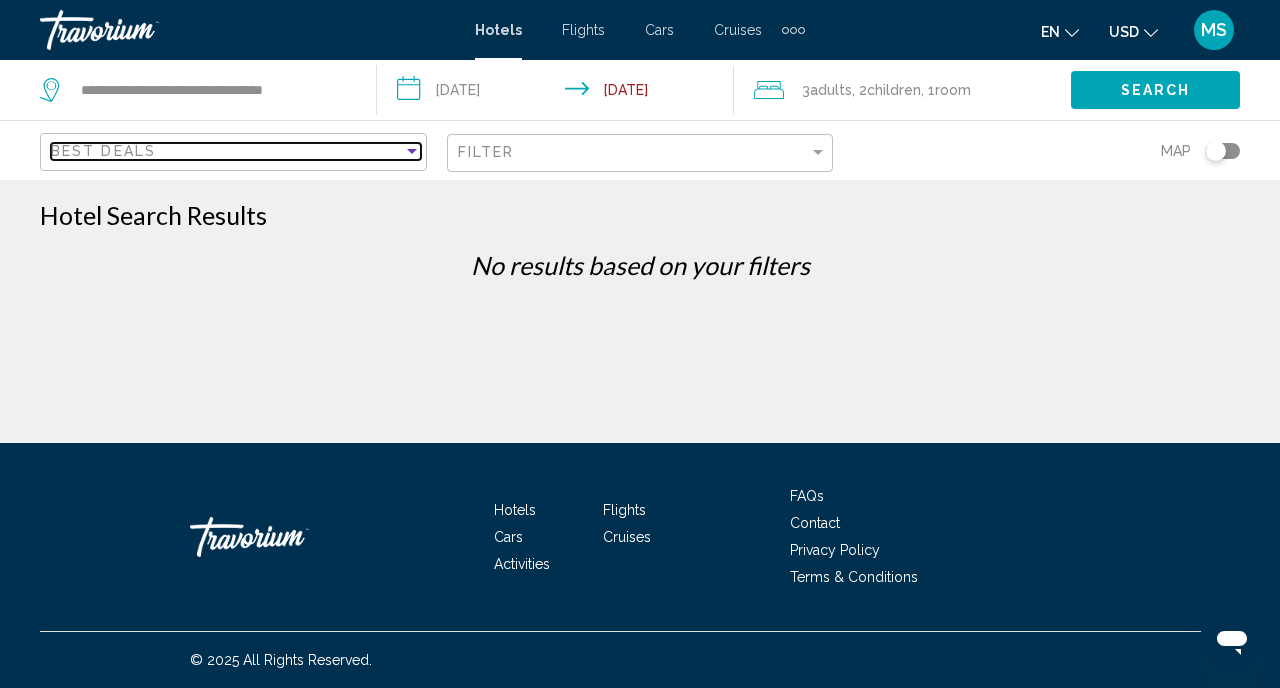 click at bounding box center (412, 151) 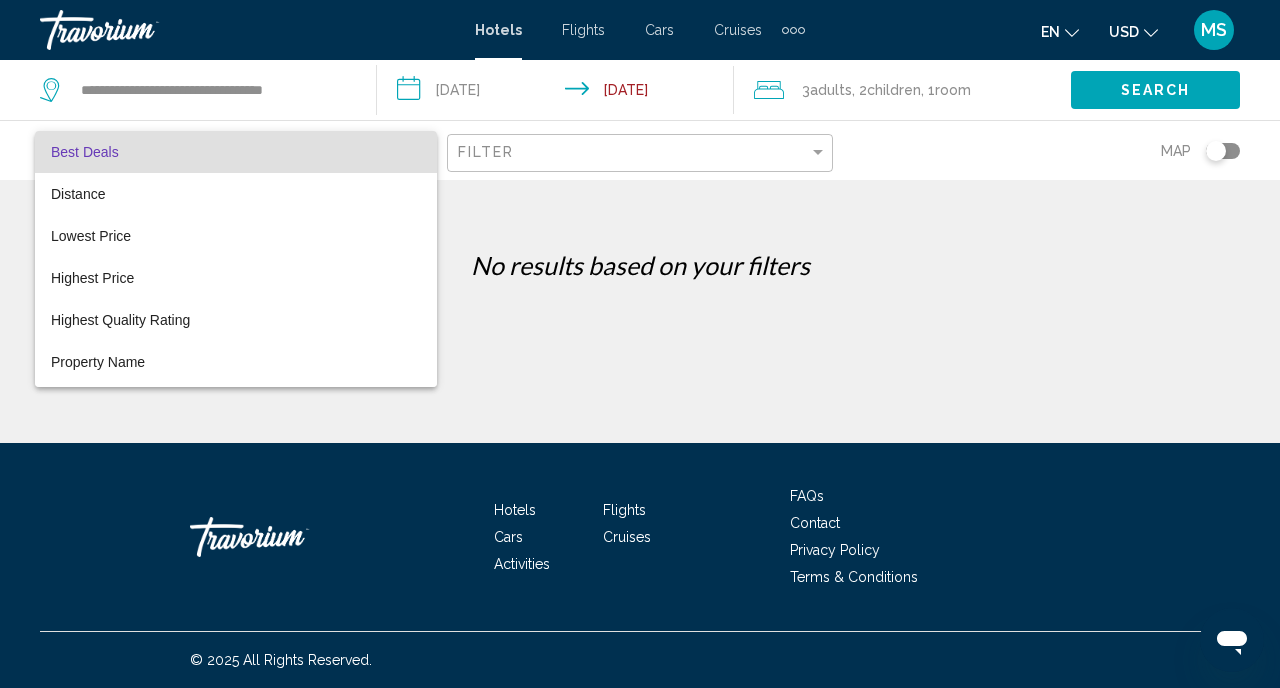 click at bounding box center [640, 344] 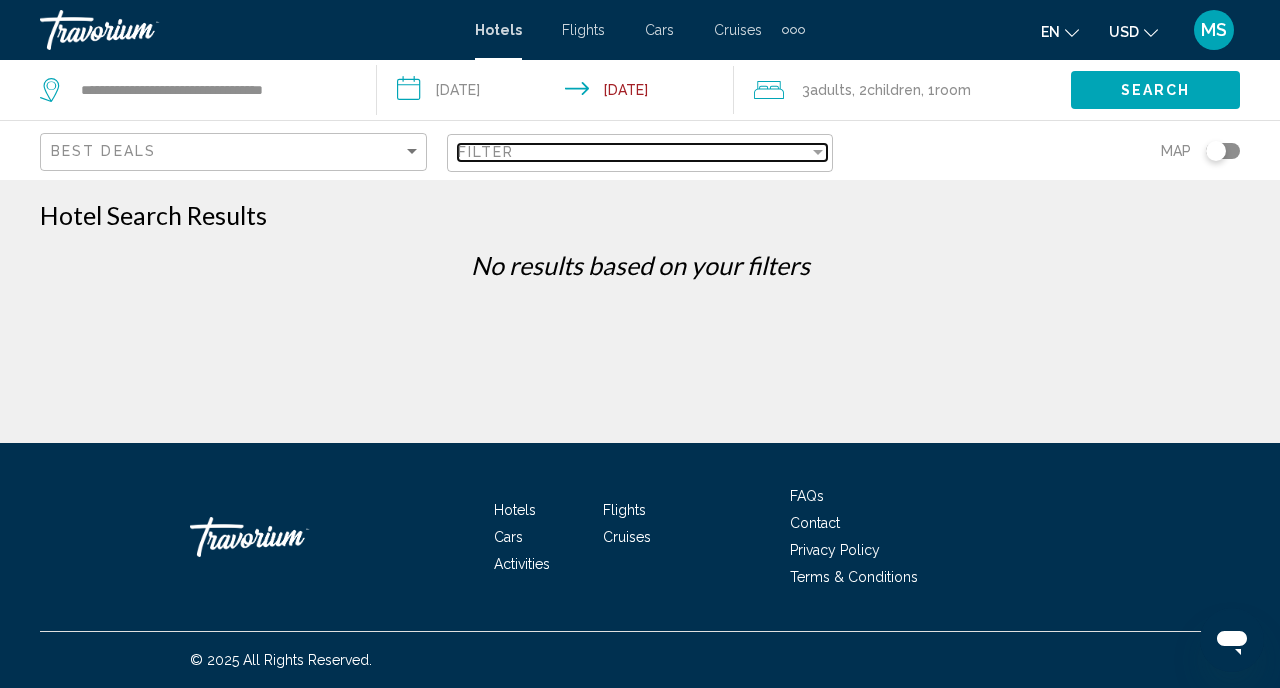 click on "Filter" at bounding box center [634, 152] 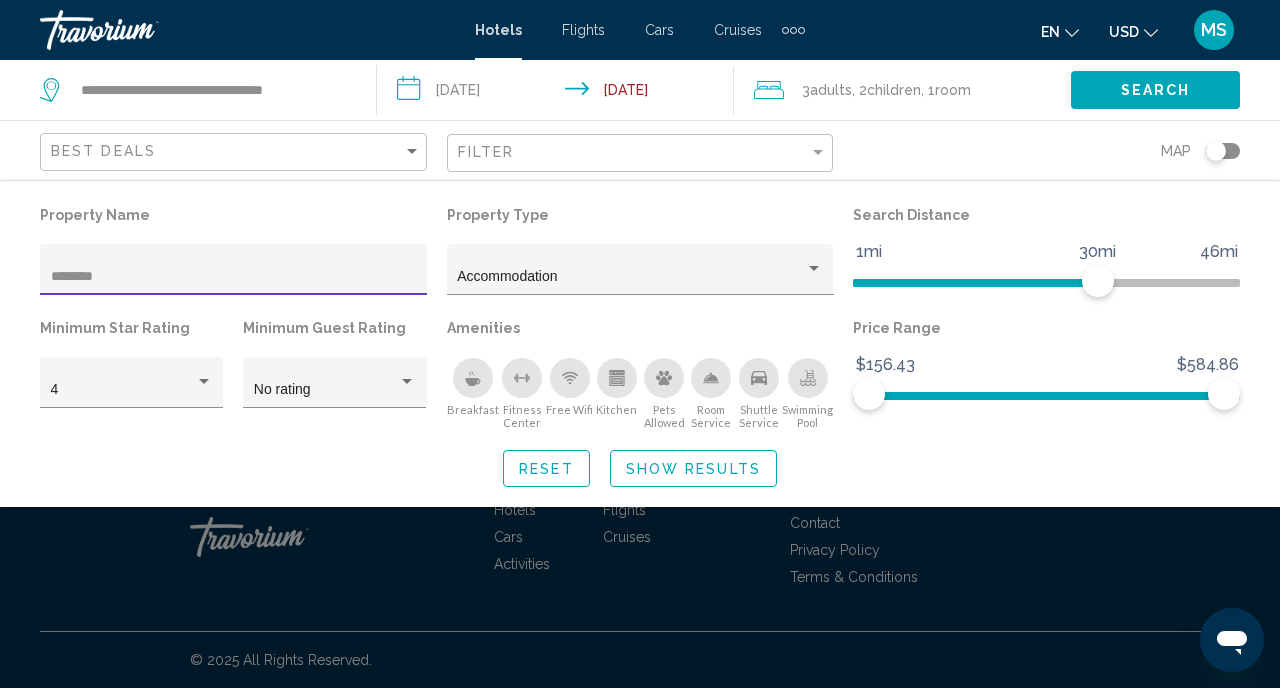 type on "********" 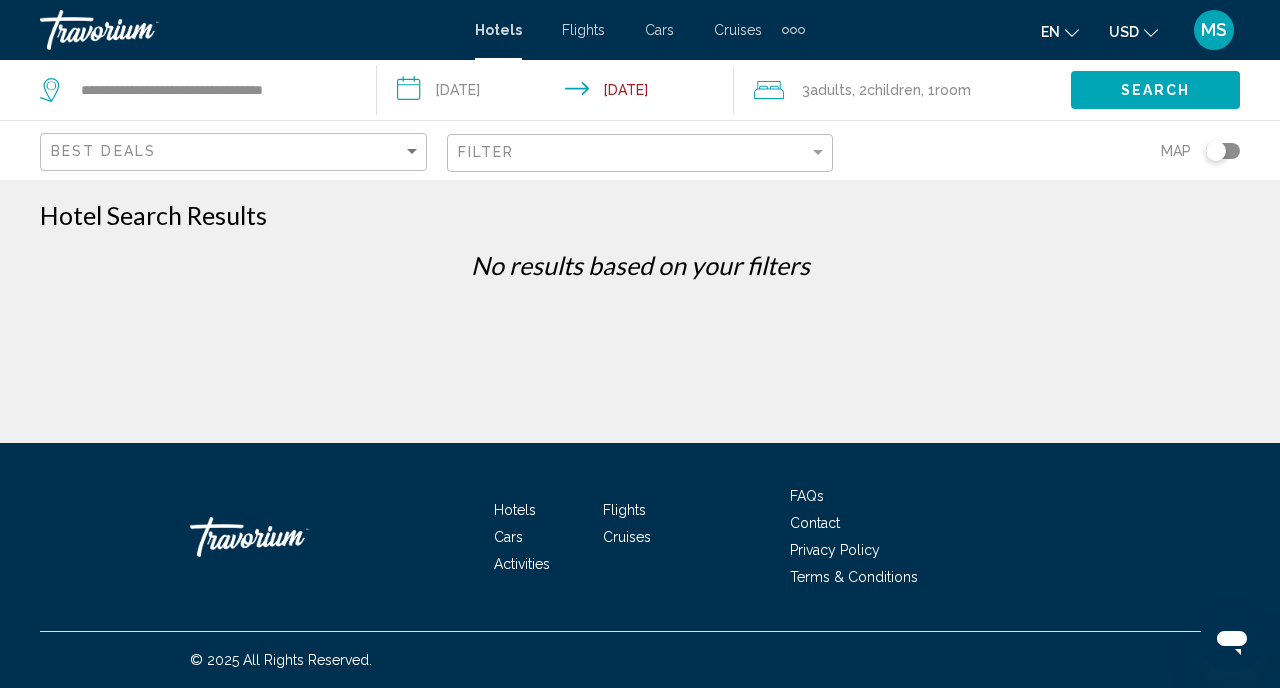click on "**********" 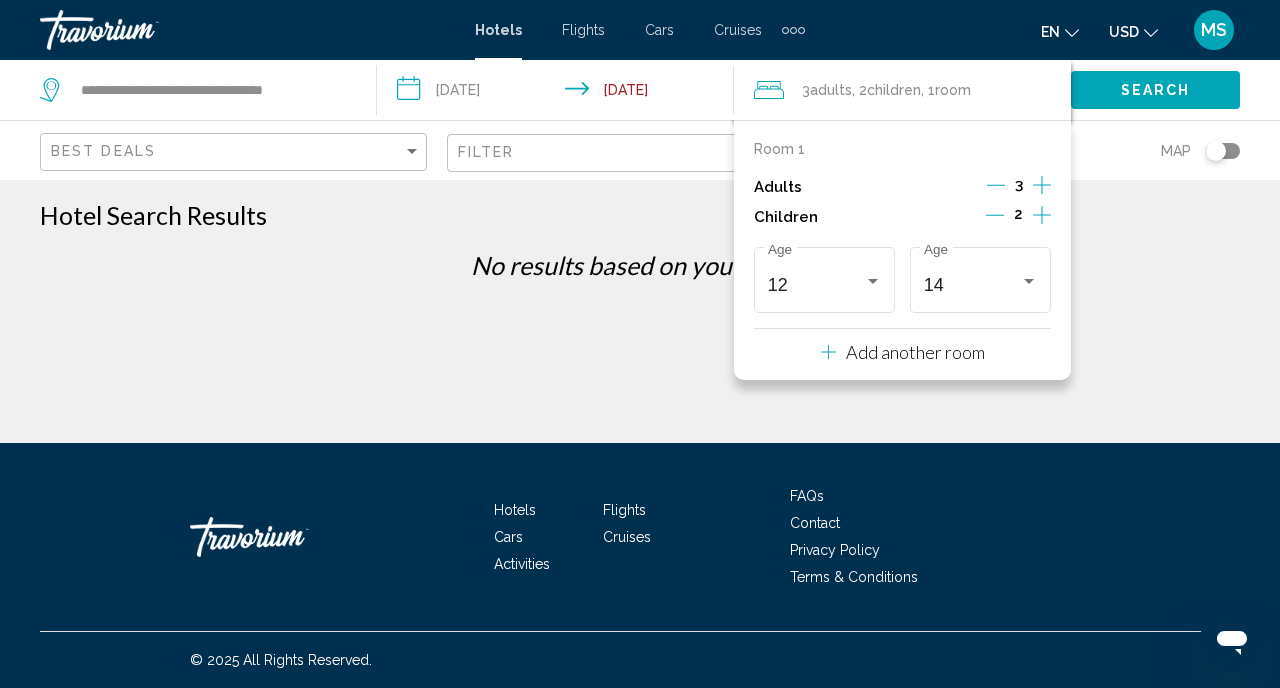 click on "Add another room" at bounding box center (915, 352) 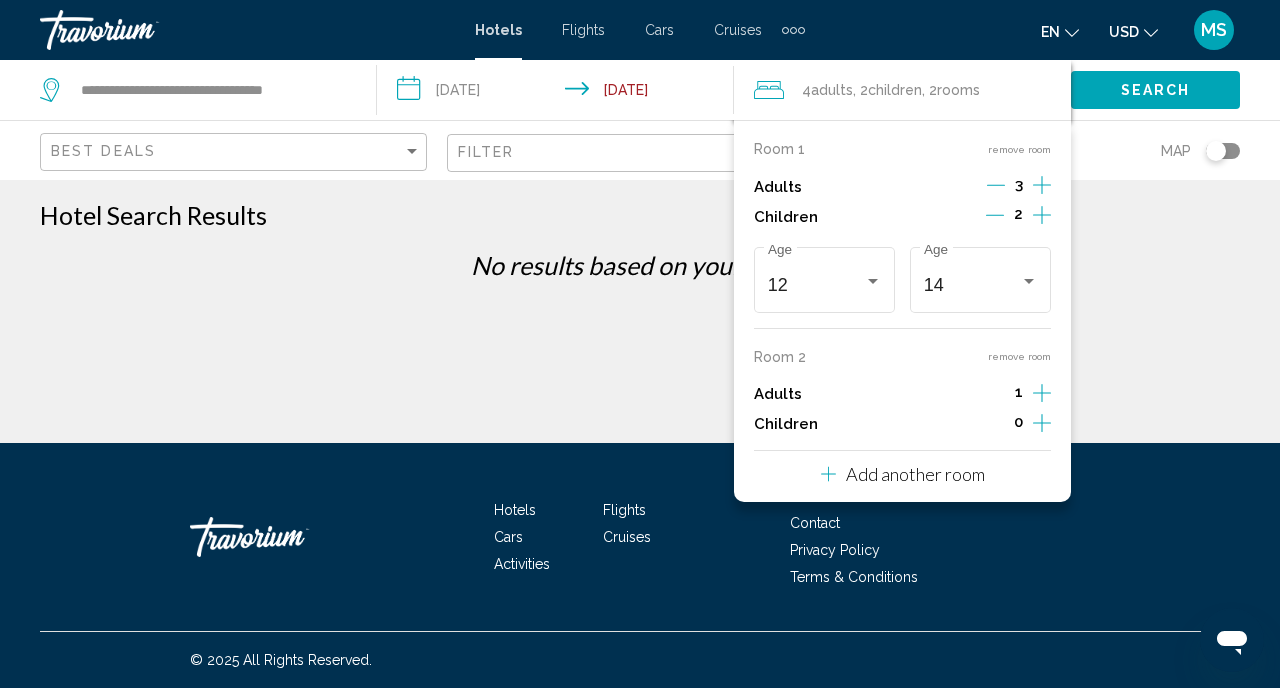 click 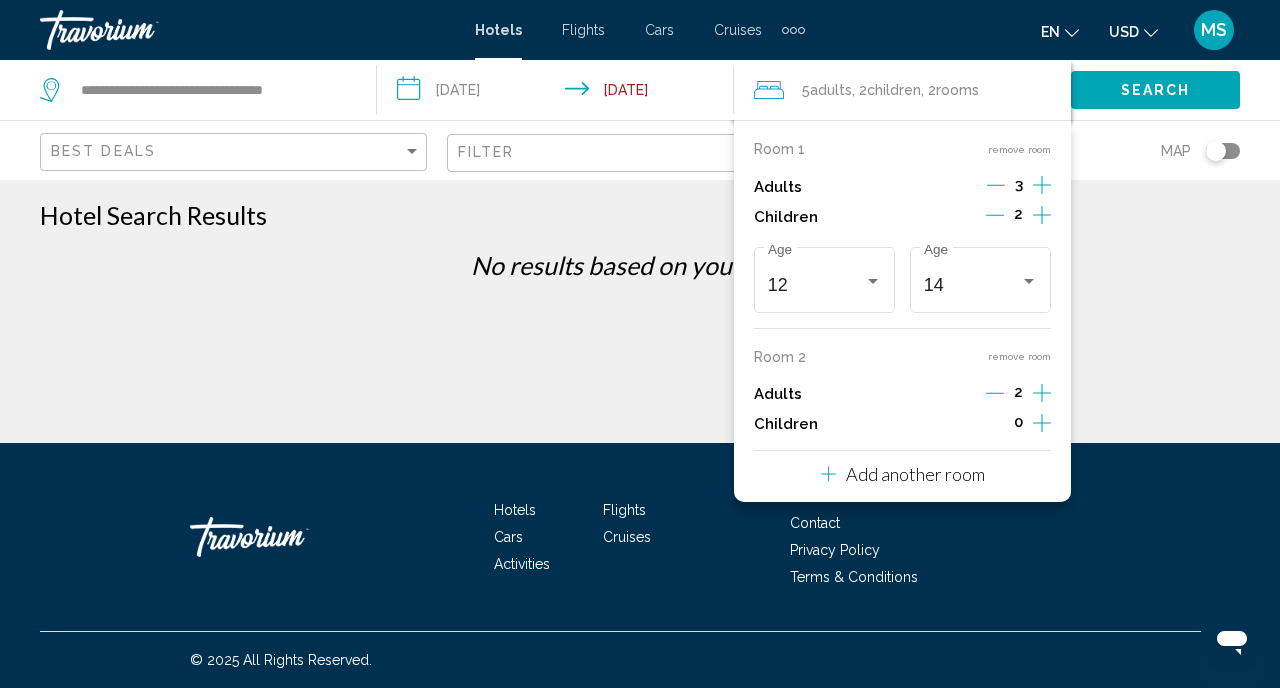 click 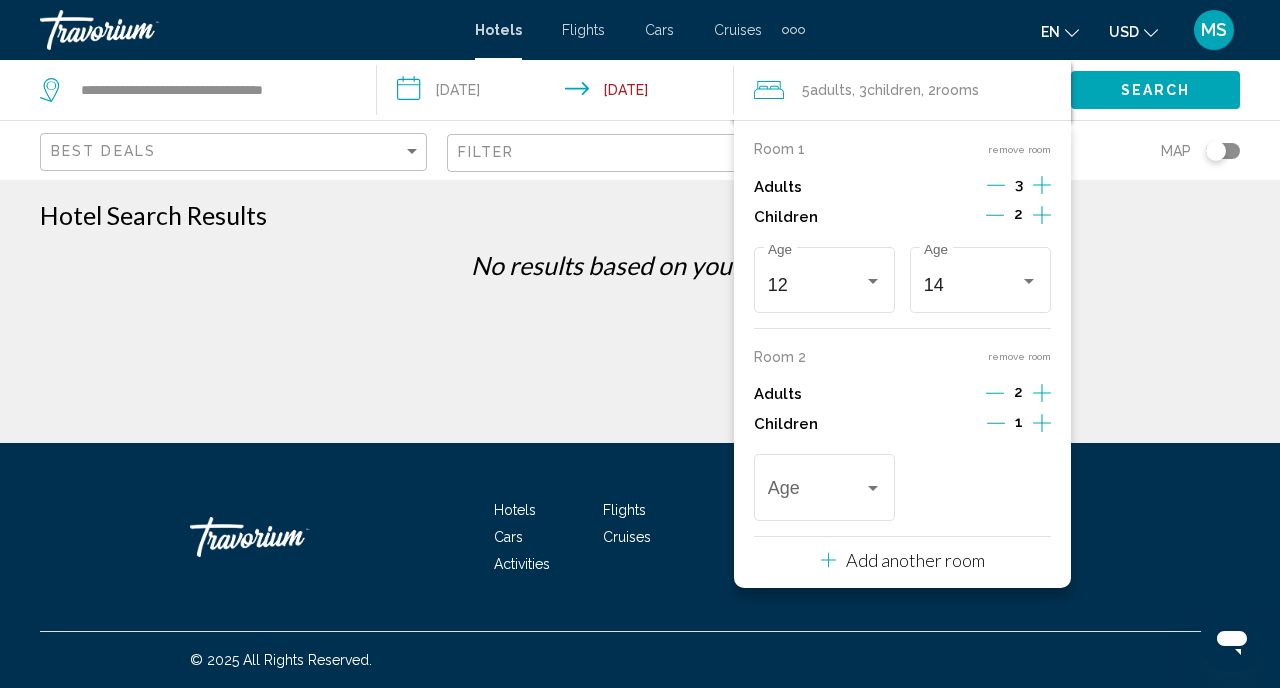 click 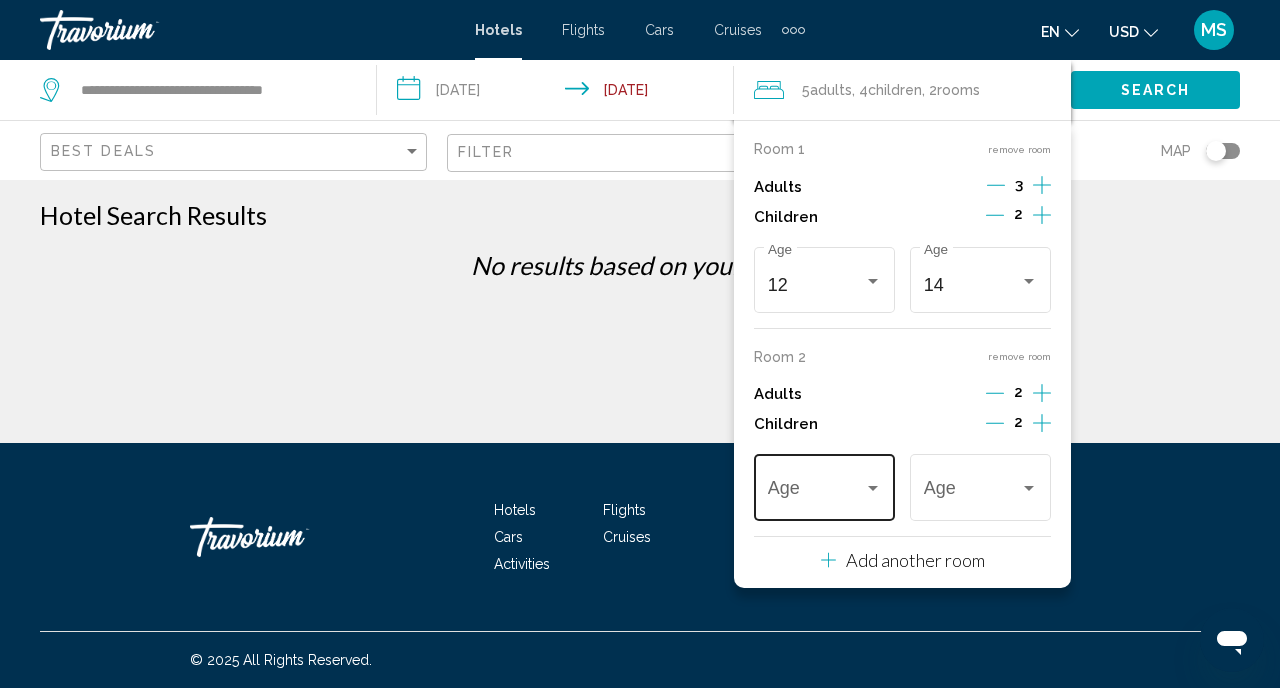 click at bounding box center (873, 489) 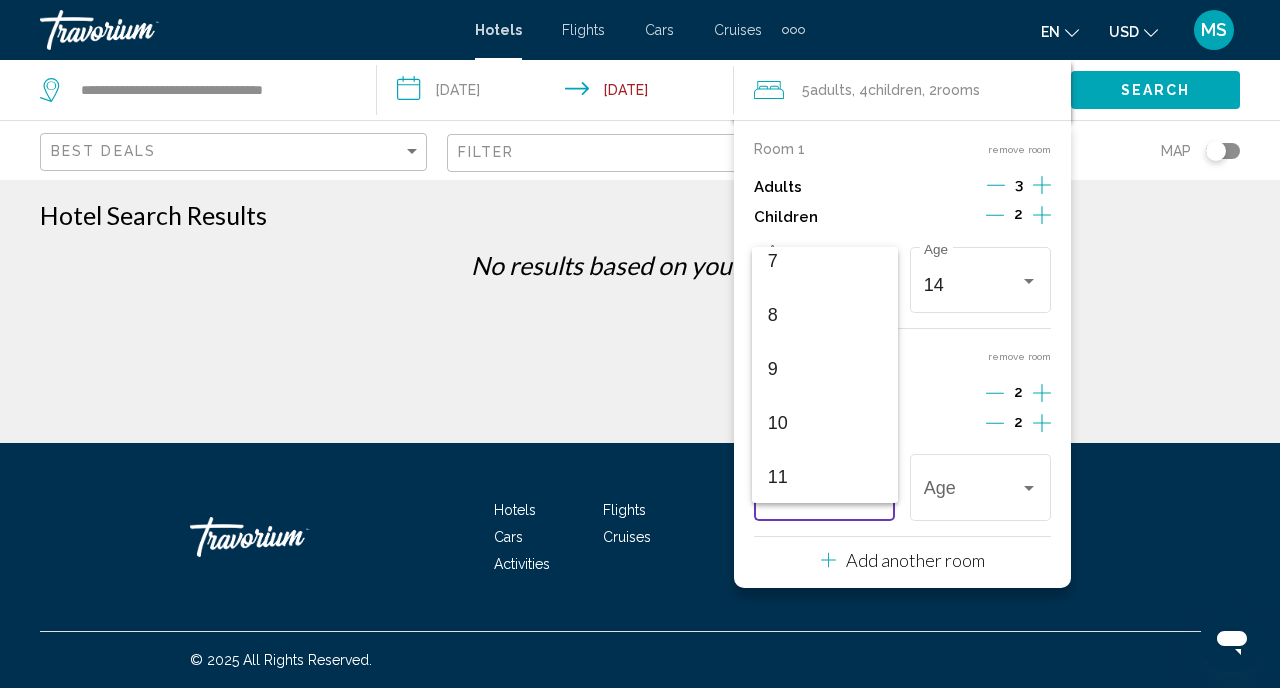 scroll, scrollTop: 574, scrollLeft: 0, axis: vertical 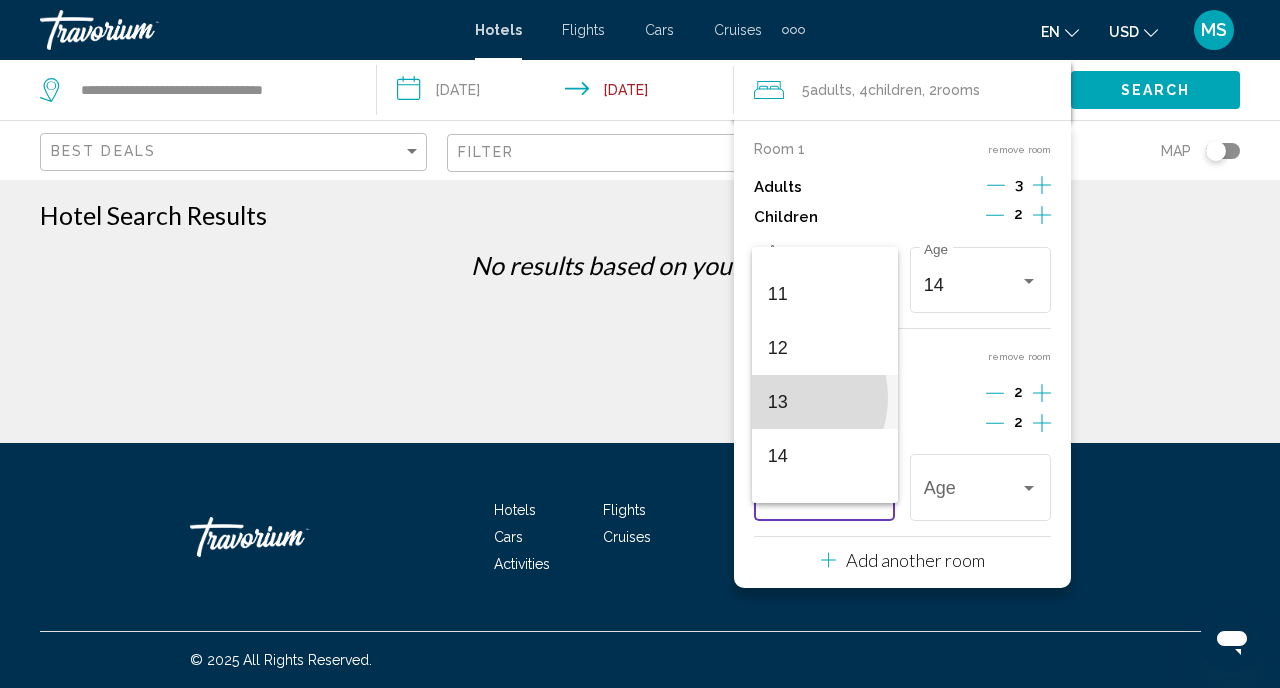 click on "13" at bounding box center [825, 402] 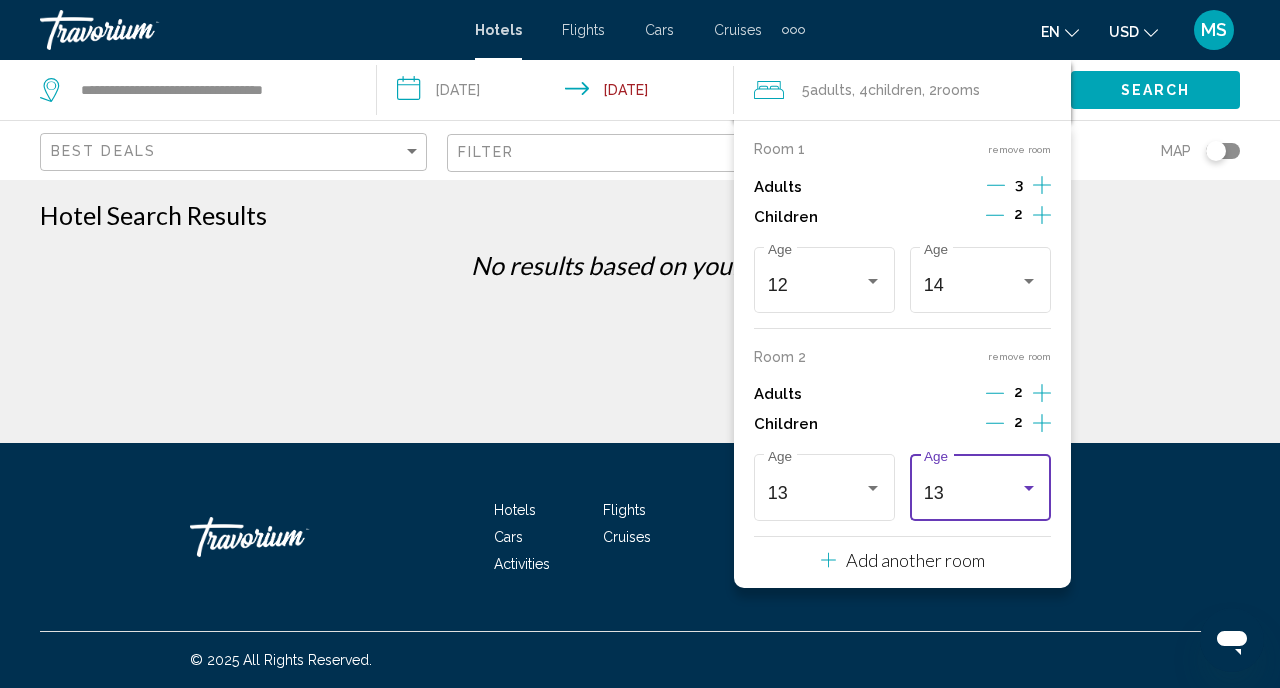 click at bounding box center (1029, 488) 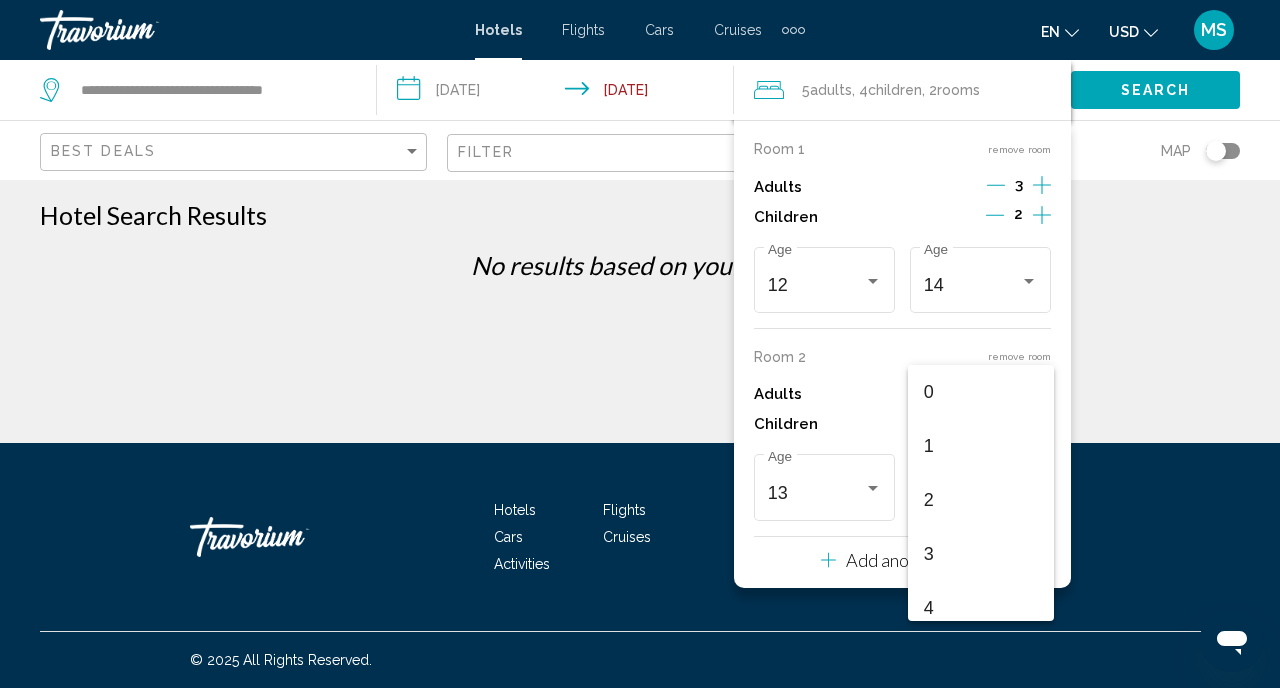 scroll, scrollTop: 601, scrollLeft: 0, axis: vertical 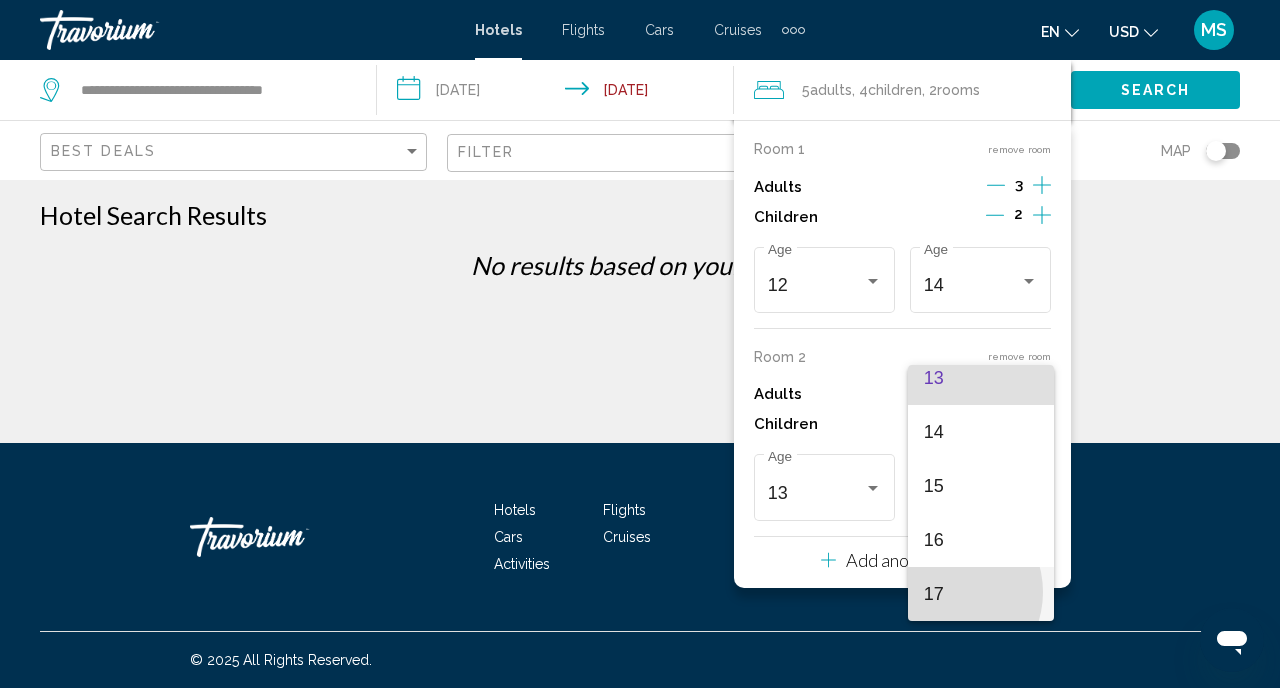 click on "17" at bounding box center (981, 594) 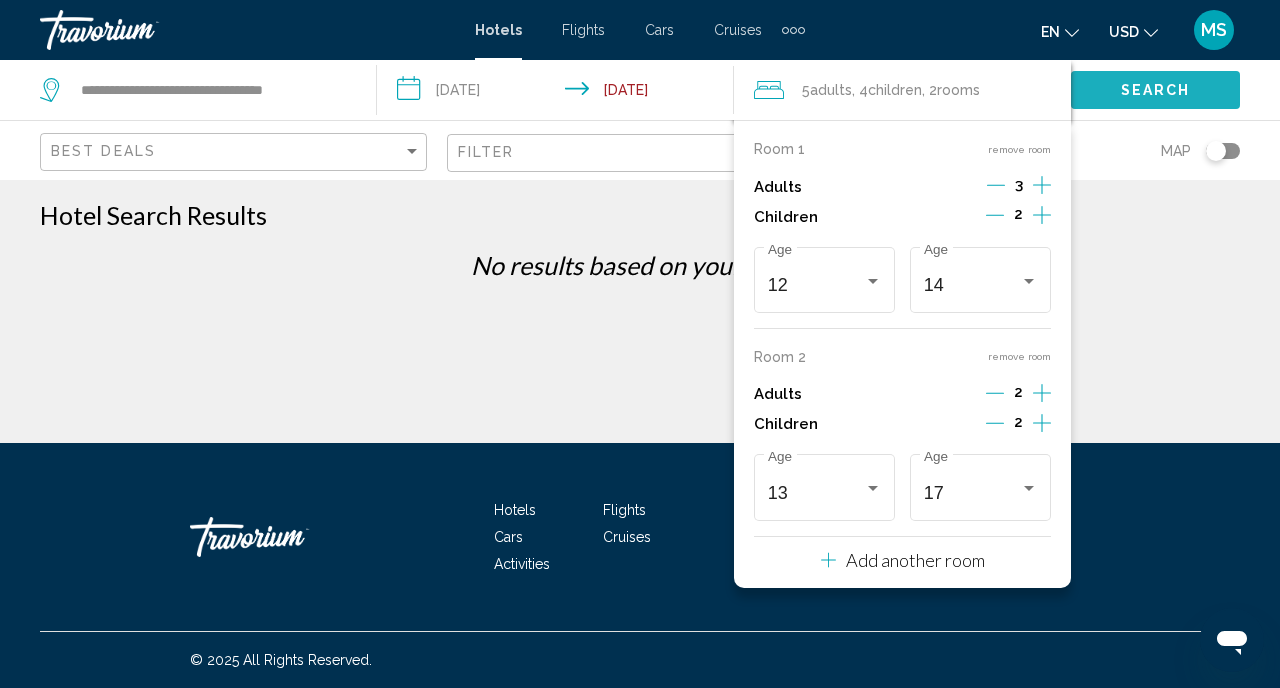 click on "Search" 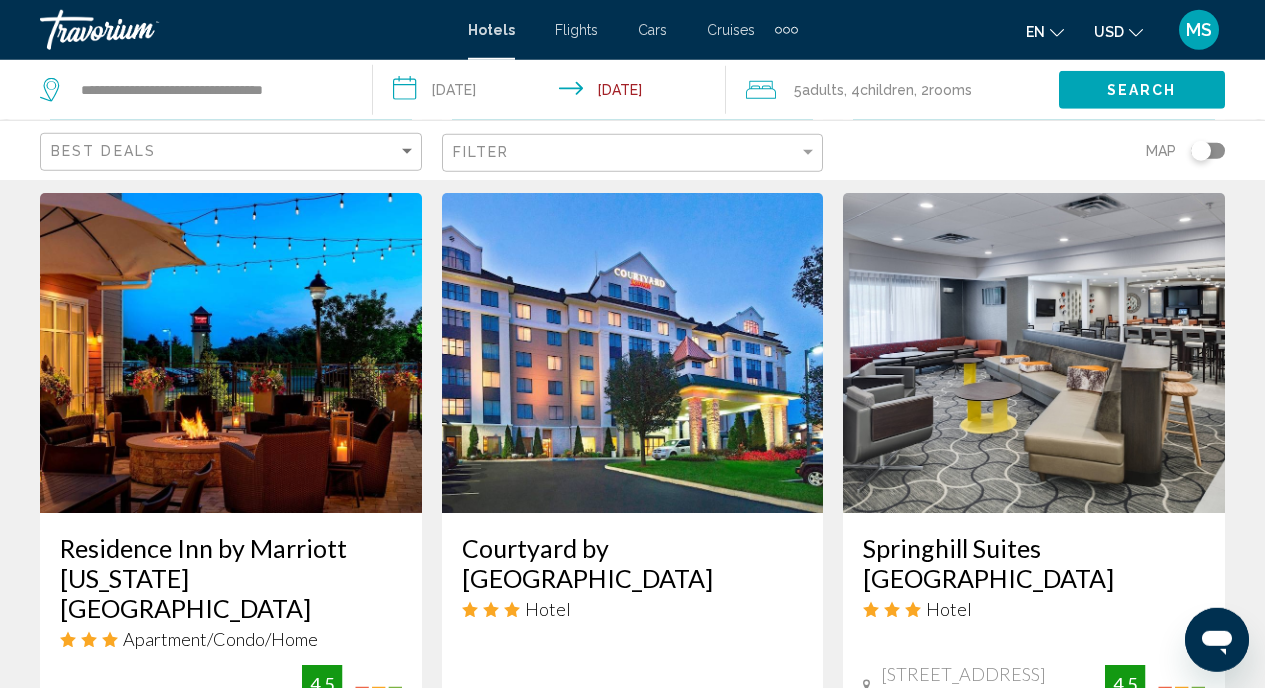 scroll, scrollTop: 2515, scrollLeft: 0, axis: vertical 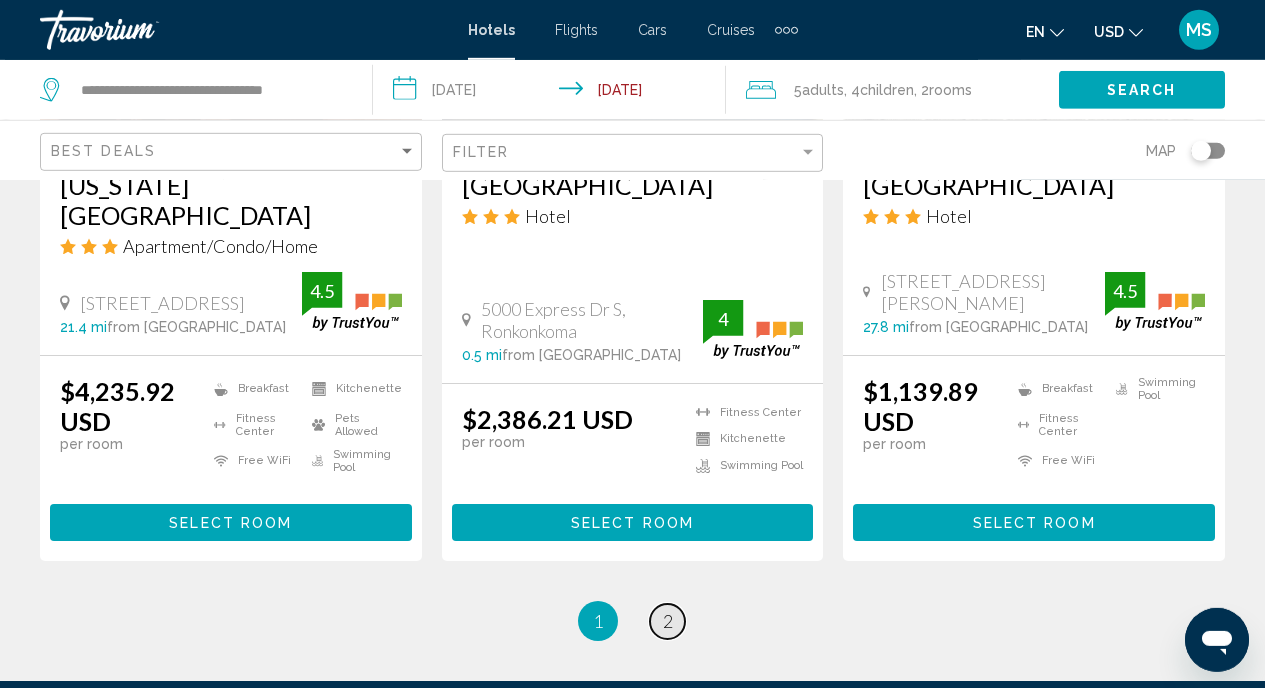 click on "2" at bounding box center [668, 621] 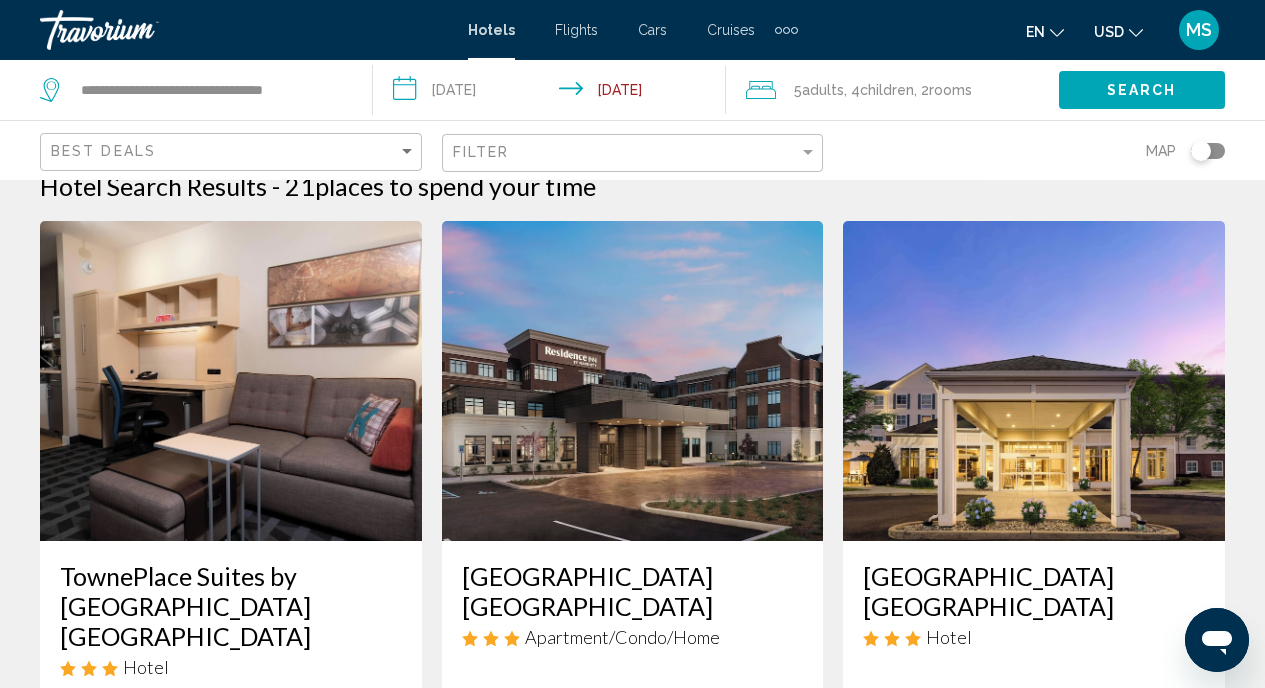 scroll, scrollTop: 0, scrollLeft: 0, axis: both 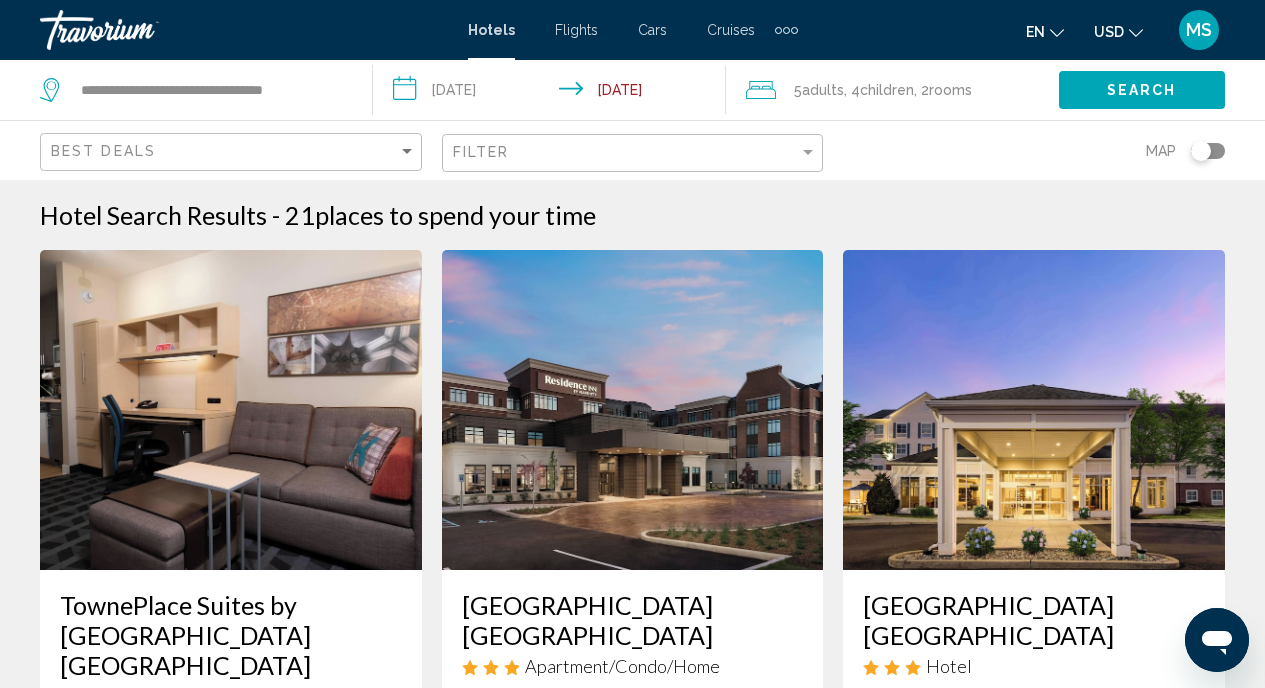 click on "Children" 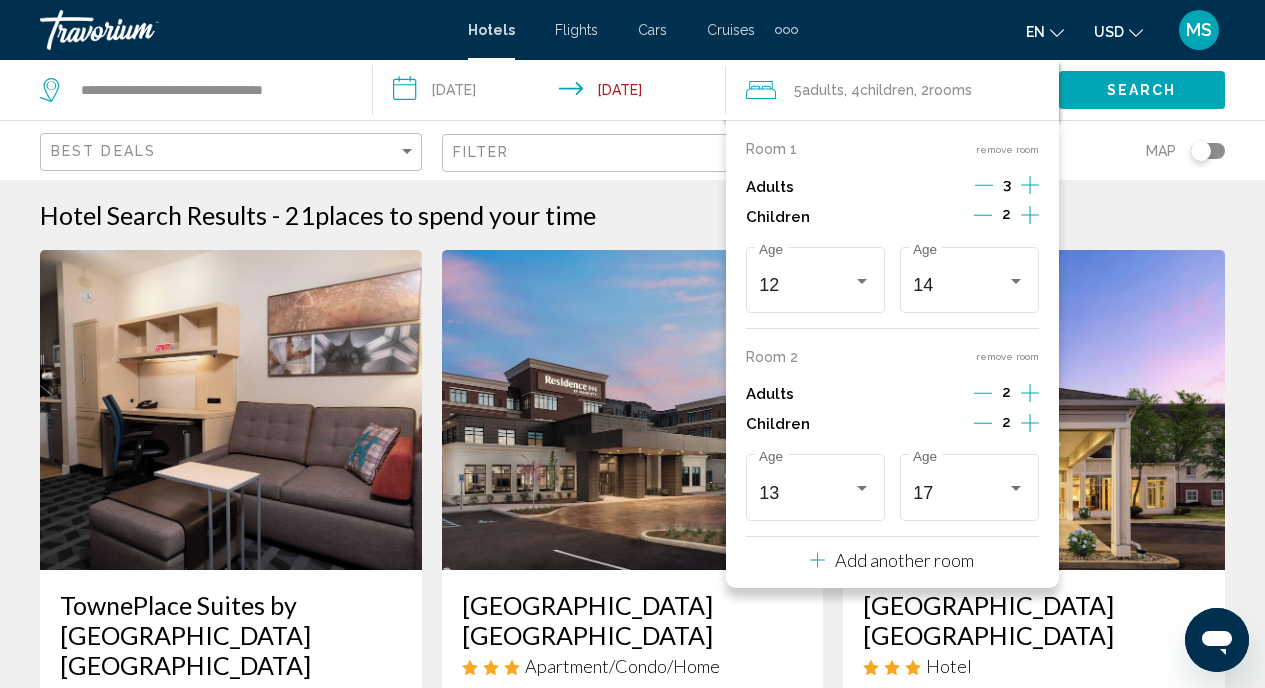 click on "Add another room" at bounding box center (904, 560) 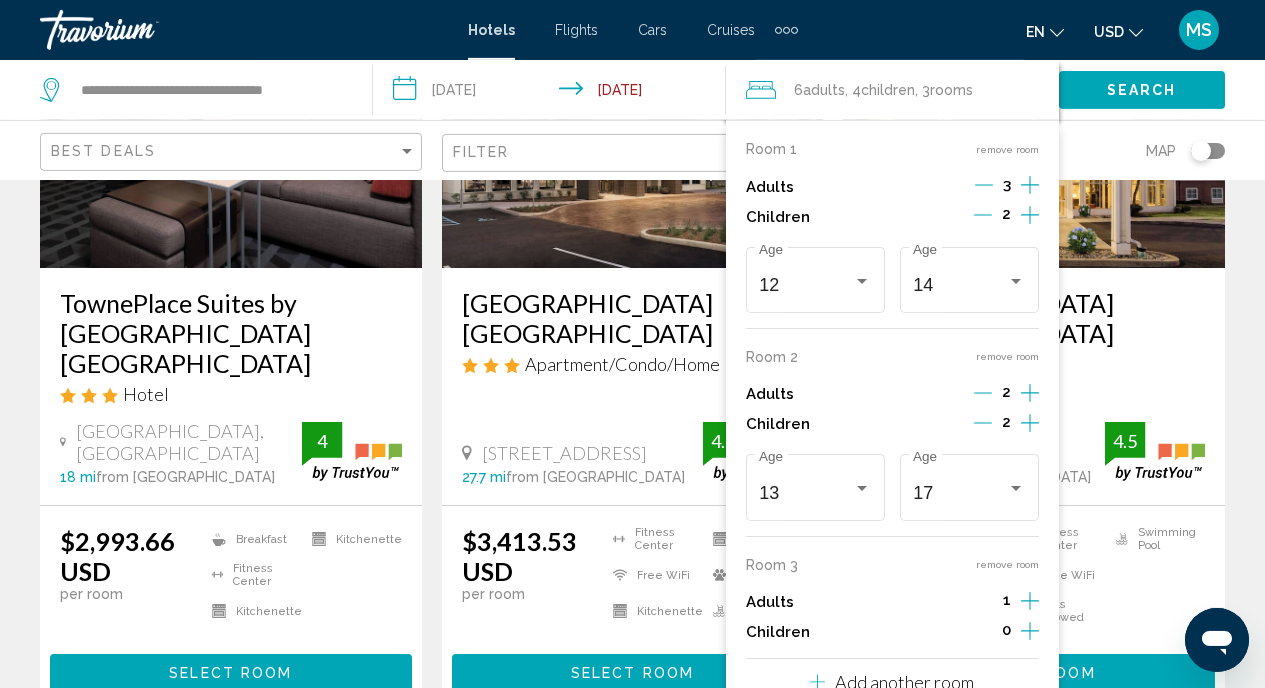 scroll, scrollTop: 304, scrollLeft: 0, axis: vertical 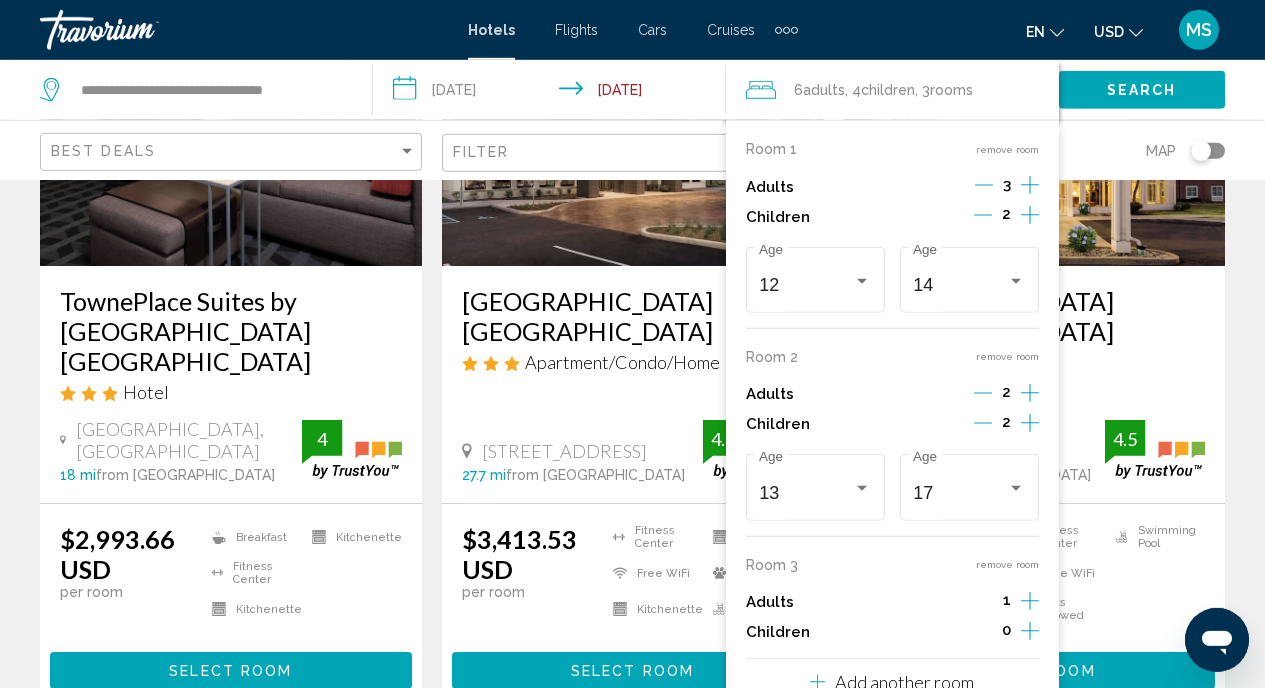 click 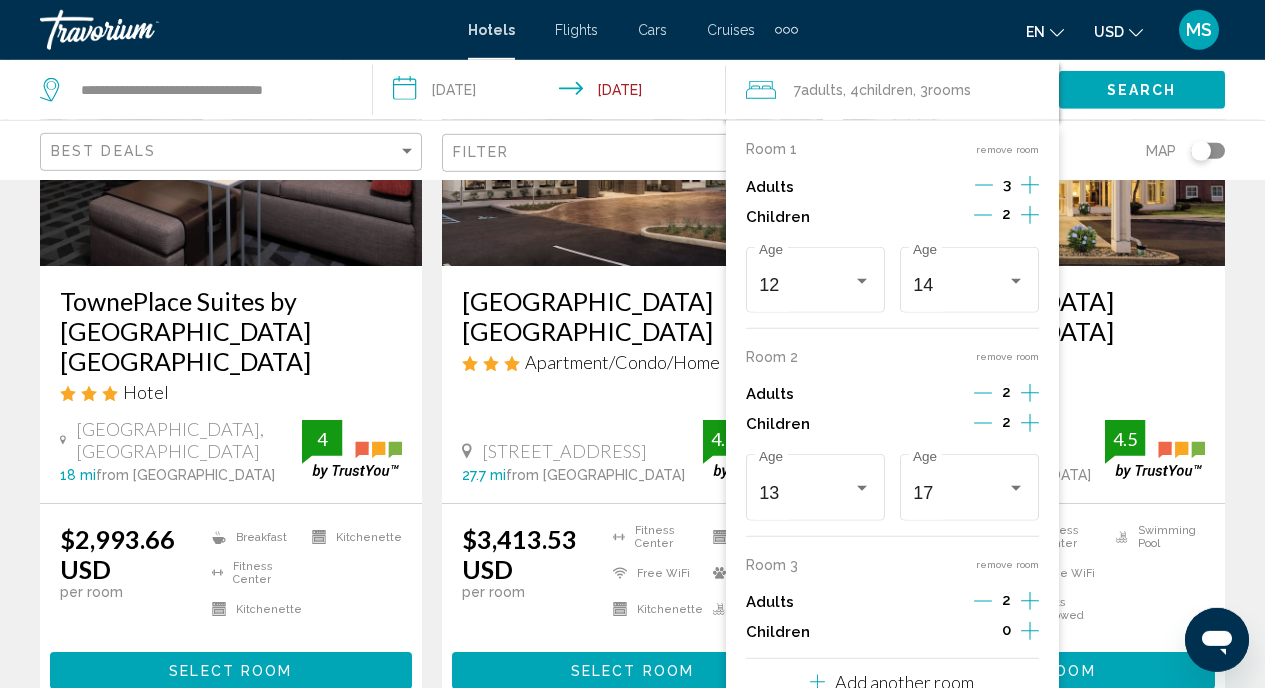 click 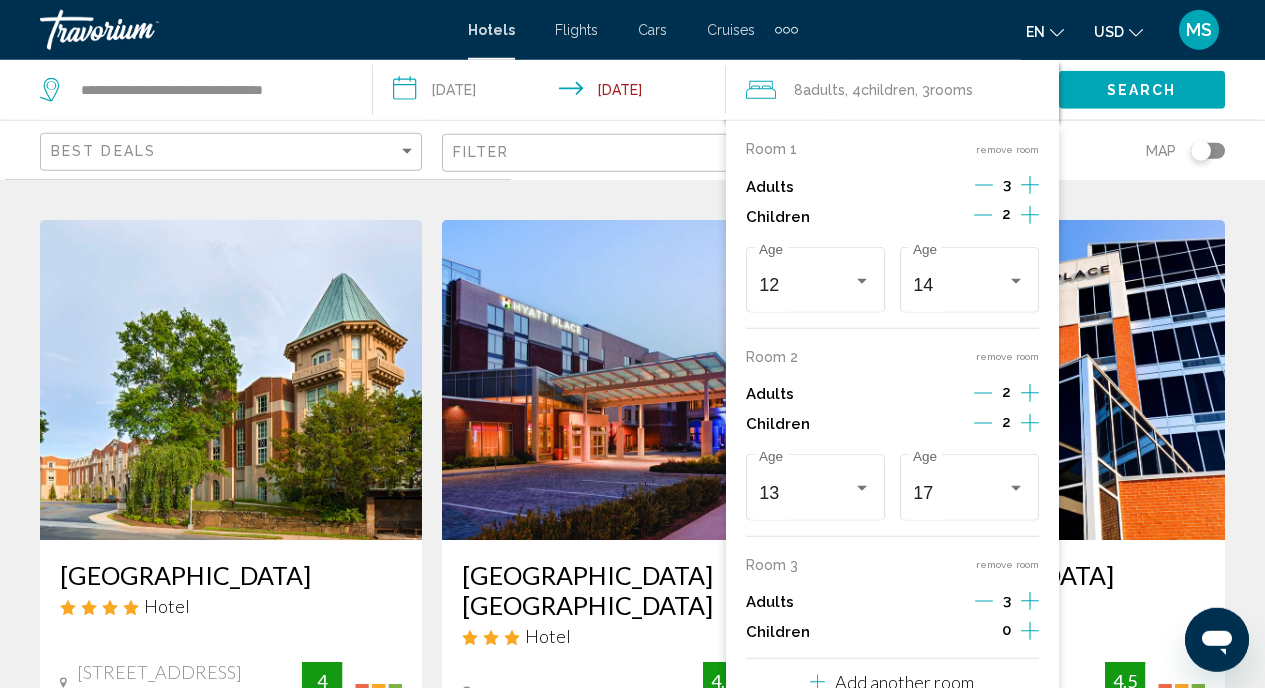 scroll, scrollTop: 1171, scrollLeft: 0, axis: vertical 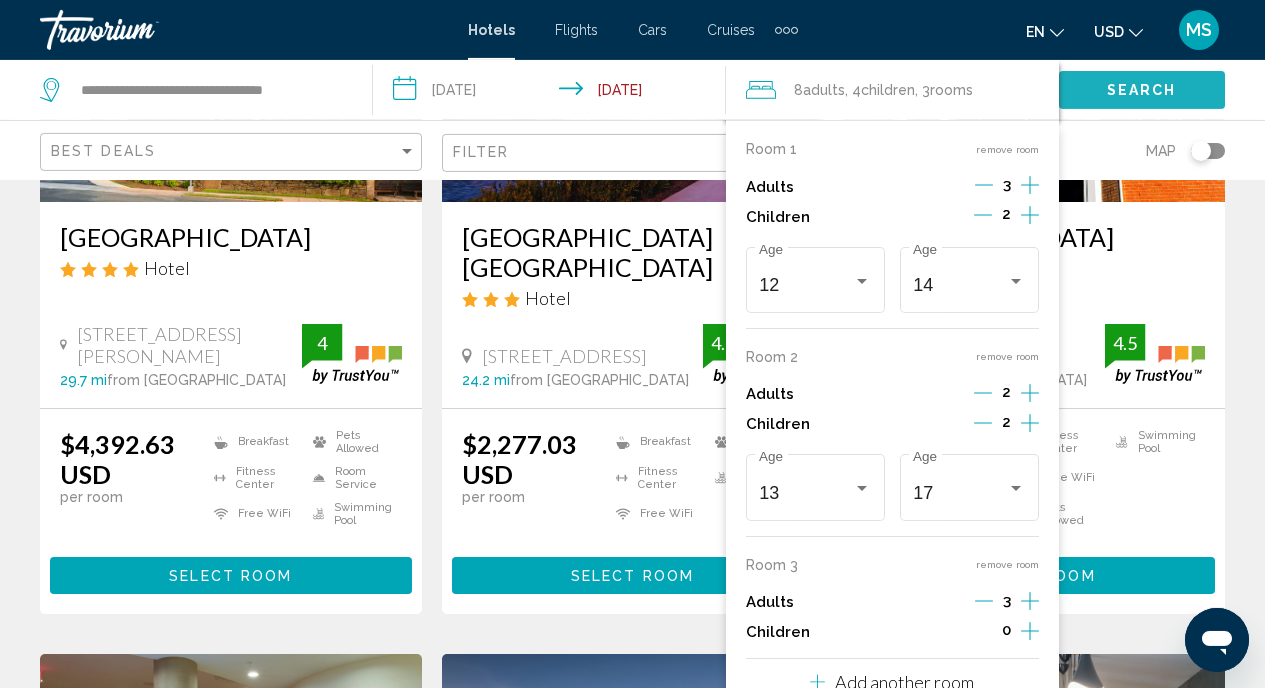 click on "Search" 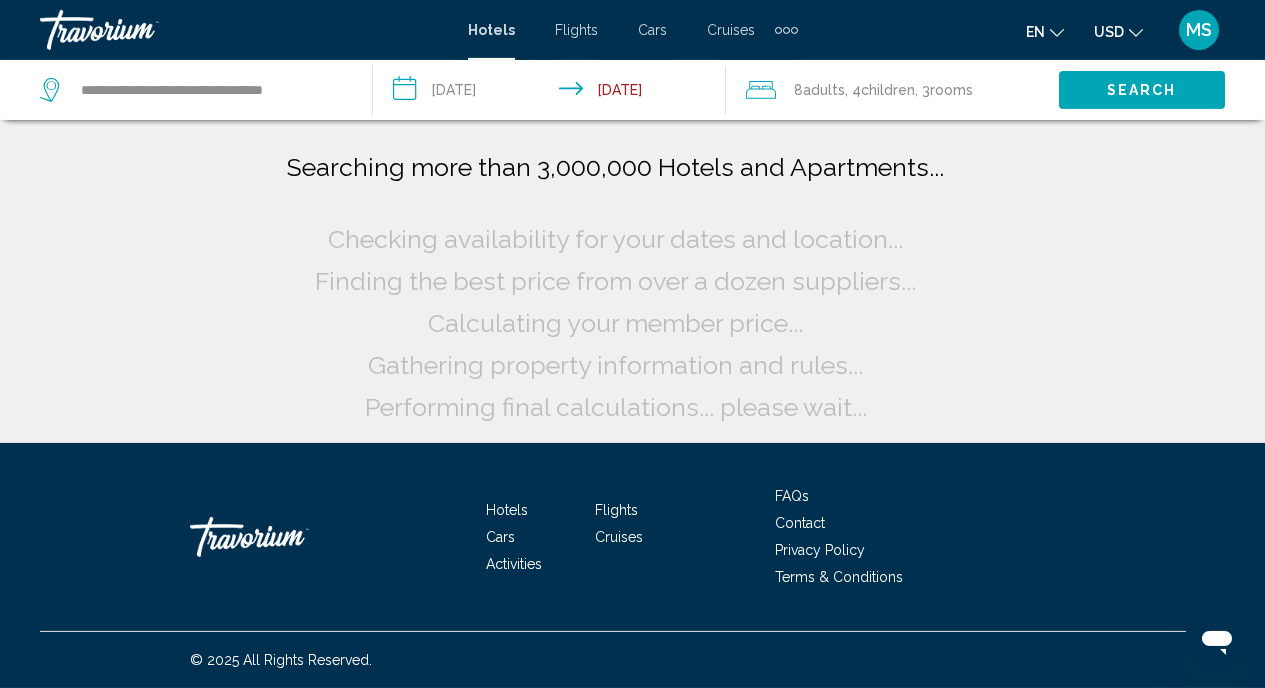 scroll, scrollTop: 0, scrollLeft: 0, axis: both 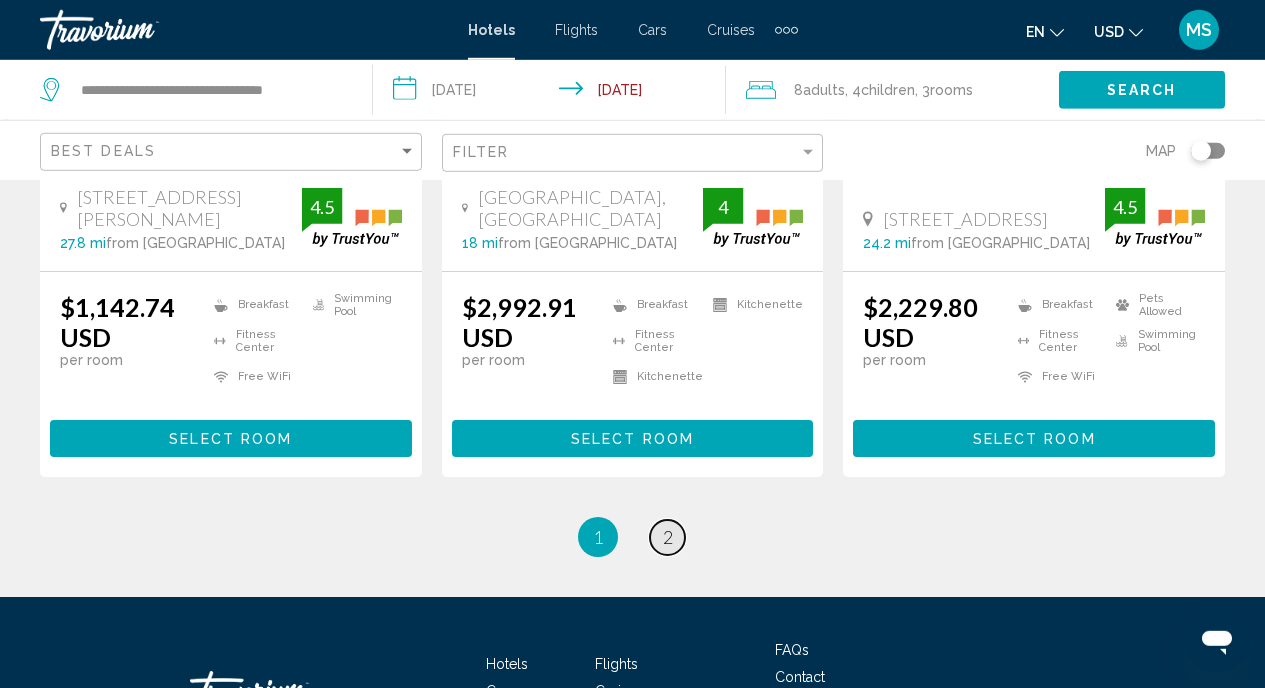 click on "2" at bounding box center [668, 537] 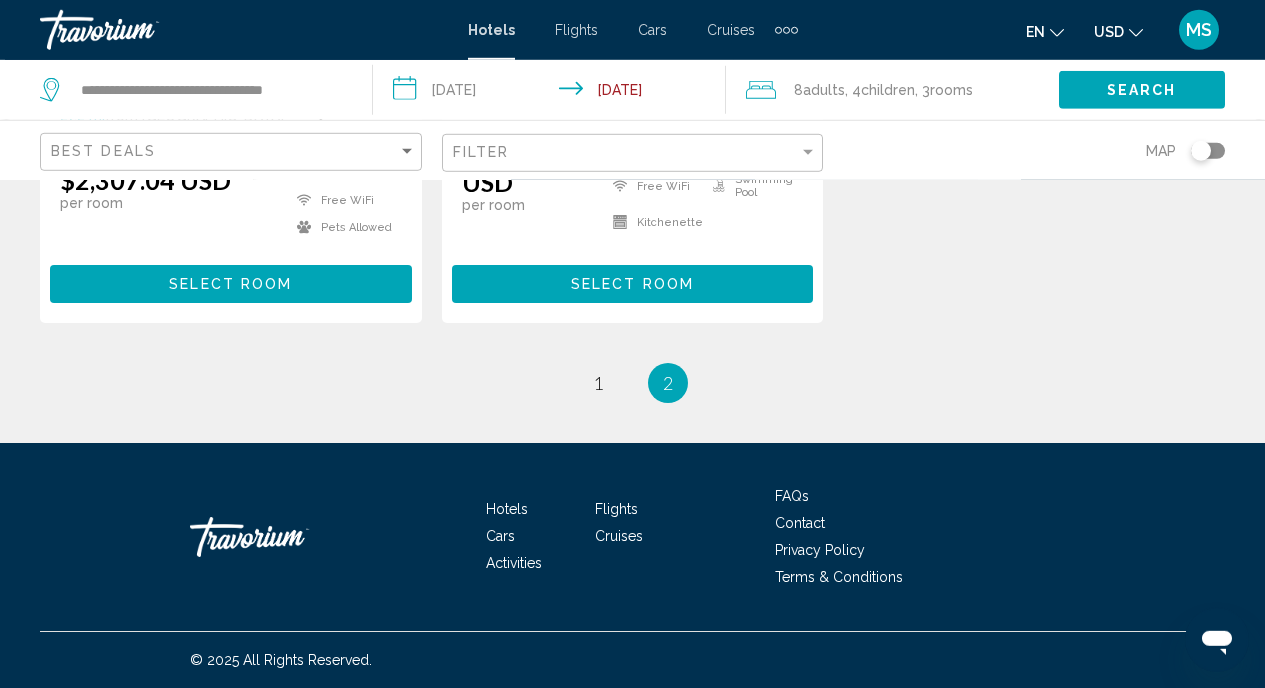 scroll, scrollTop: 1414, scrollLeft: 0, axis: vertical 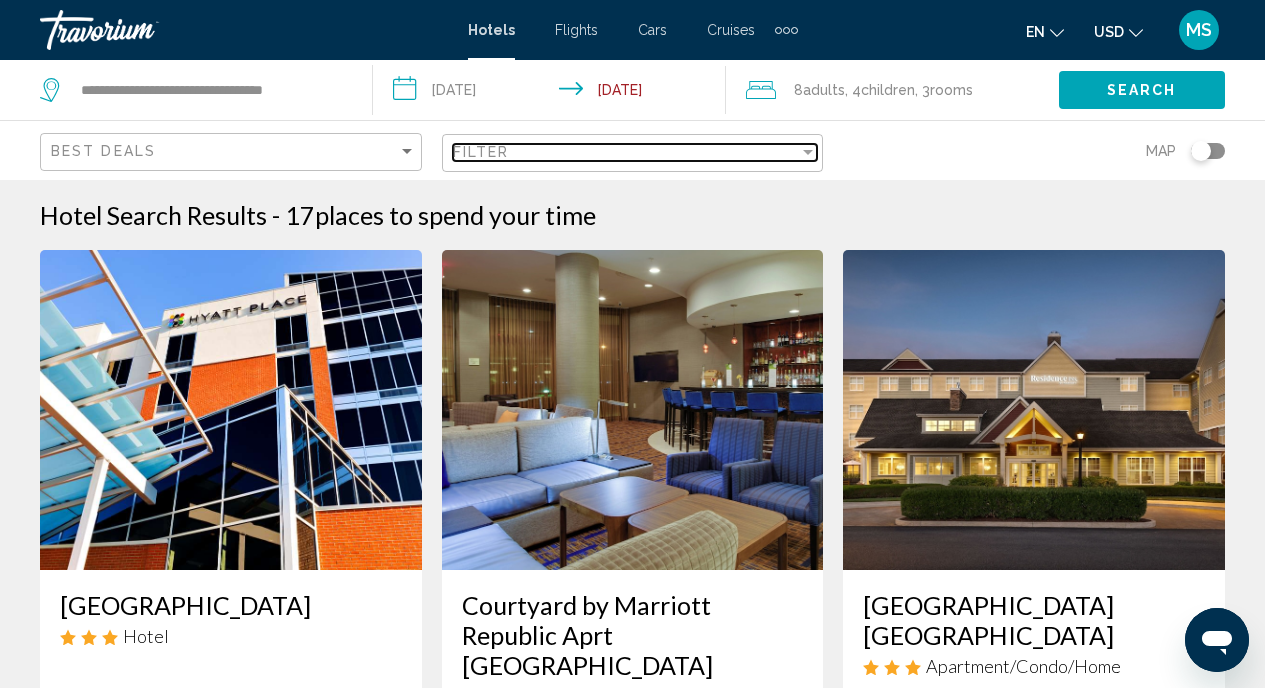 click at bounding box center (808, 152) 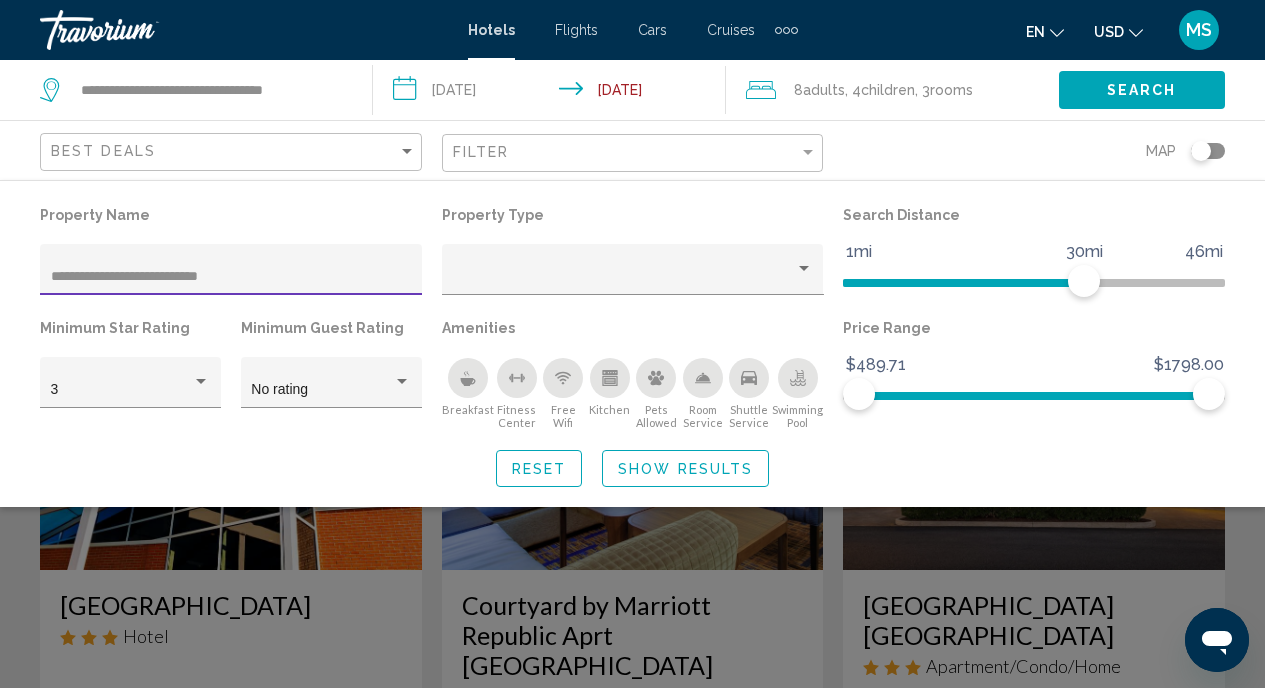 type on "**********" 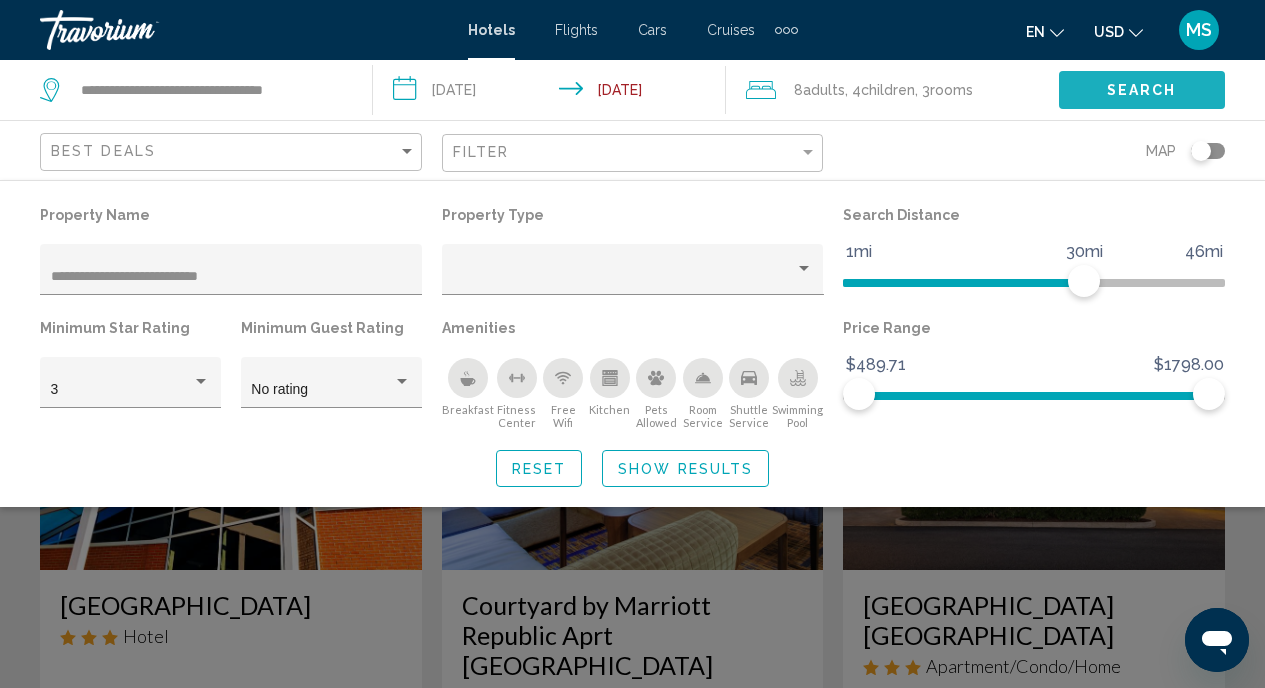 click on "Search" 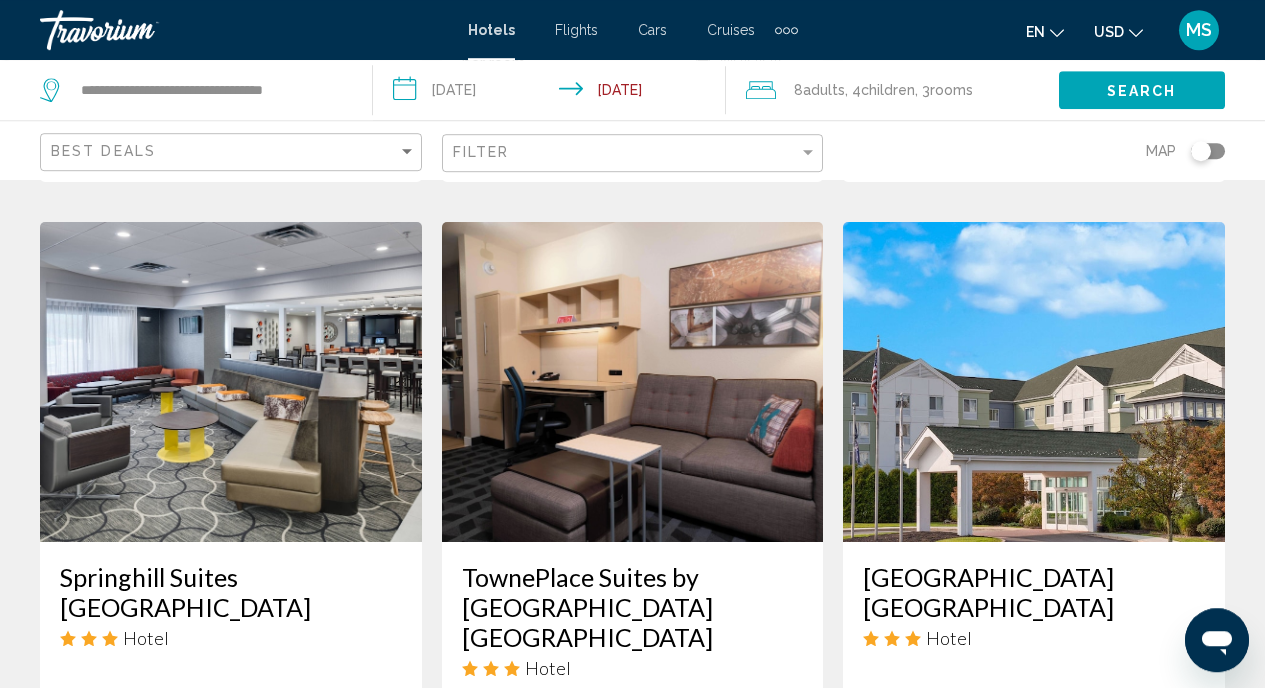 scroll, scrollTop: 3003, scrollLeft: 0, axis: vertical 